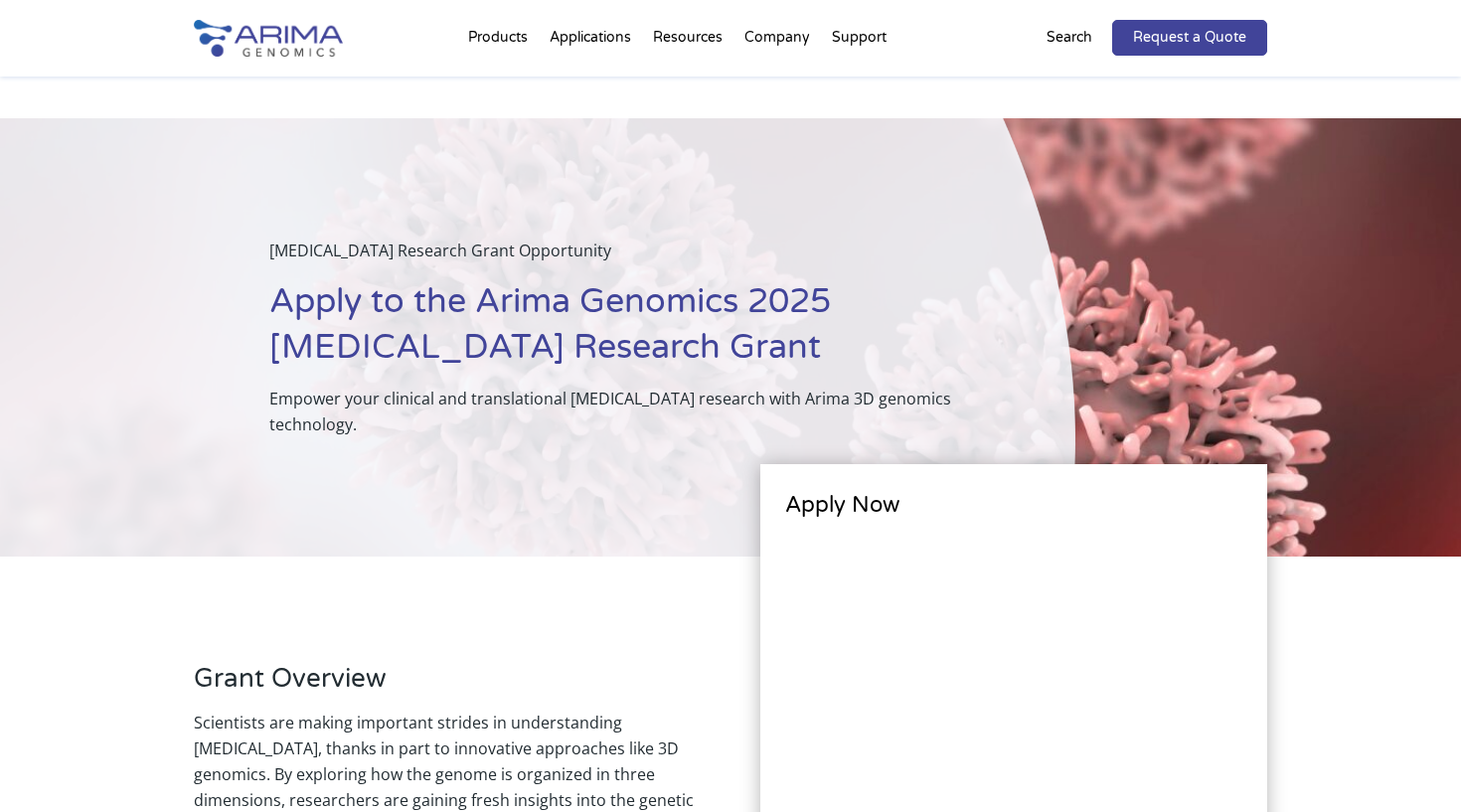 scroll, scrollTop: 954, scrollLeft: 0, axis: vertical 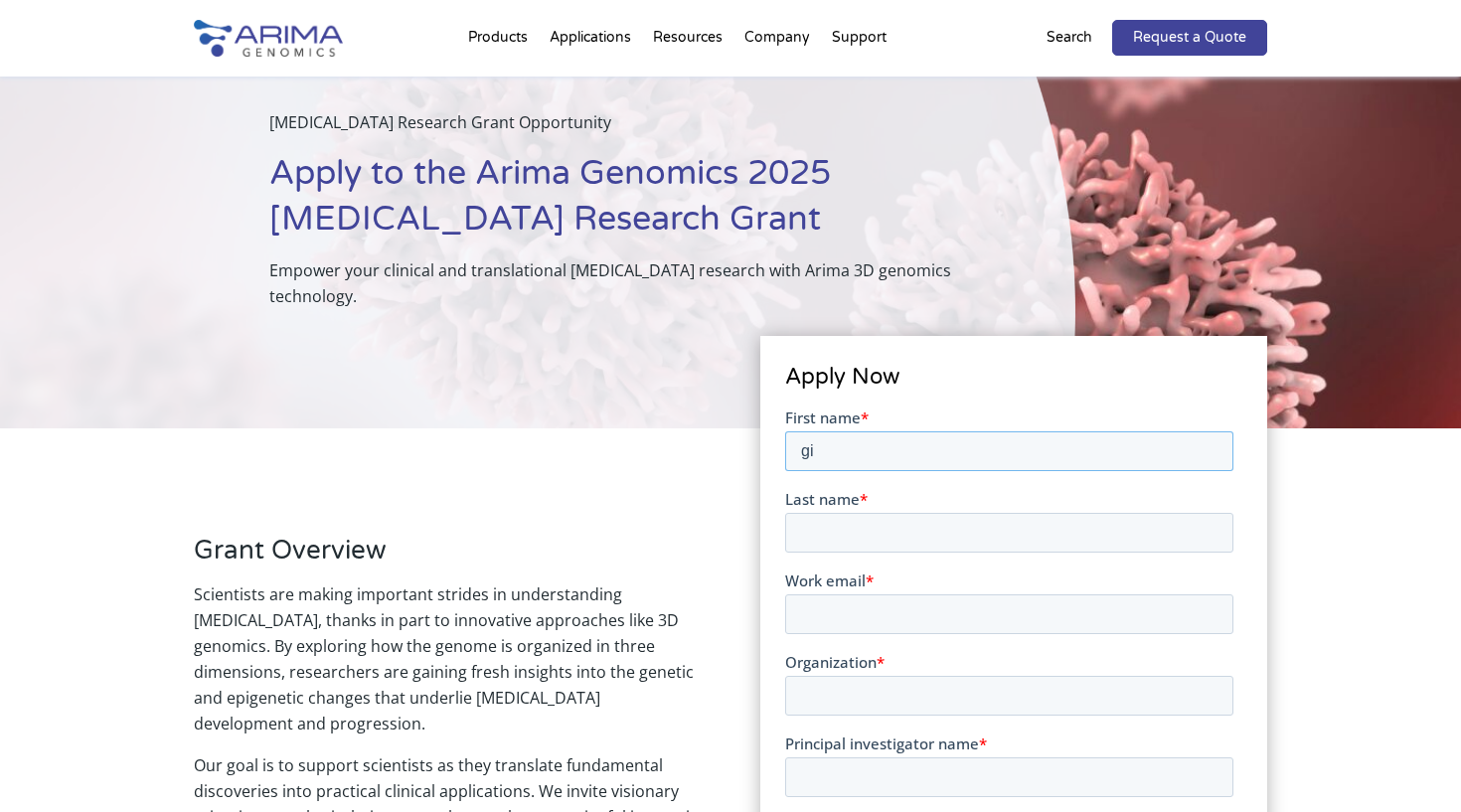 type on "g" 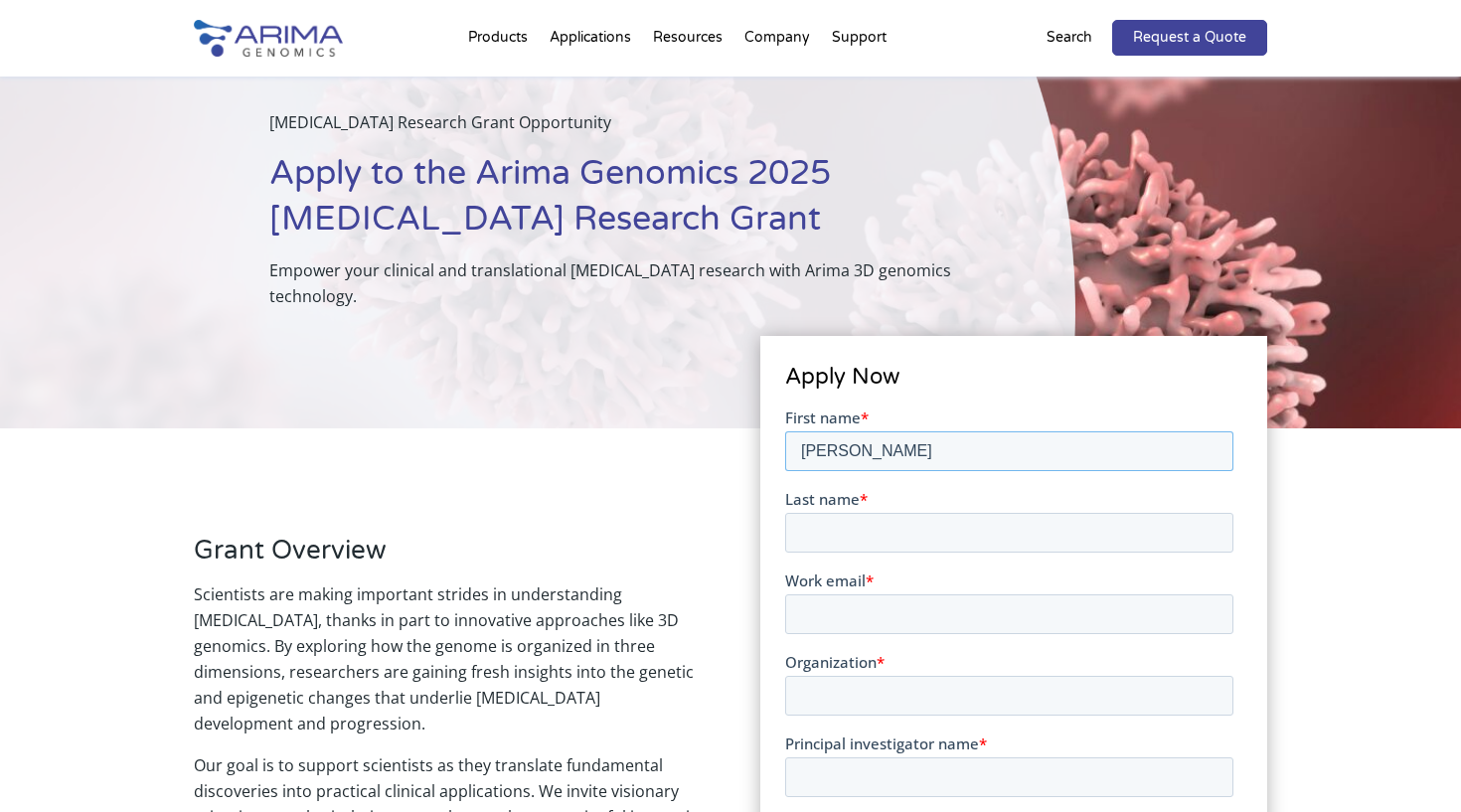 type on "Giulia" 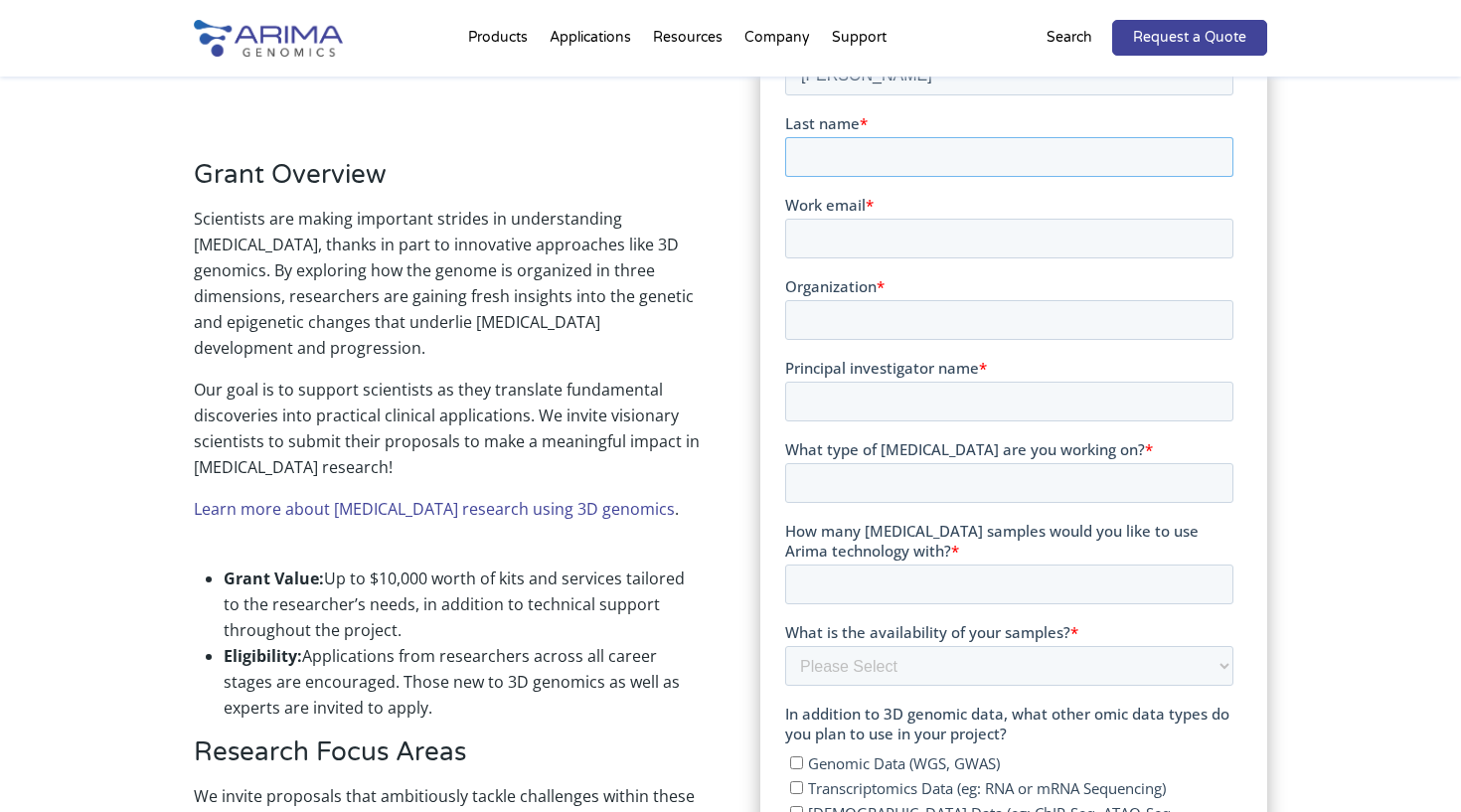 scroll, scrollTop: 500, scrollLeft: 0, axis: vertical 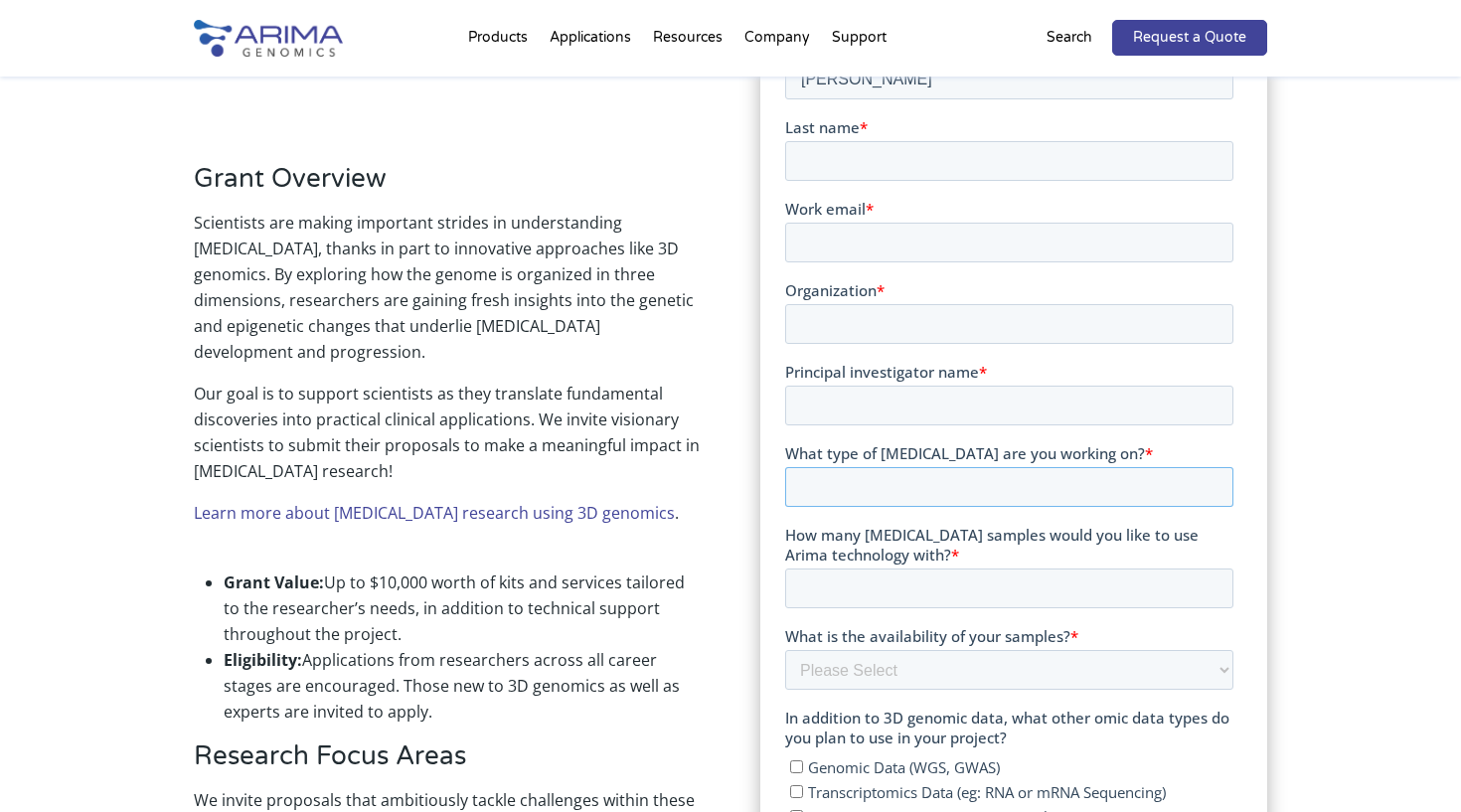 click on "What type of cancer are you working on?  *" at bounding box center (1008, 486) 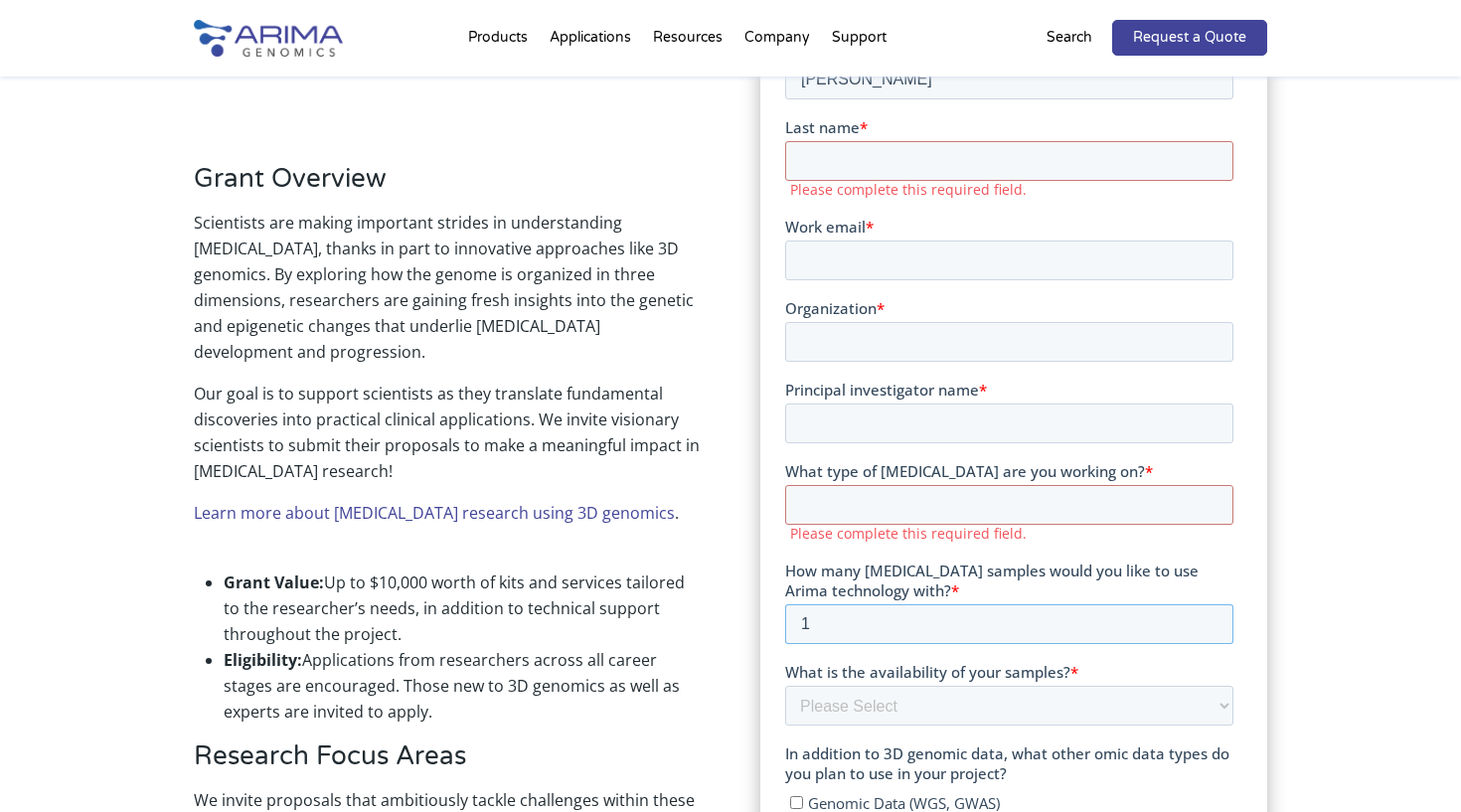 click on "How many cancer samples would you like to use Arima technology with? * 1" at bounding box center [1008, 601] 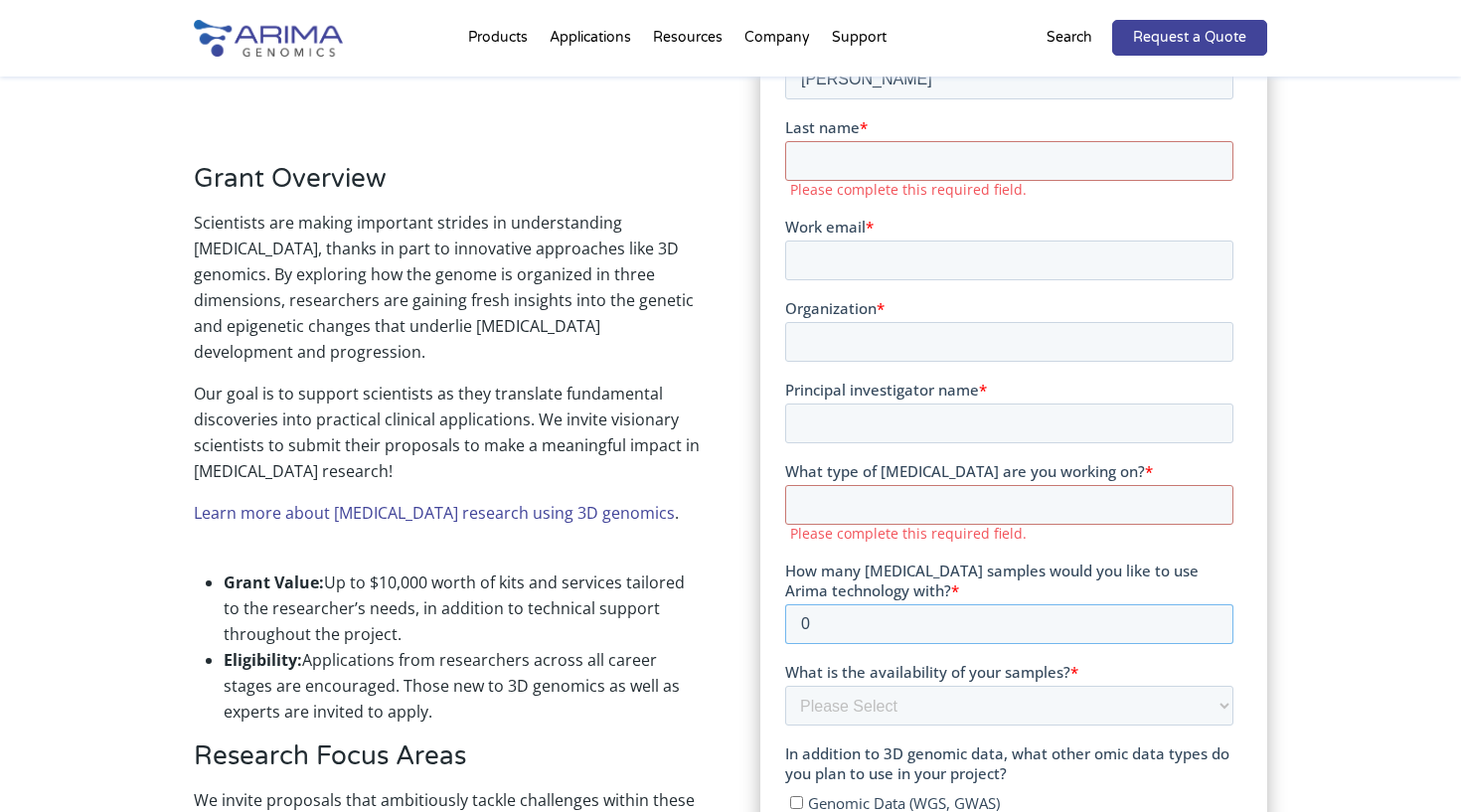 click on "0" at bounding box center (1008, 623) 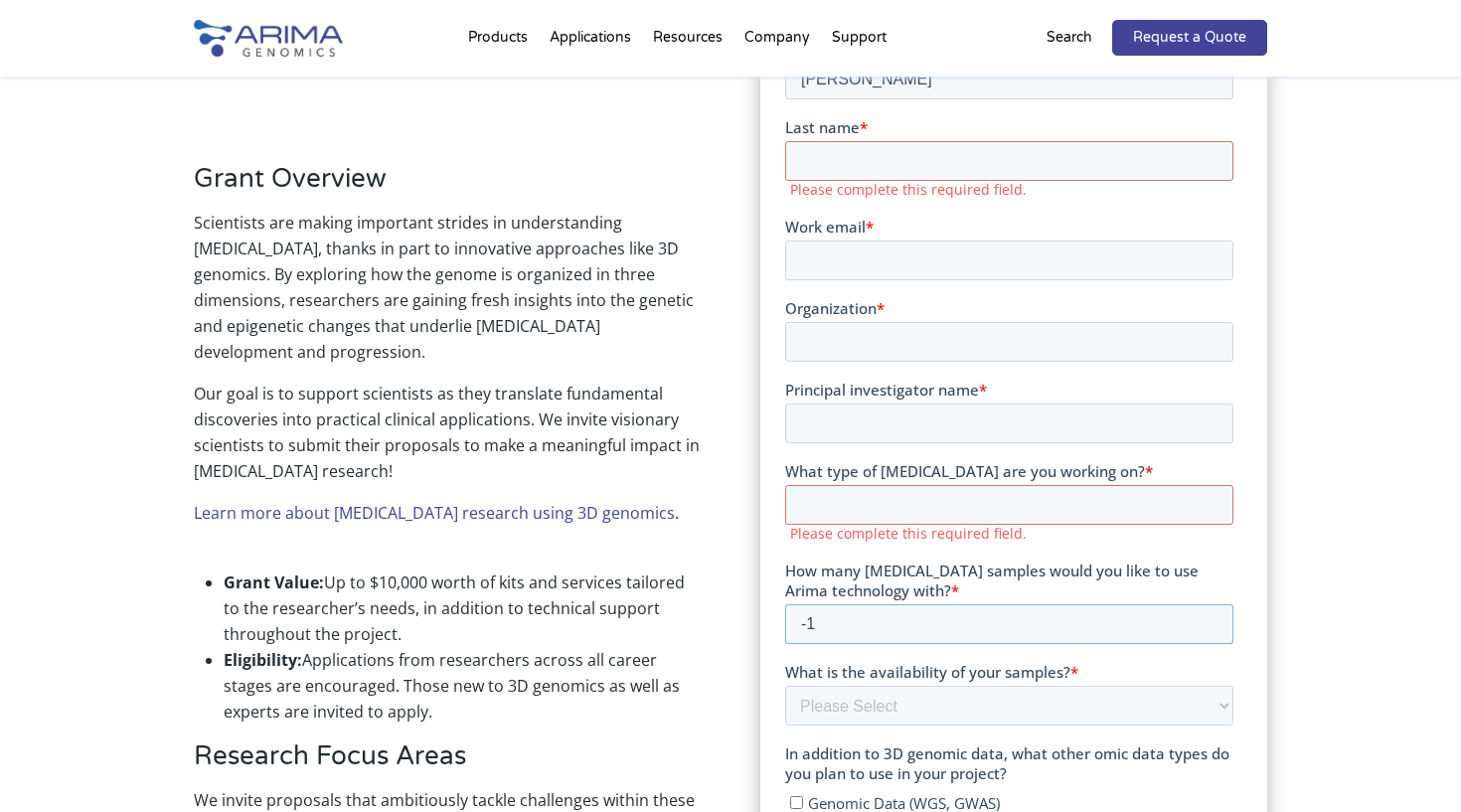 click on "-1" at bounding box center [1008, 623] 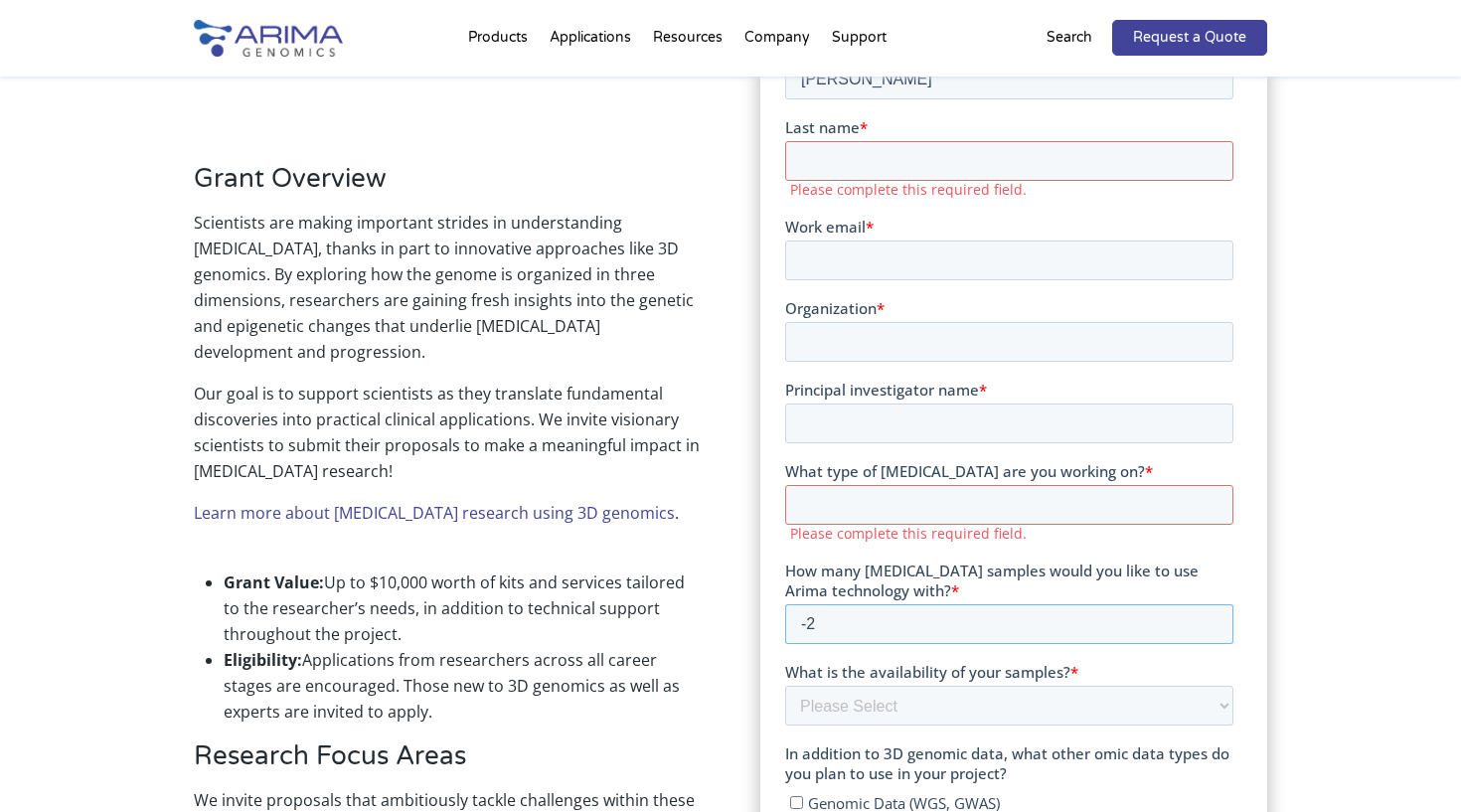 click on "-2" at bounding box center (1008, 623) 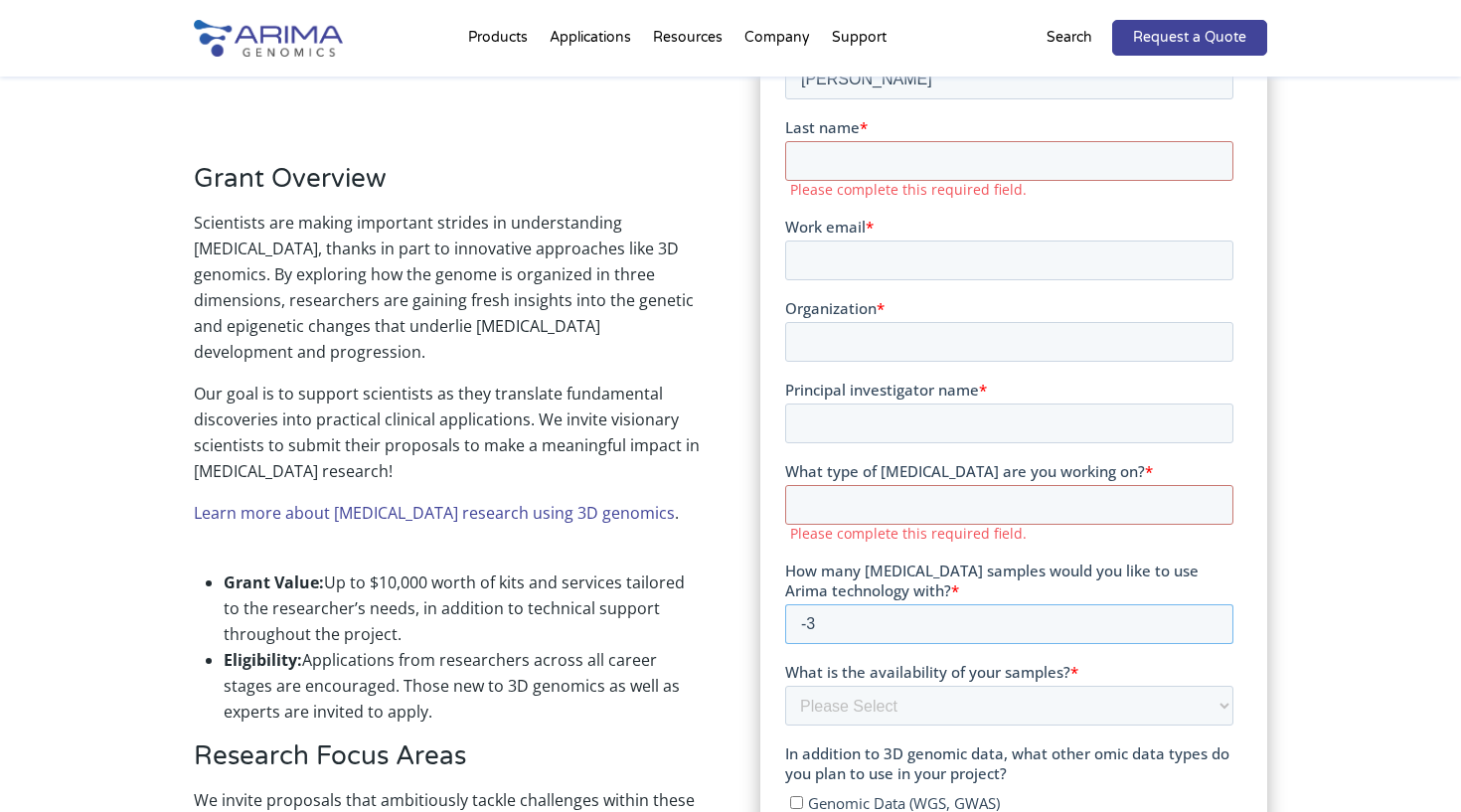 click on "-3" at bounding box center [1008, 623] 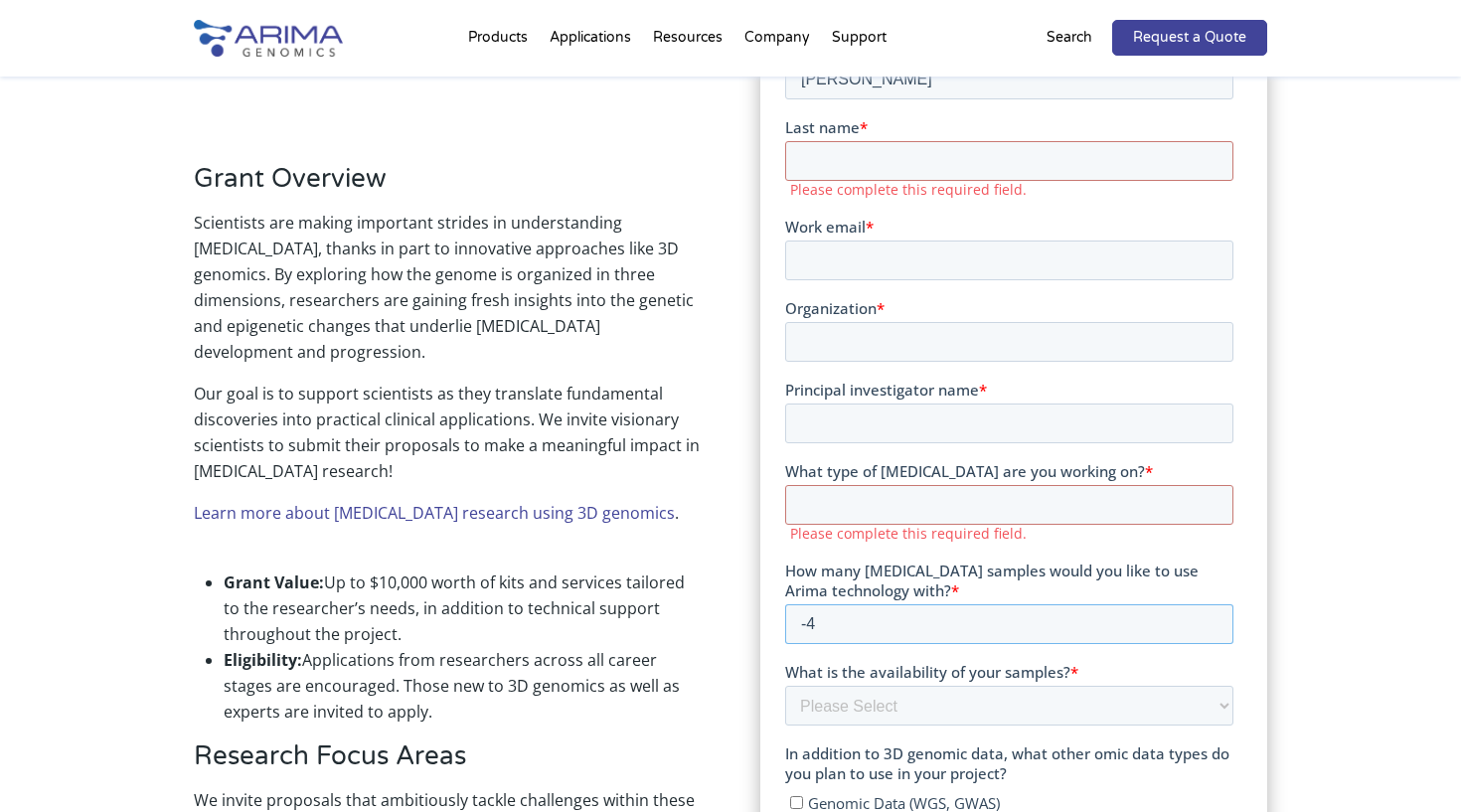 click on "-4" at bounding box center [1008, 623] 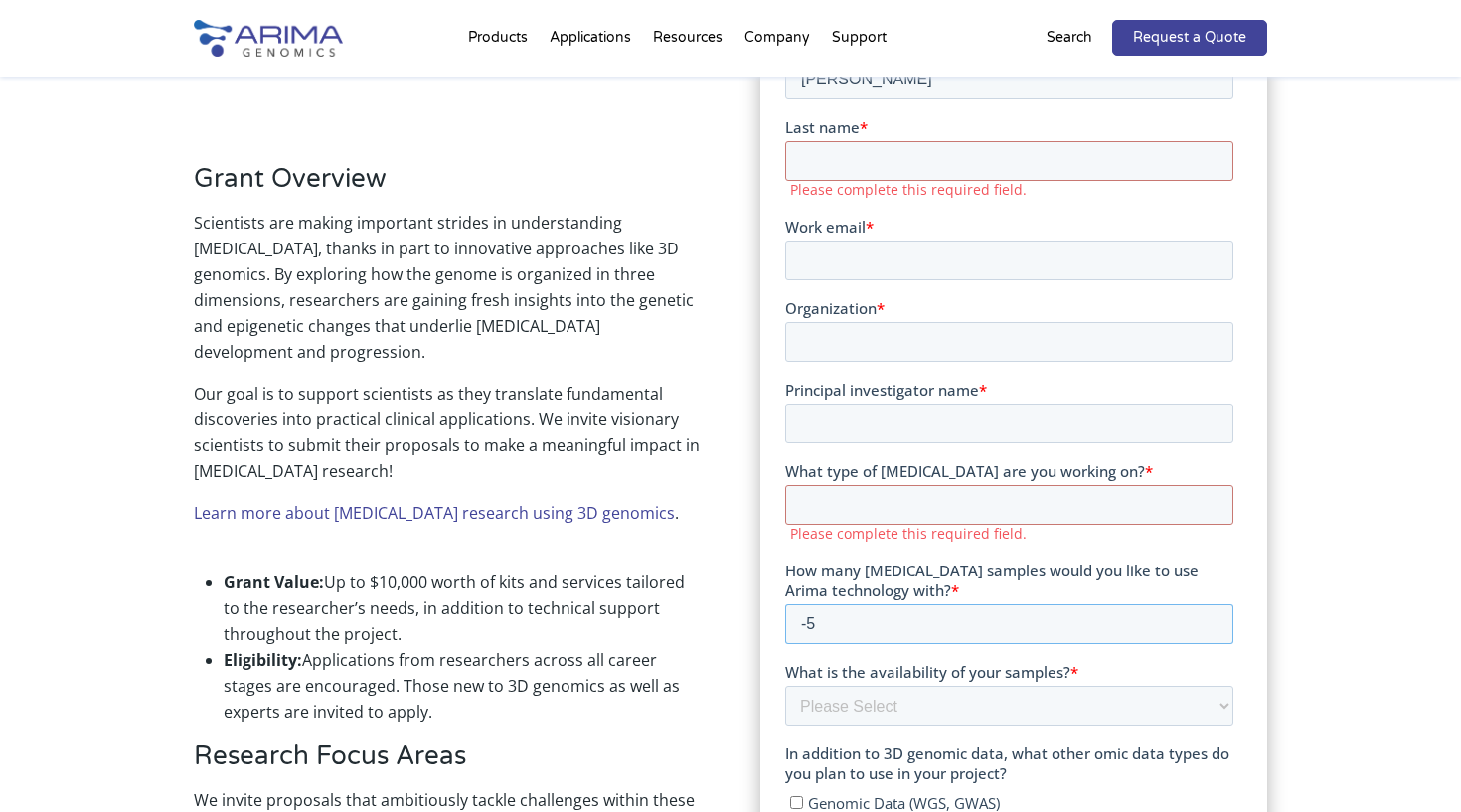 click on "-5" at bounding box center [1008, 623] 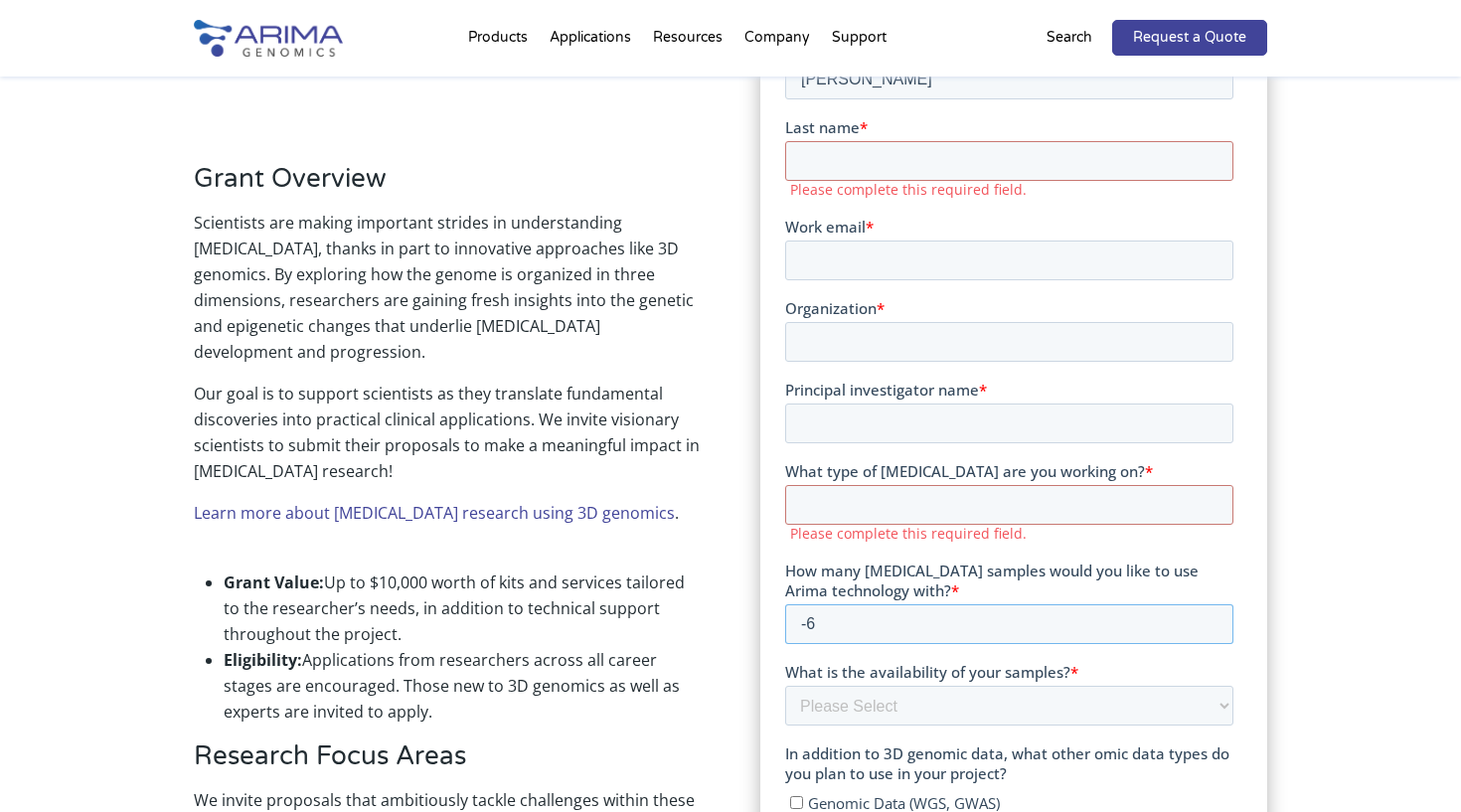 click on "-6" at bounding box center [1008, 623] 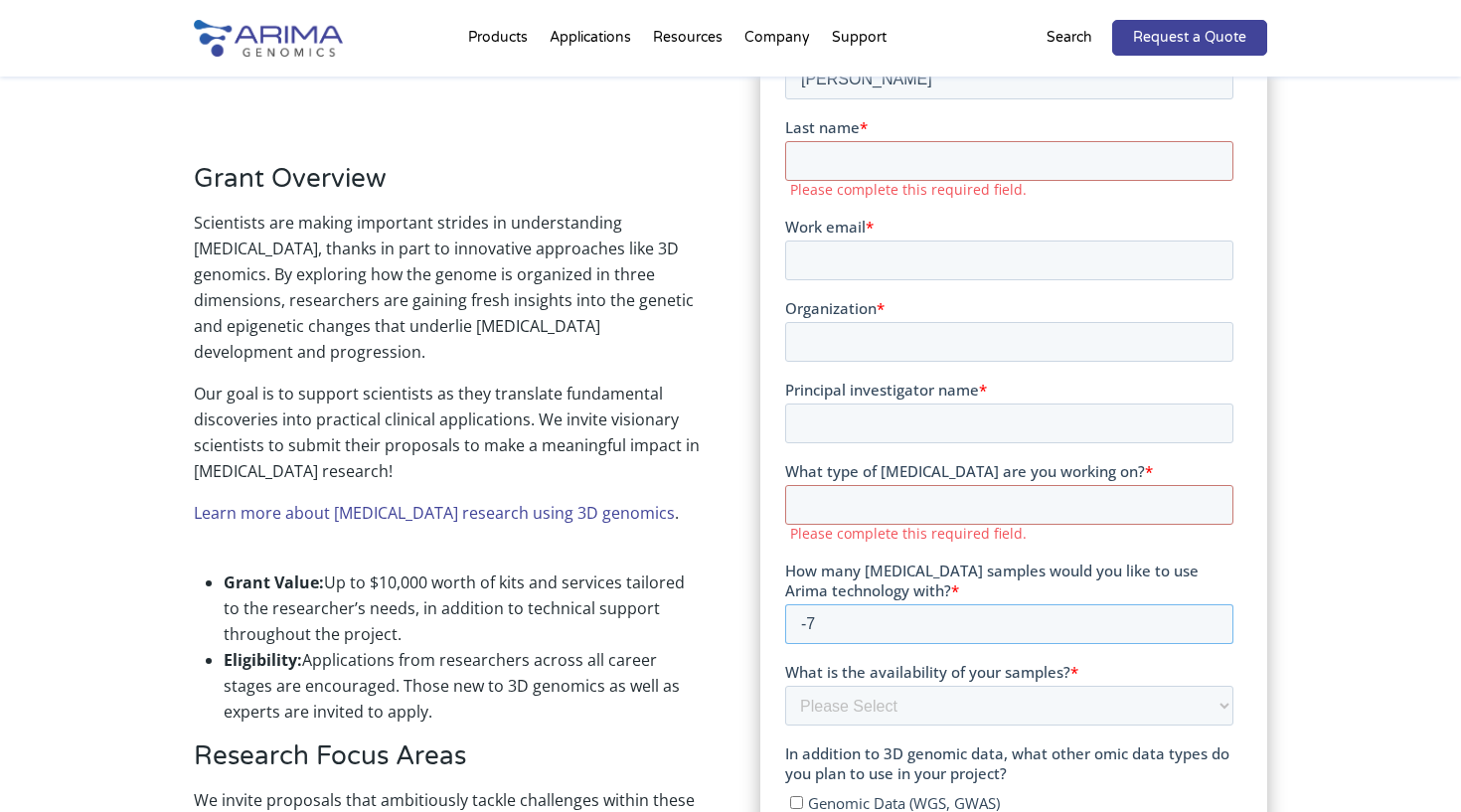 click on "-7" at bounding box center (1008, 623) 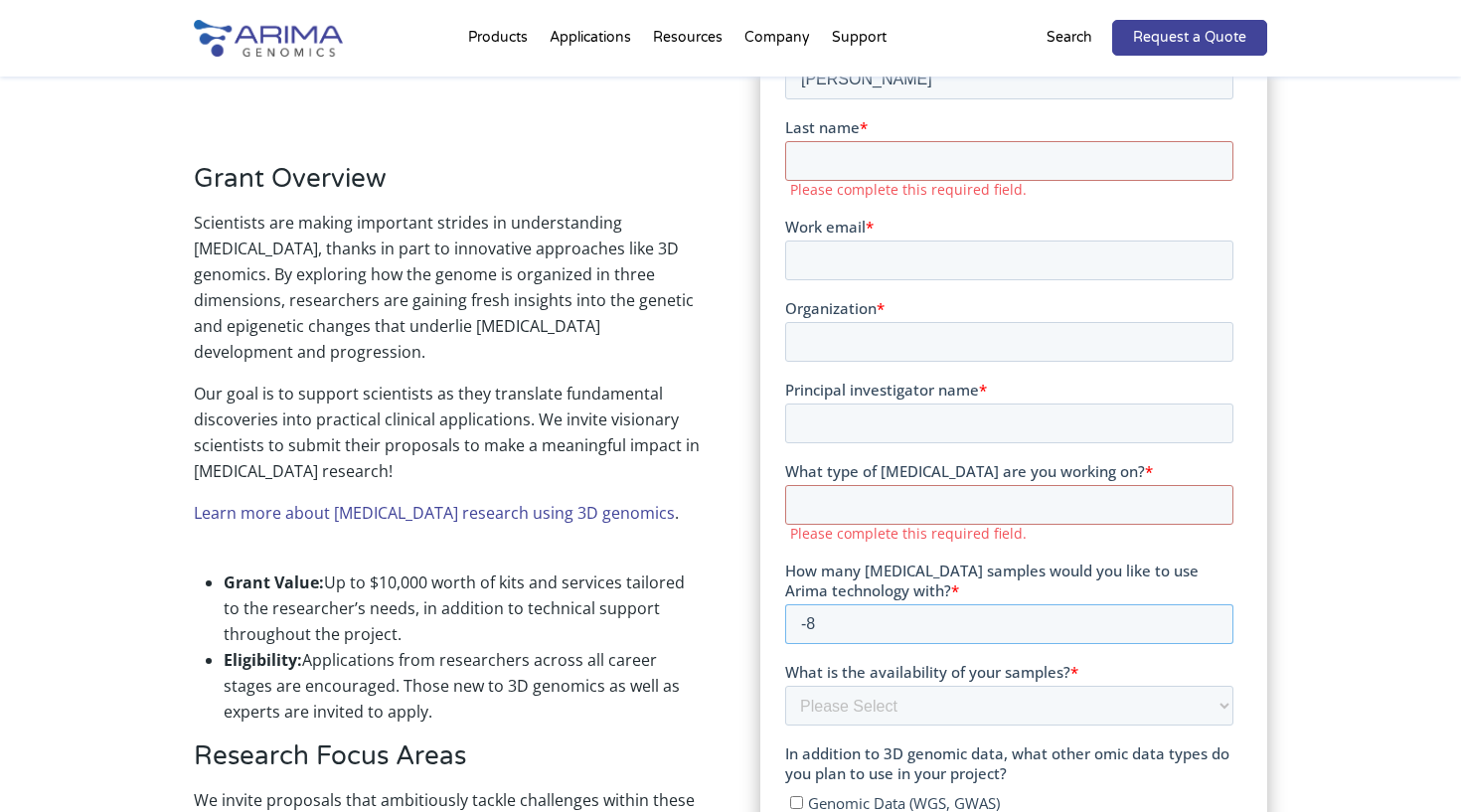 click on "-8" at bounding box center [1008, 623] 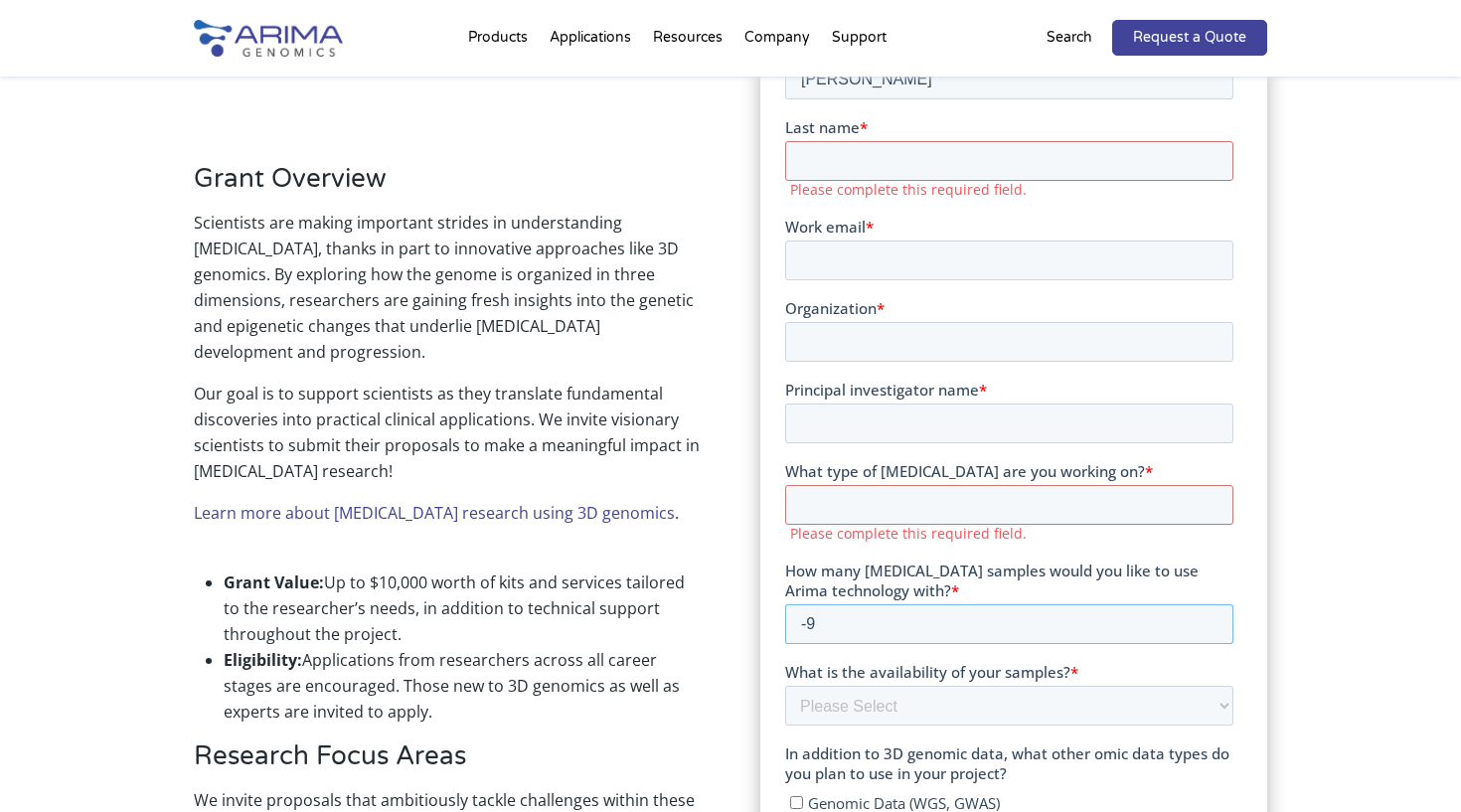 click on "-9" at bounding box center (1008, 623) 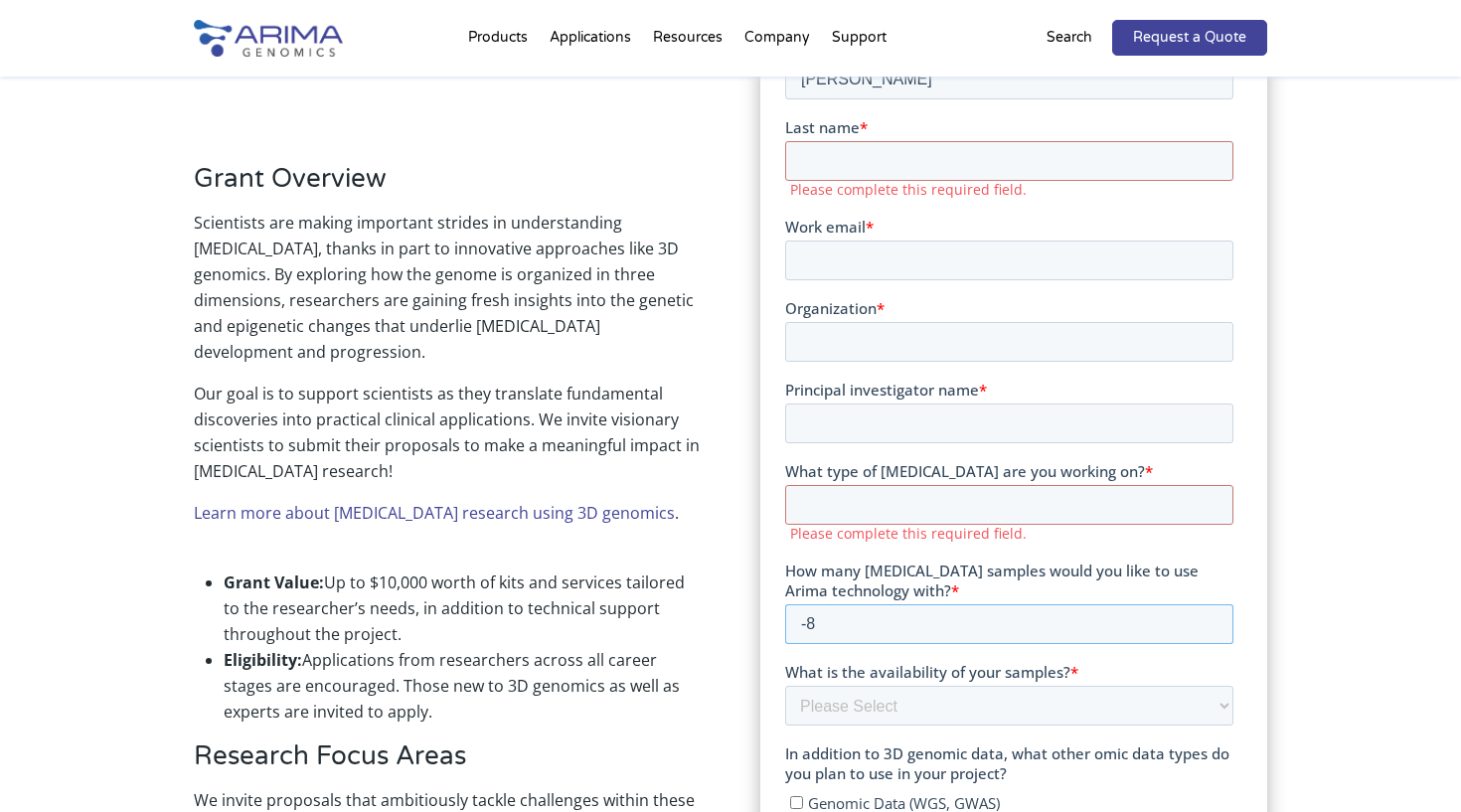 click on "-8" at bounding box center [1008, 623] 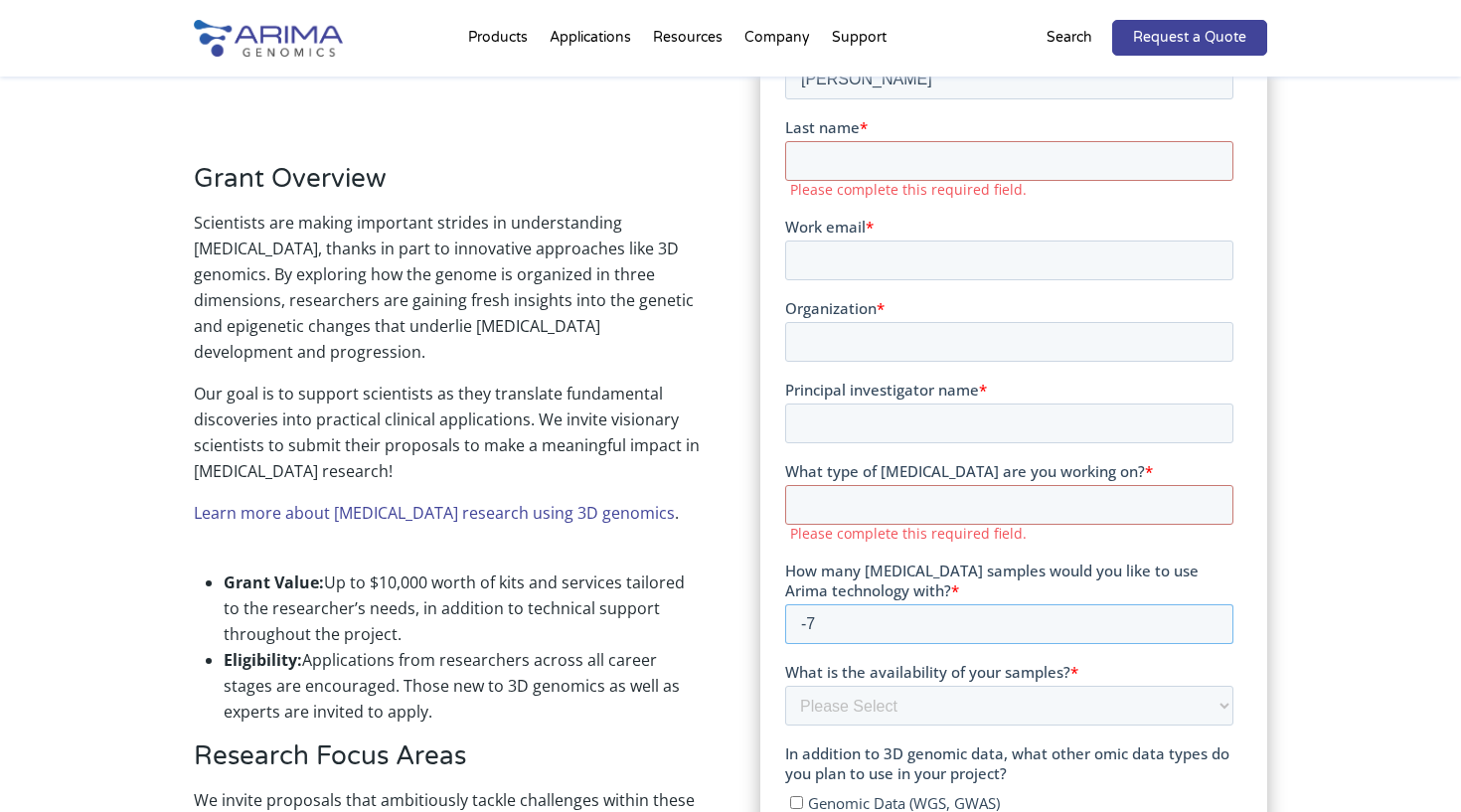 click on "-7" at bounding box center [1008, 623] 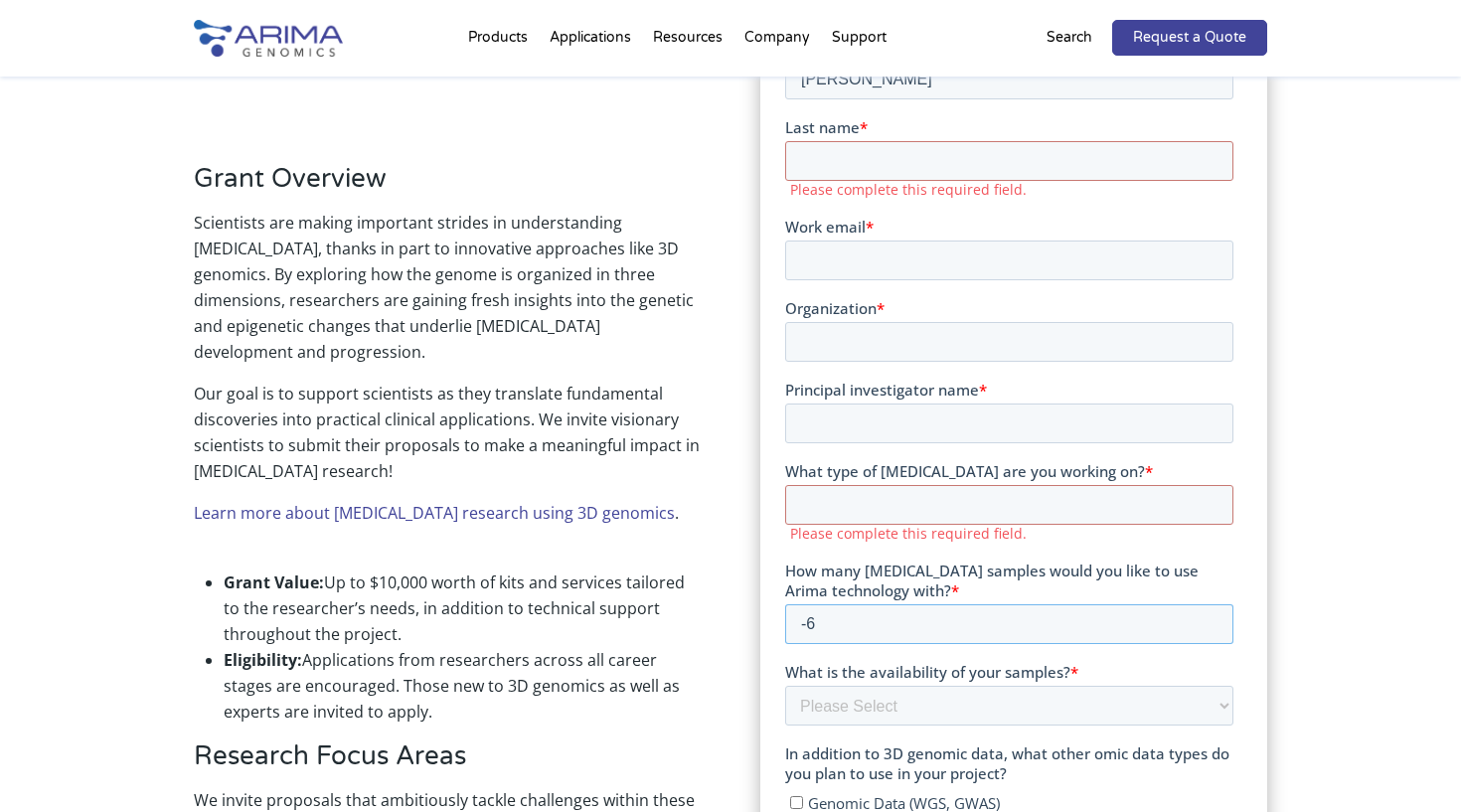 click on "-6" at bounding box center [1008, 623] 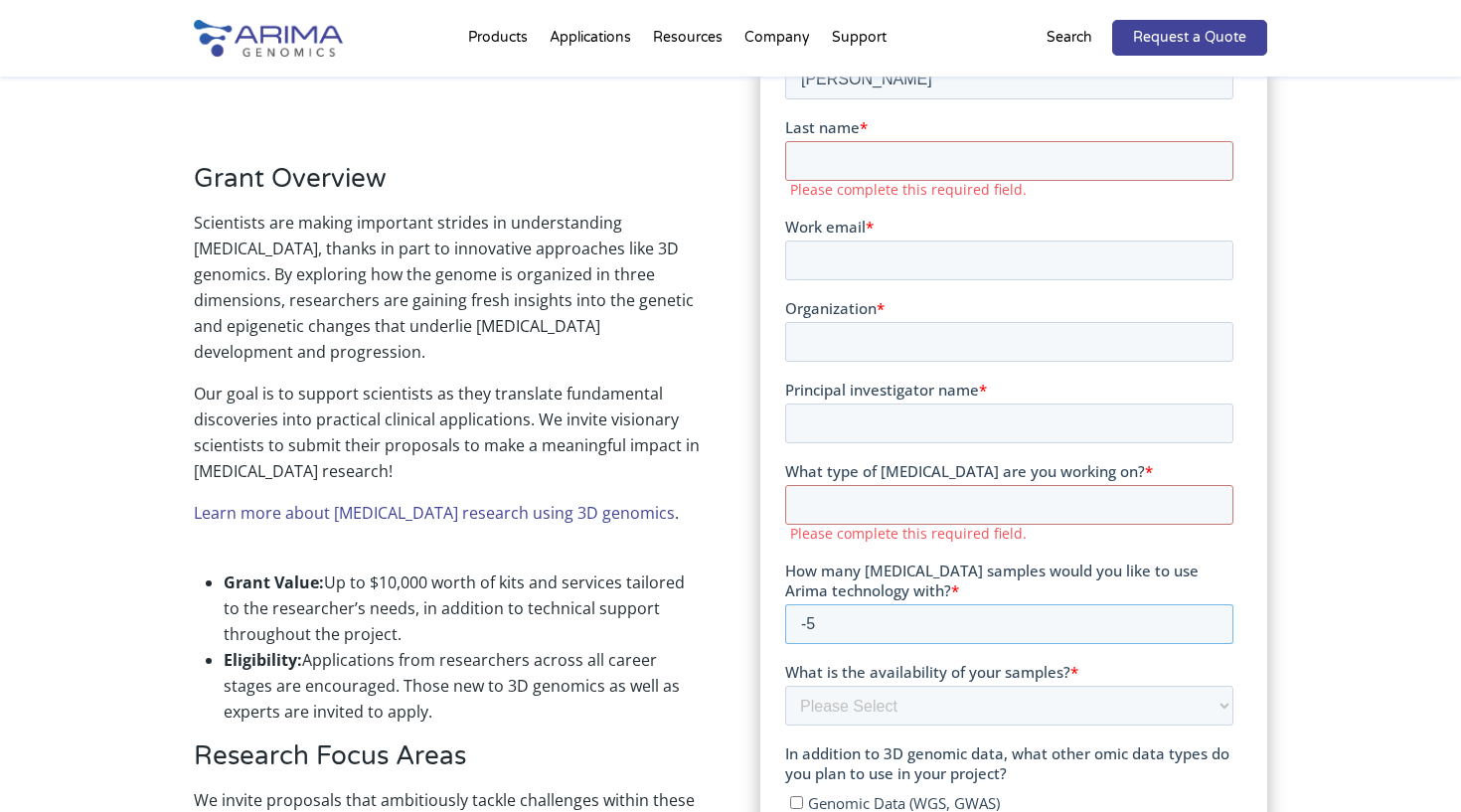 click on "-5" at bounding box center (1008, 623) 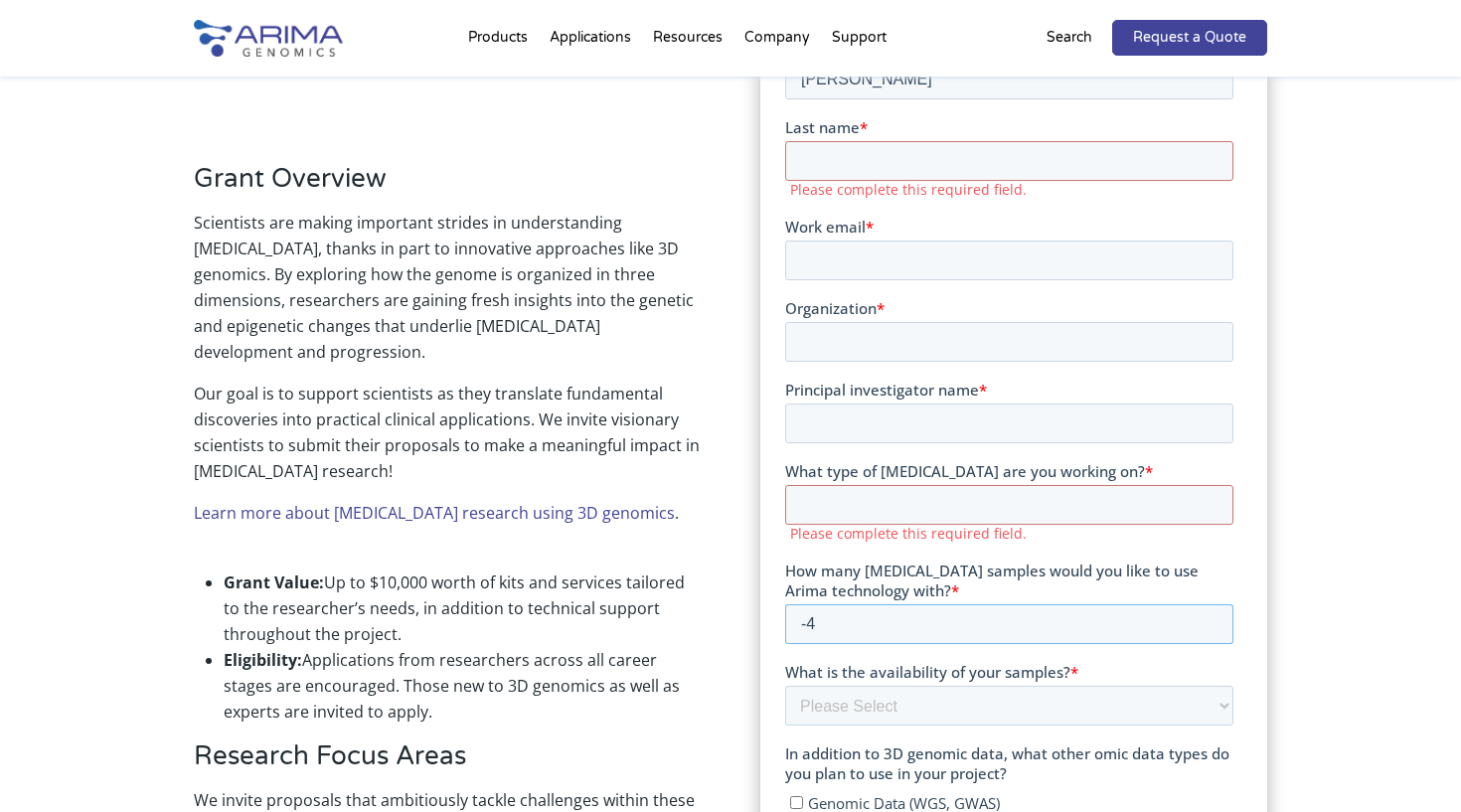 click on "-4" at bounding box center (1008, 623) 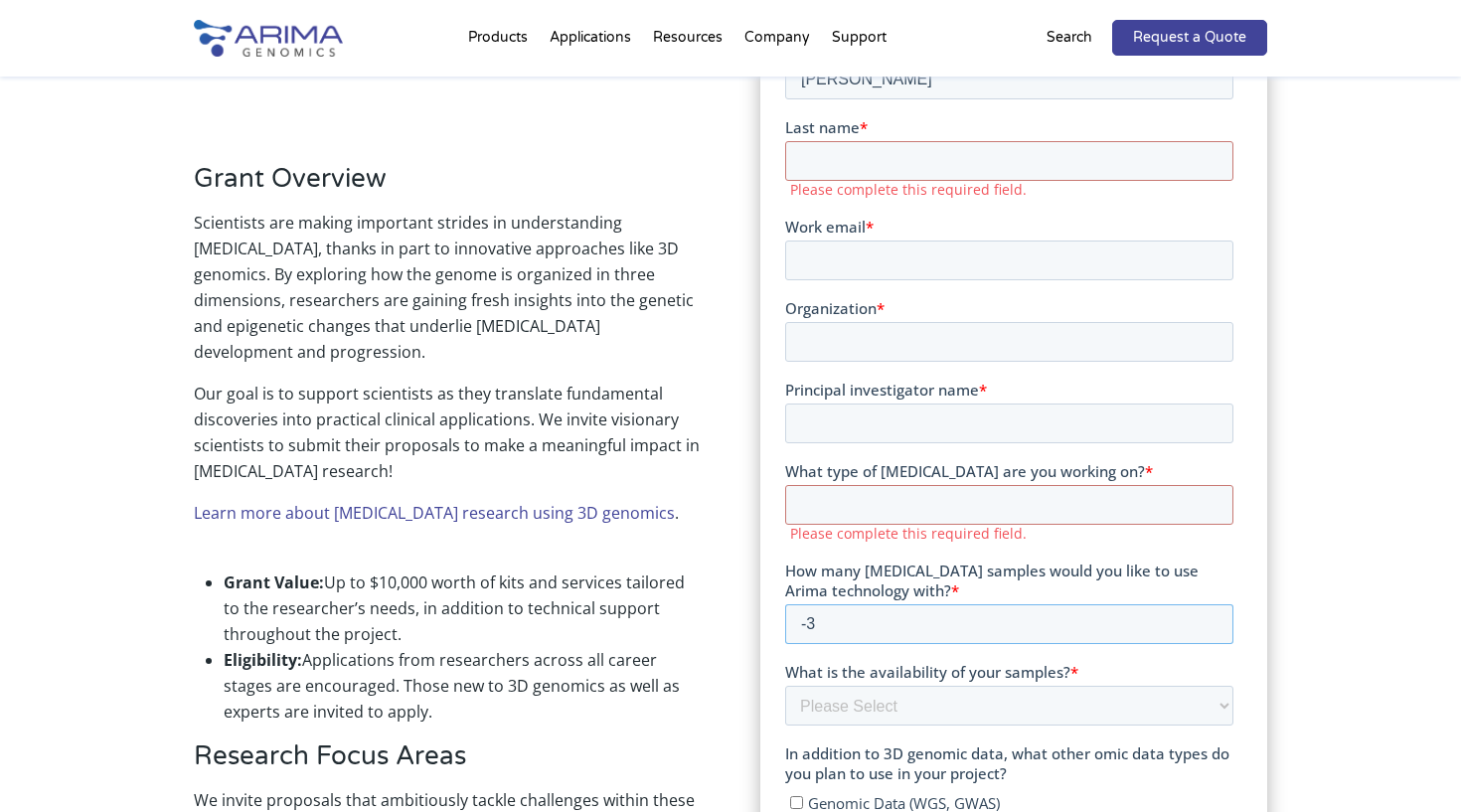 click on "-3" at bounding box center (1008, 623) 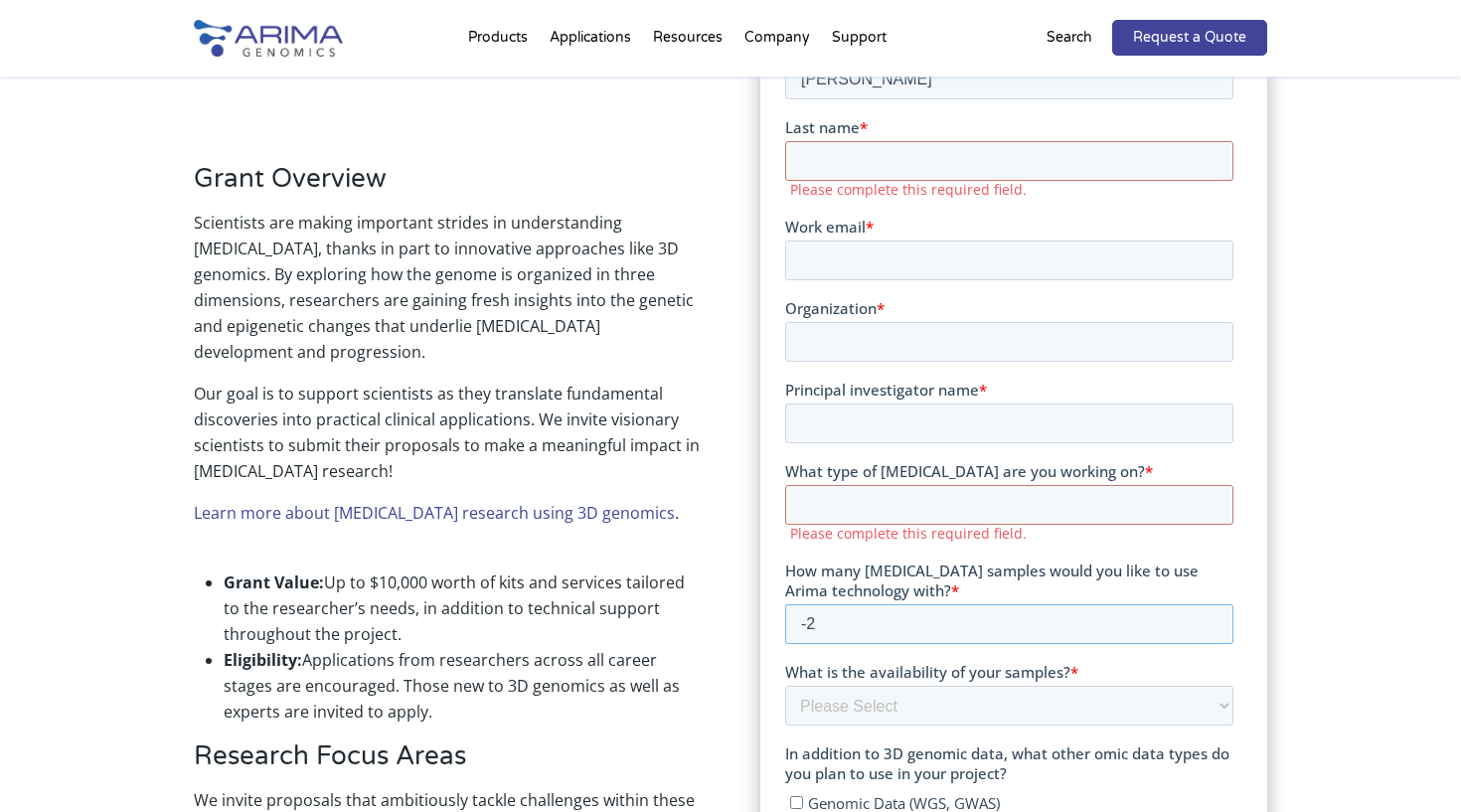 click on "-2" at bounding box center (1008, 623) 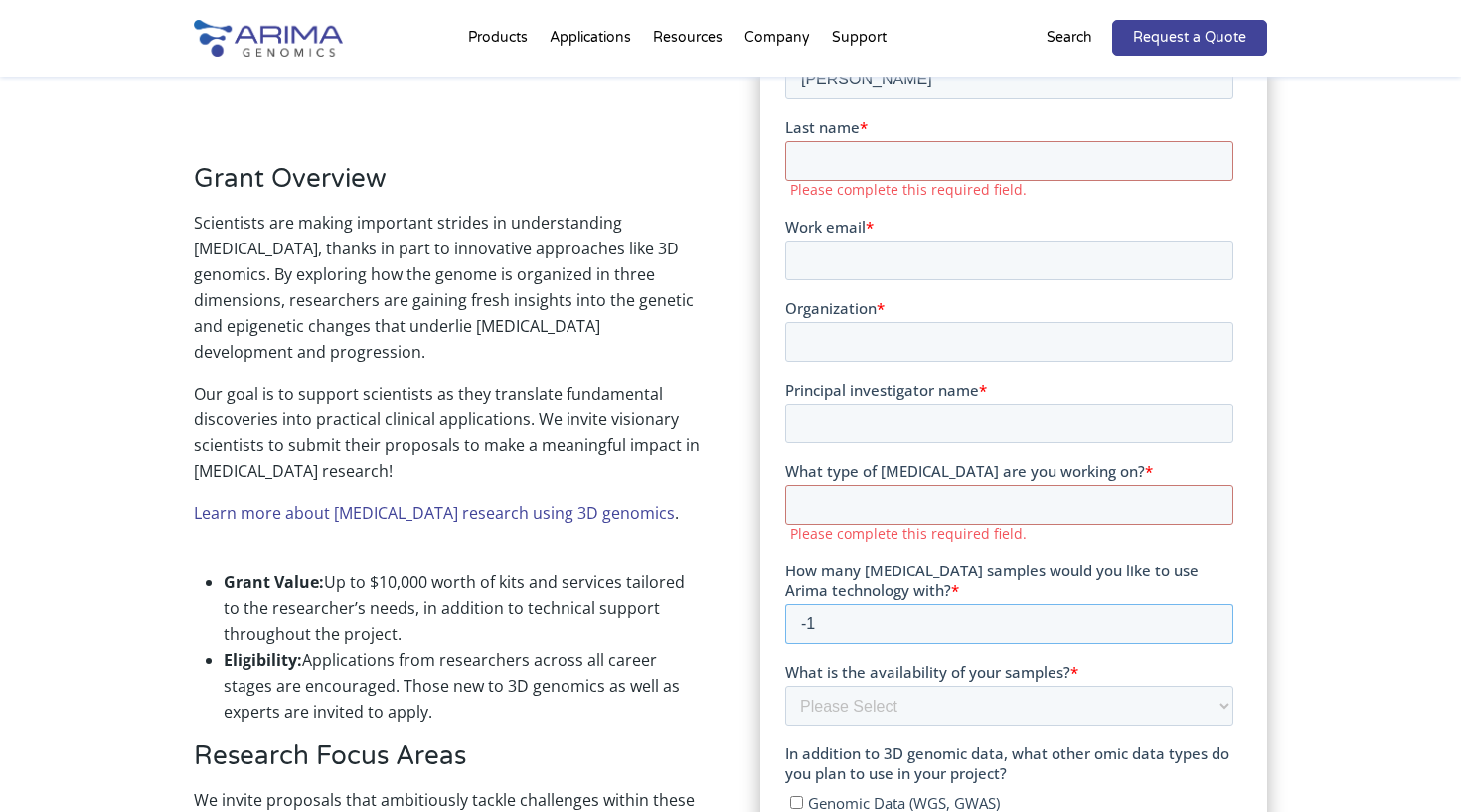 click on "-1" at bounding box center (1008, 623) 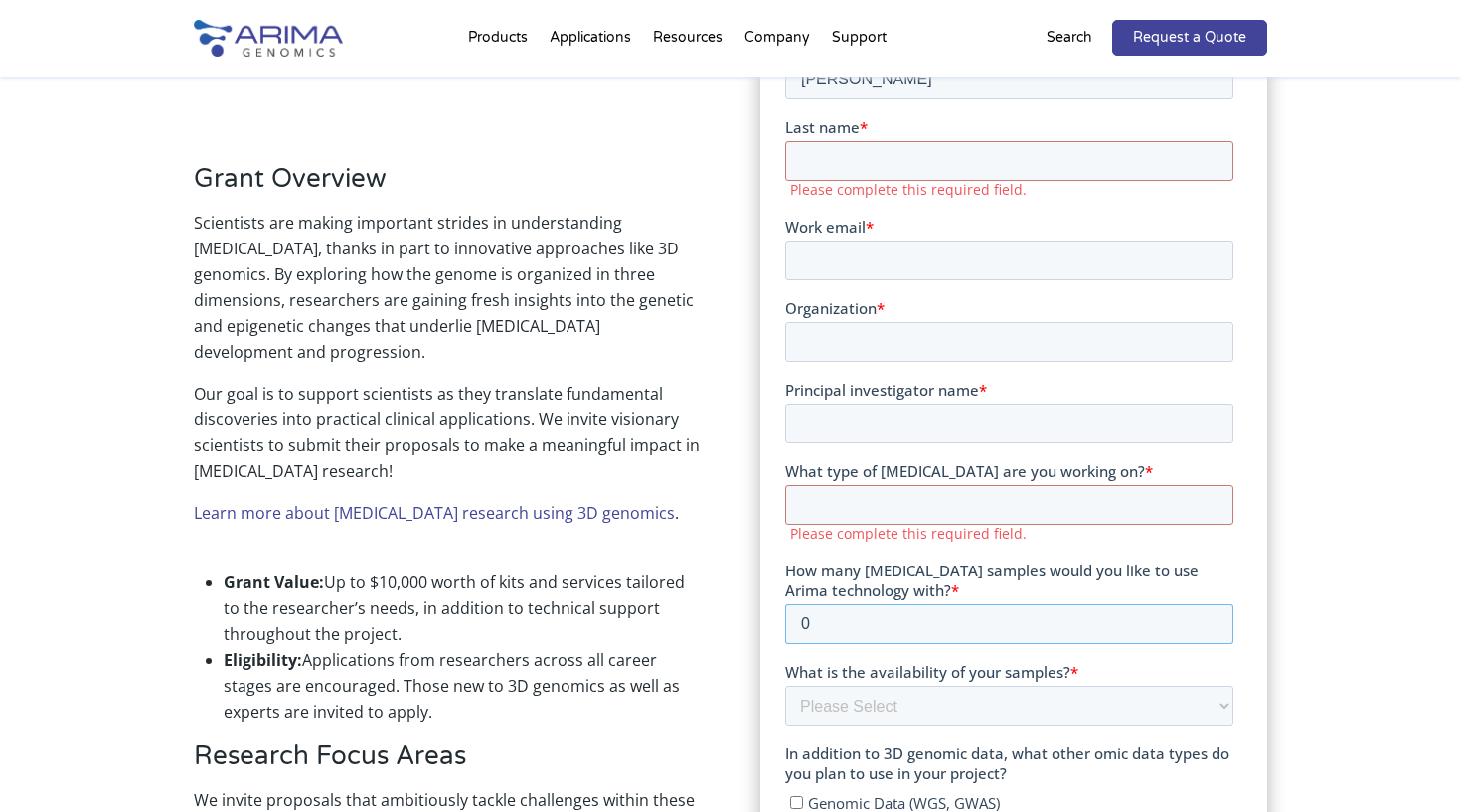 click on "0" at bounding box center (1008, 623) 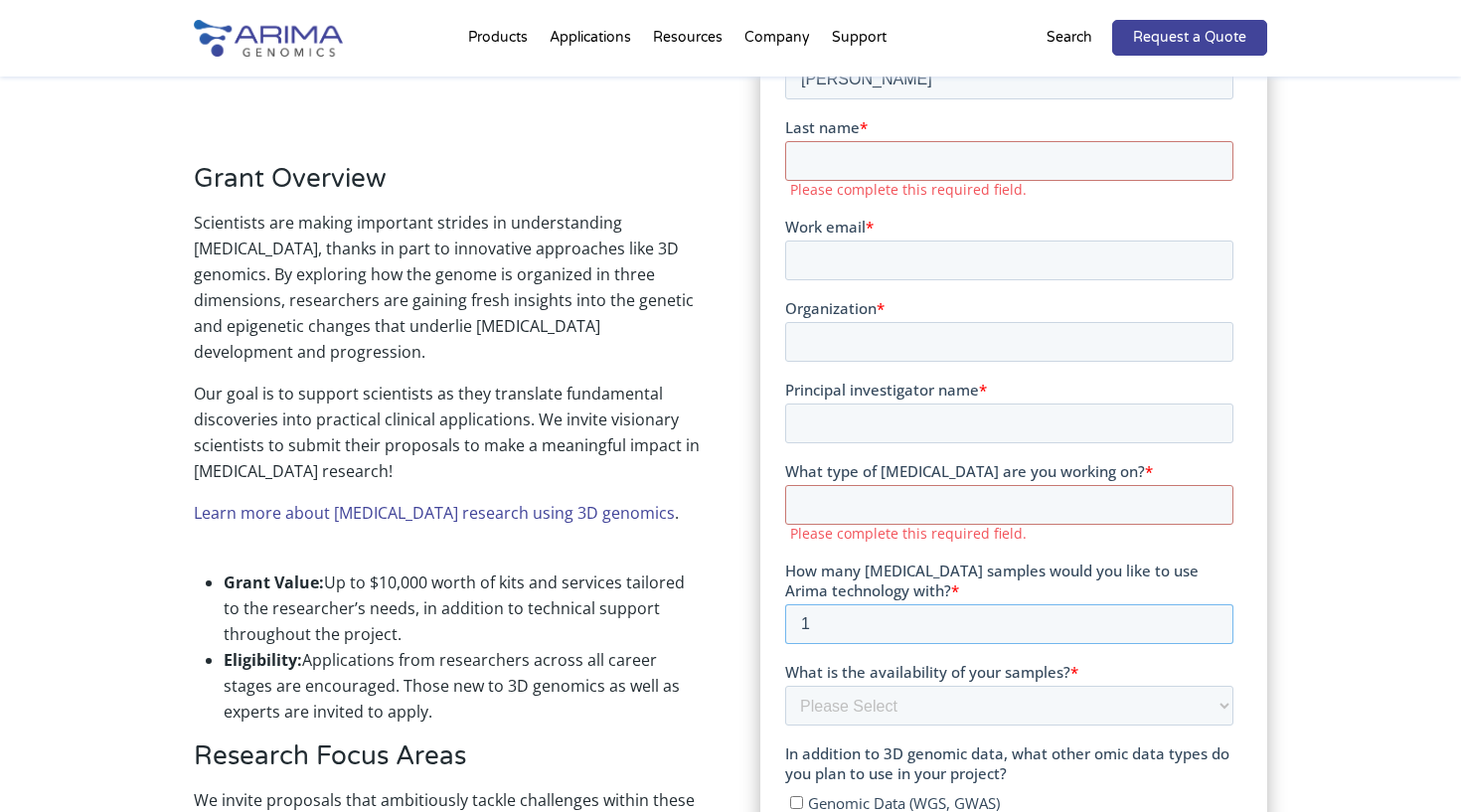 click on "1" at bounding box center [1008, 623] 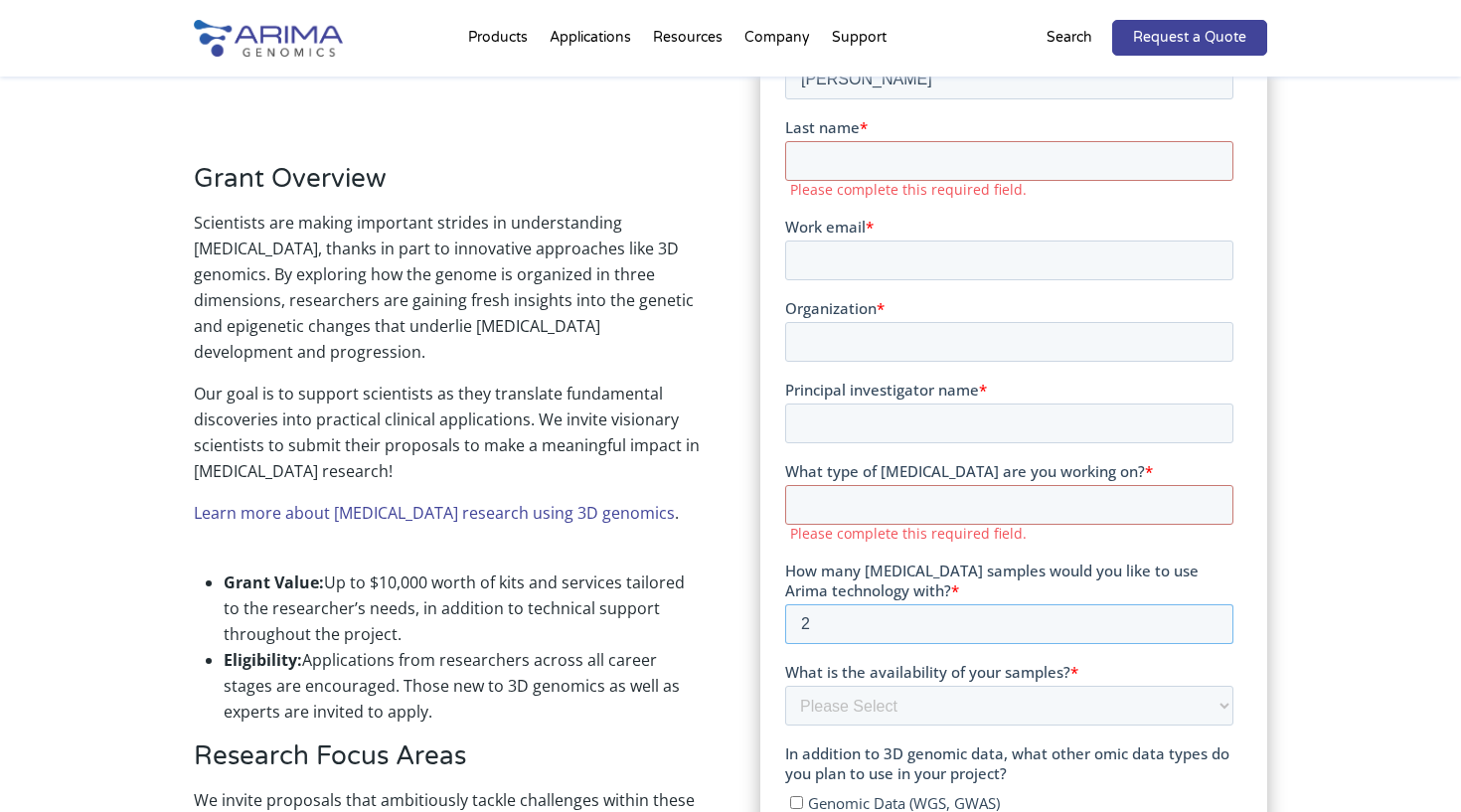 click on "2" at bounding box center [1008, 623] 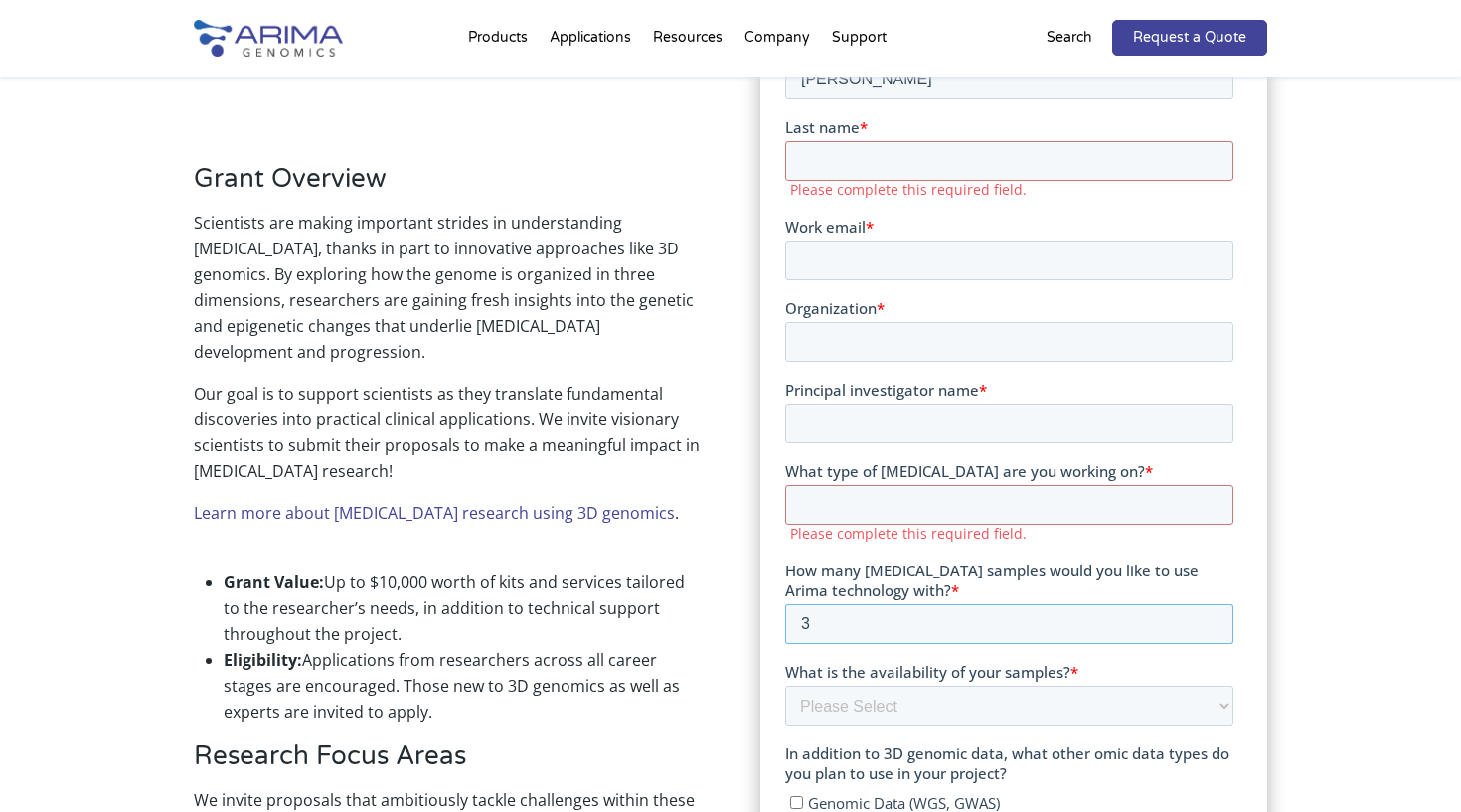 click on "3" at bounding box center (1008, 623) 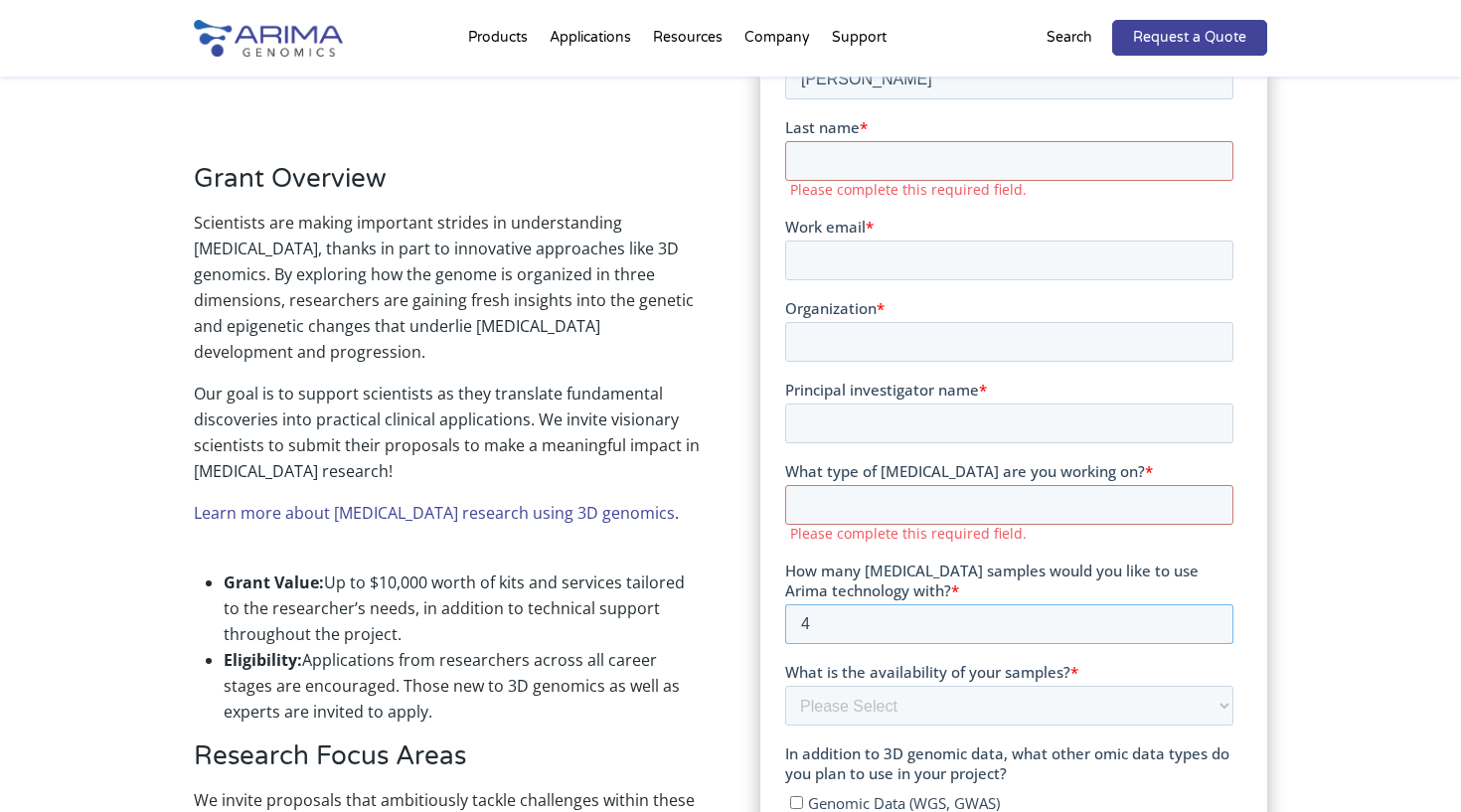 click on "4" at bounding box center (1008, 623) 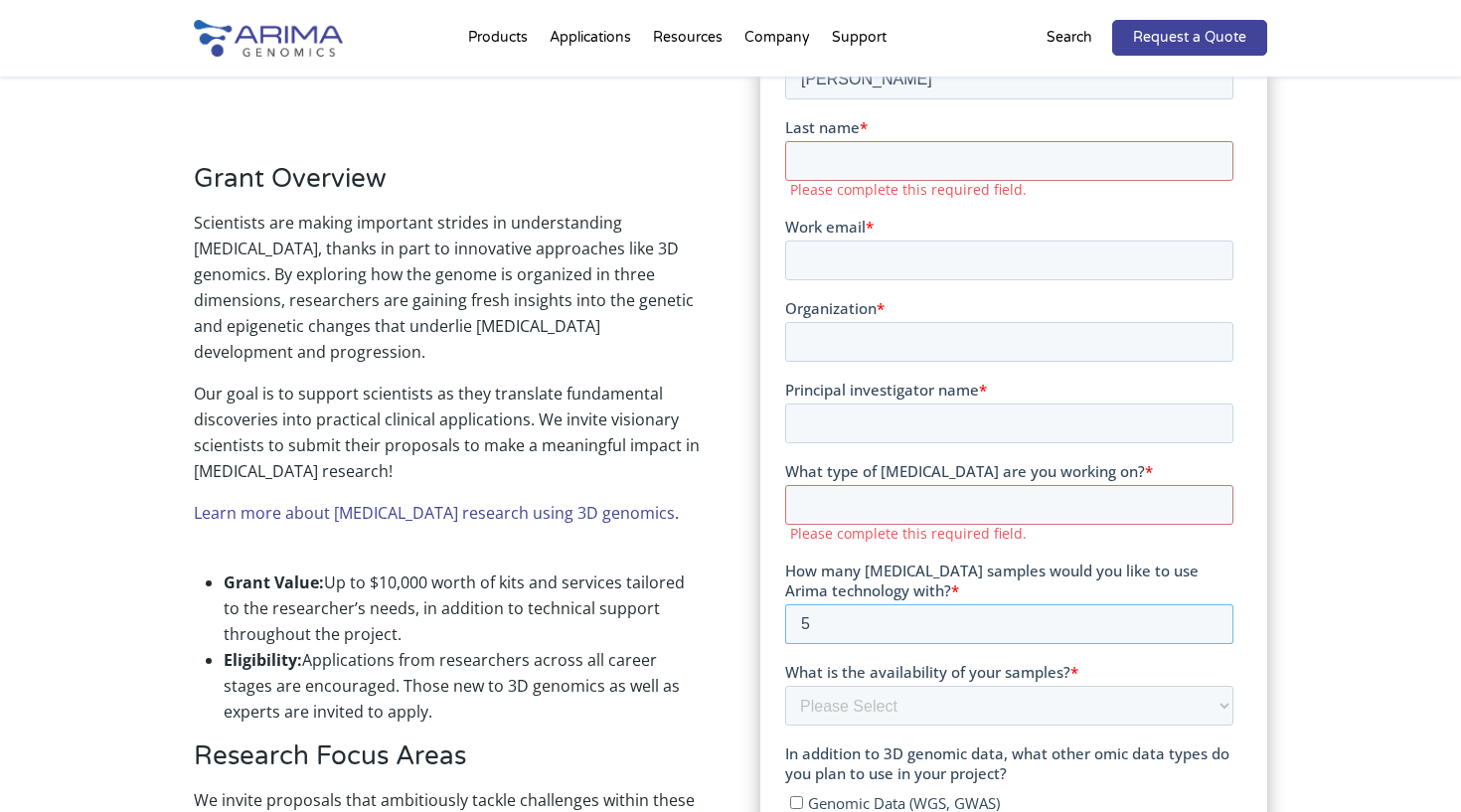 click on "5" at bounding box center [1008, 623] 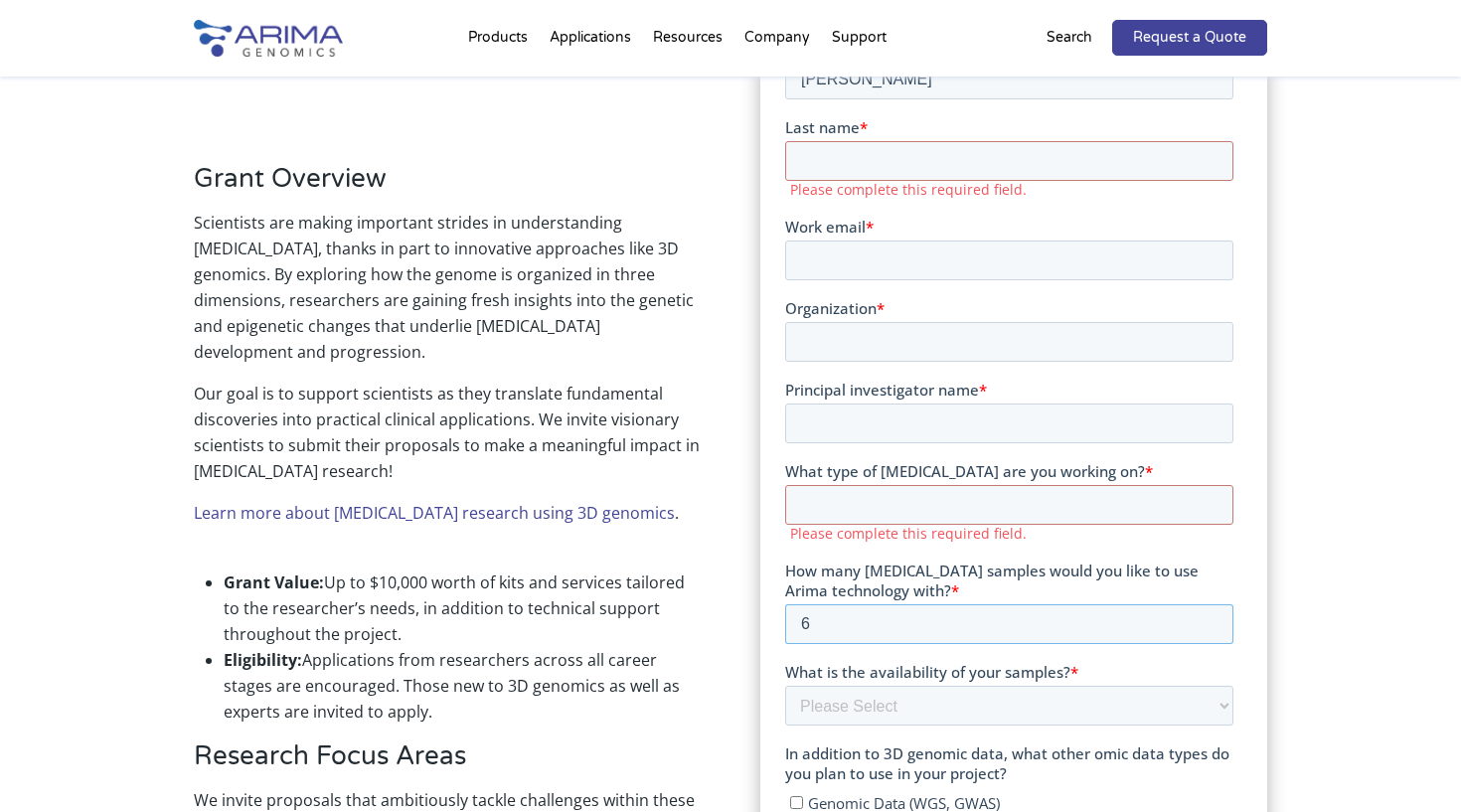 click on "6" at bounding box center (1008, 623) 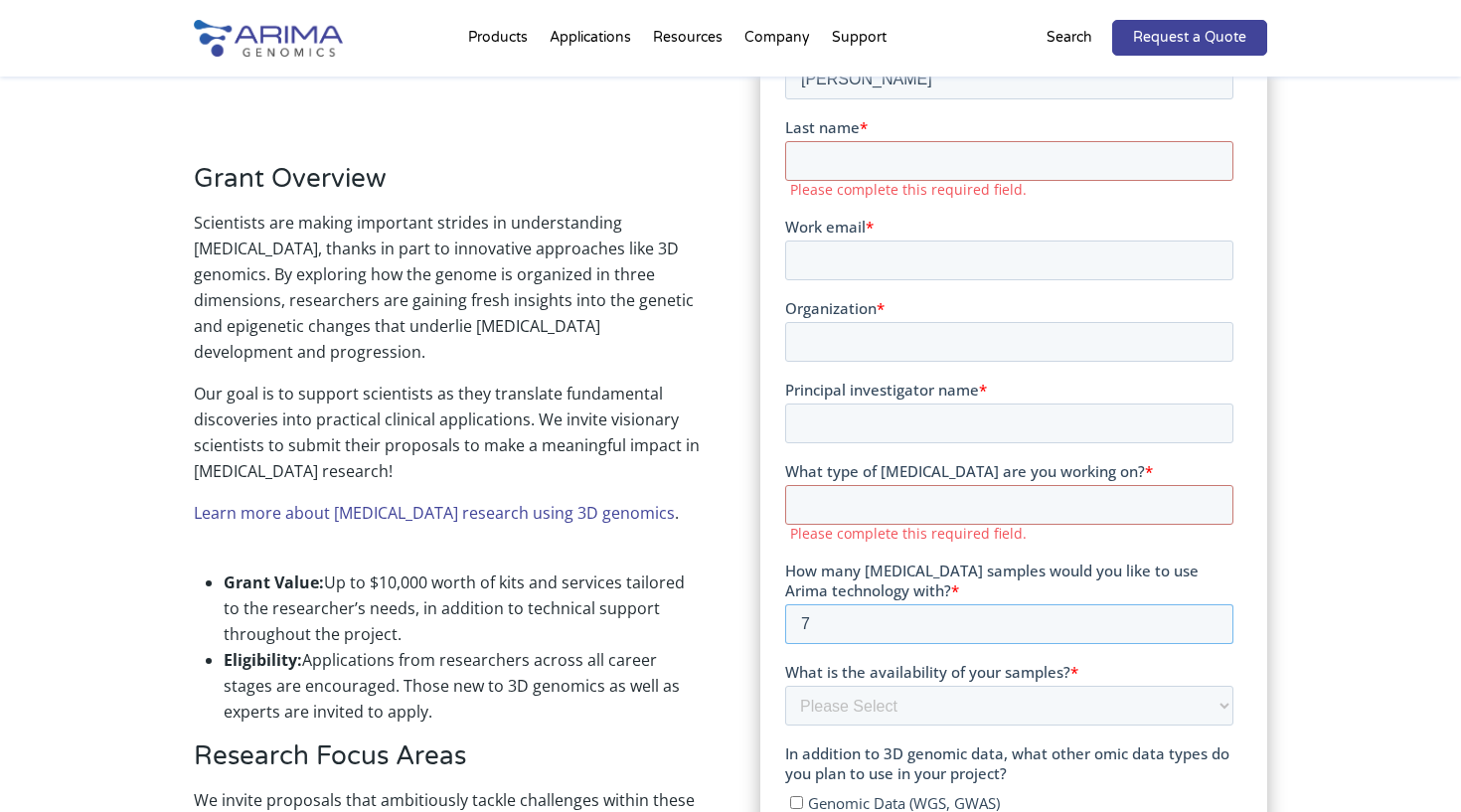 click on "7" at bounding box center [1008, 623] 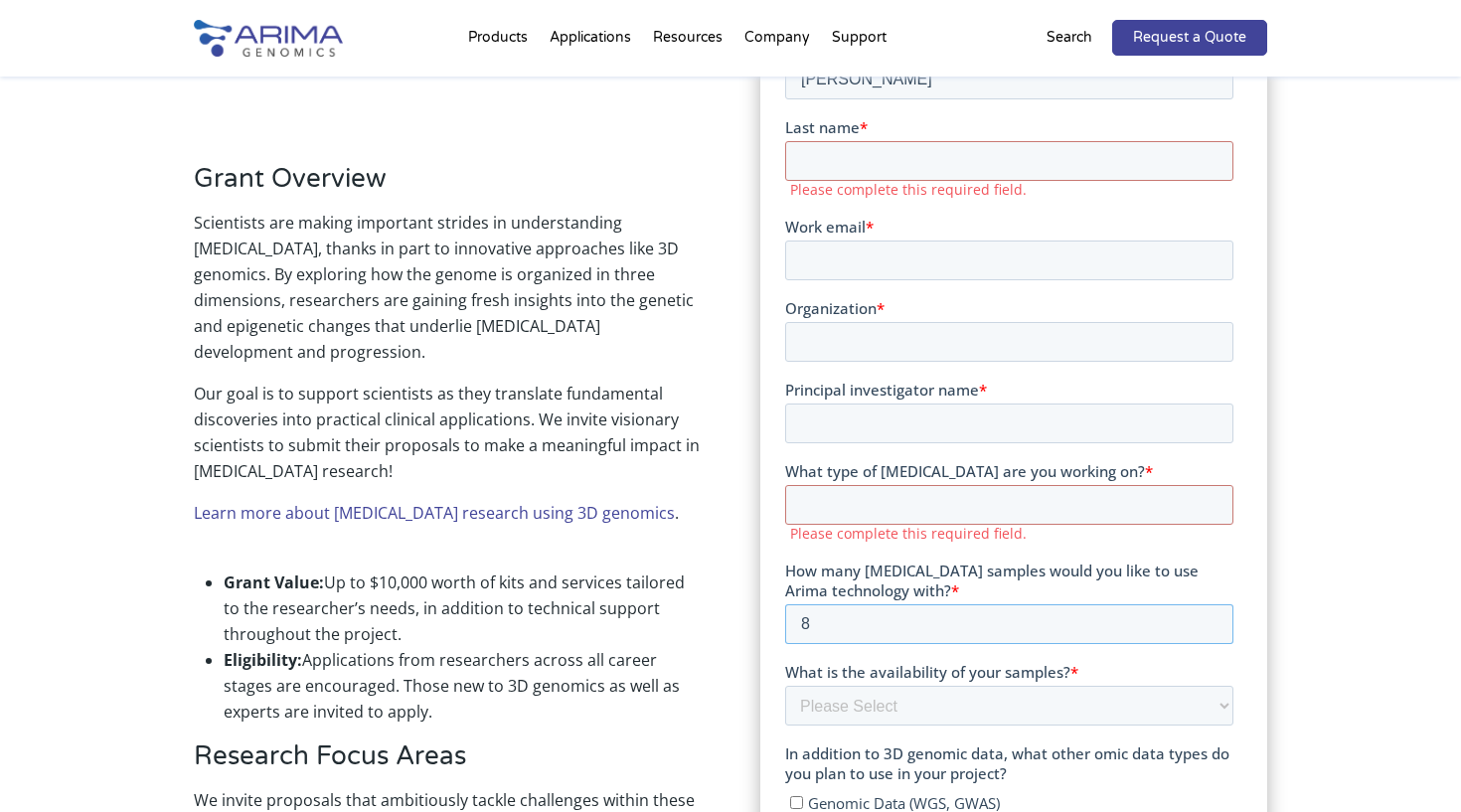 click on "8" at bounding box center (1008, 623) 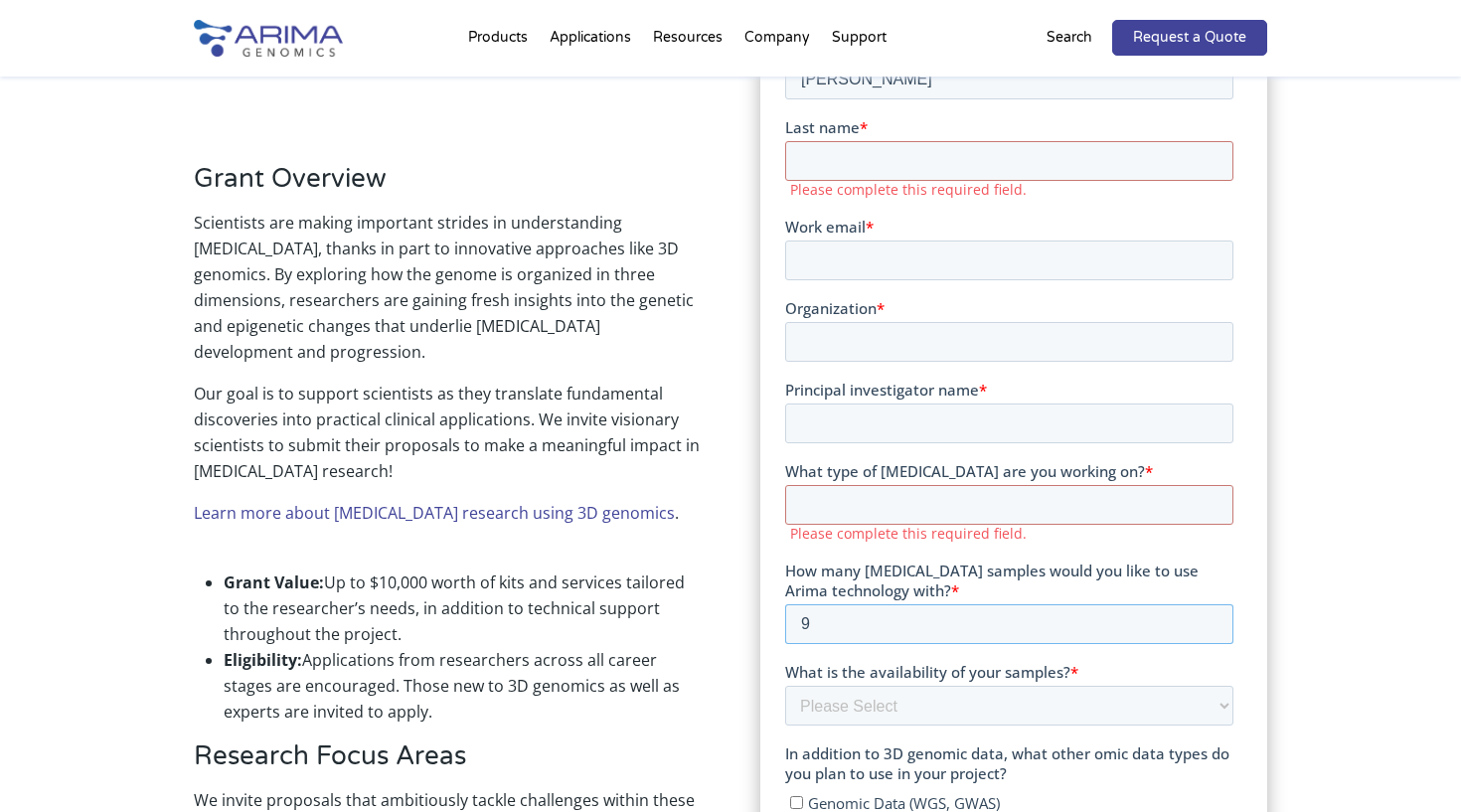 click on "9" at bounding box center [1008, 623] 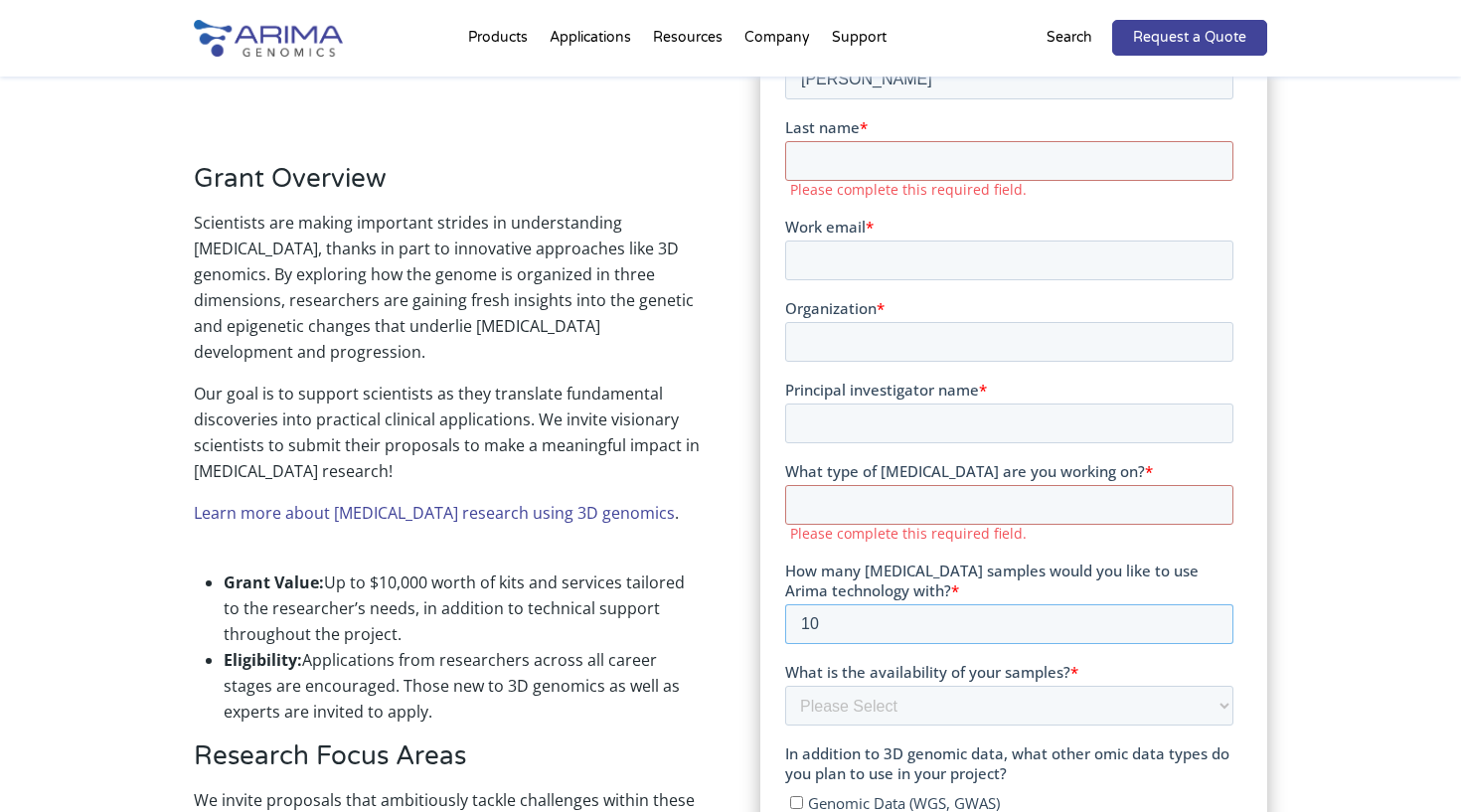 click on "10" at bounding box center (1008, 623) 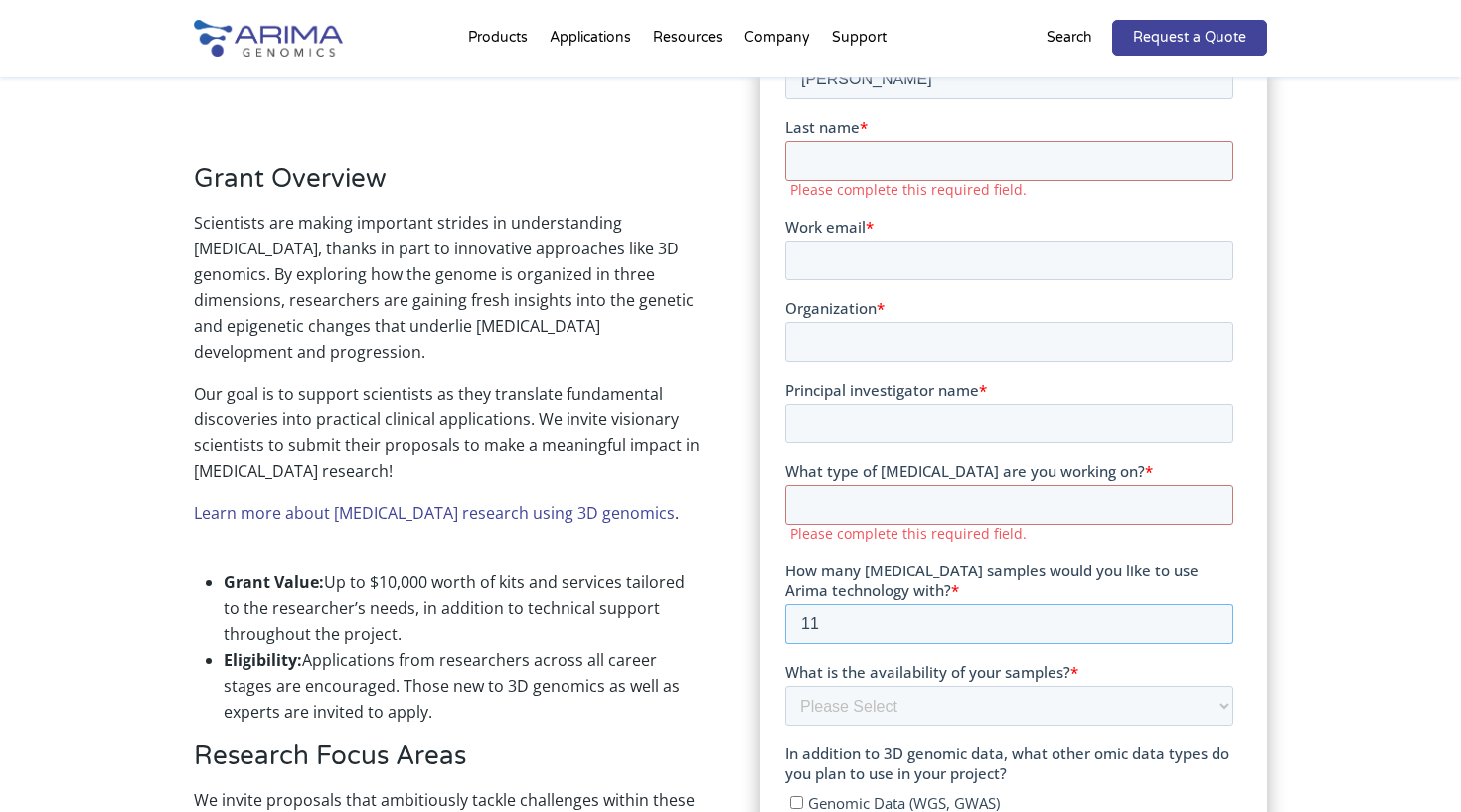 click on "11" at bounding box center (1008, 623) 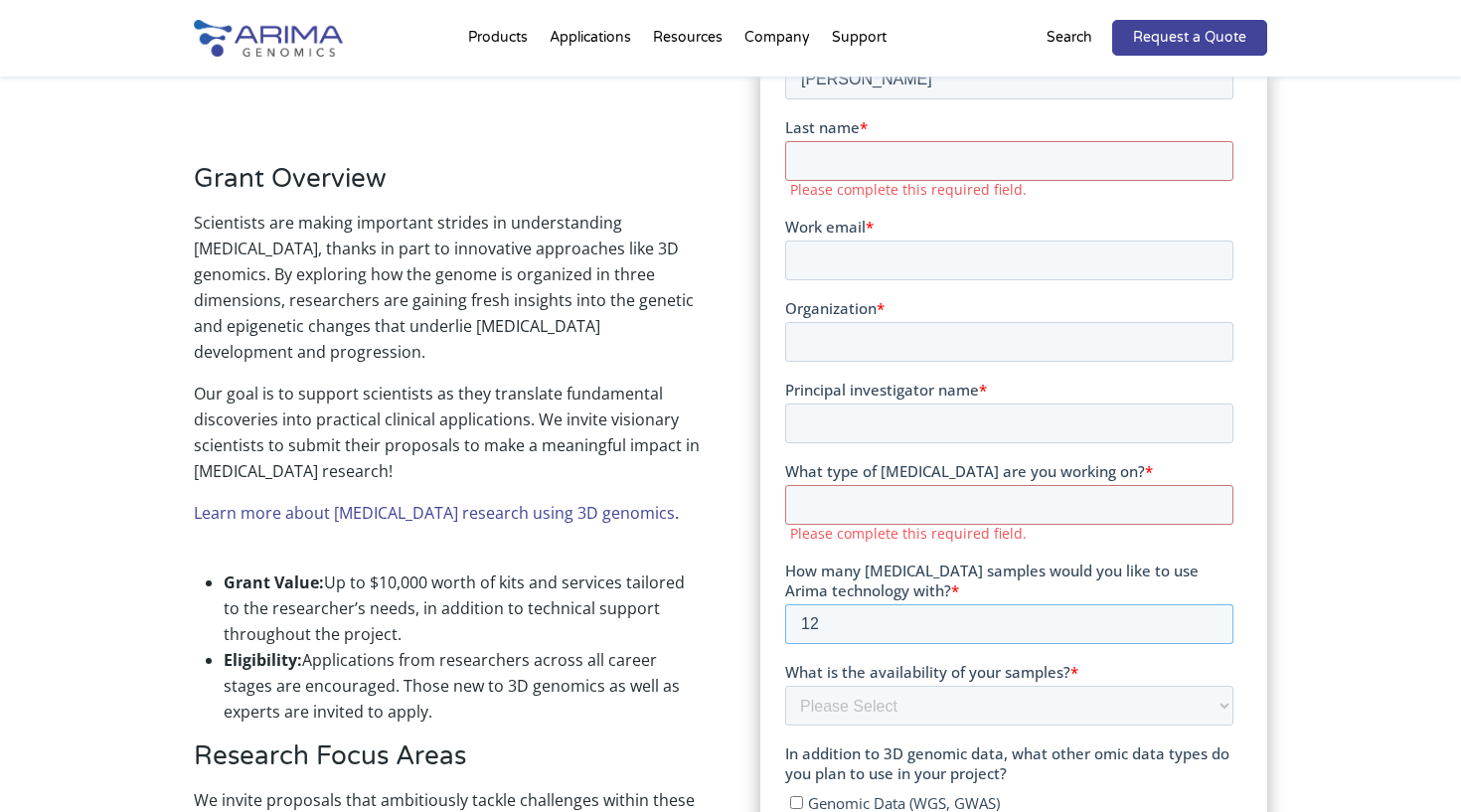 click on "12" at bounding box center [1008, 623] 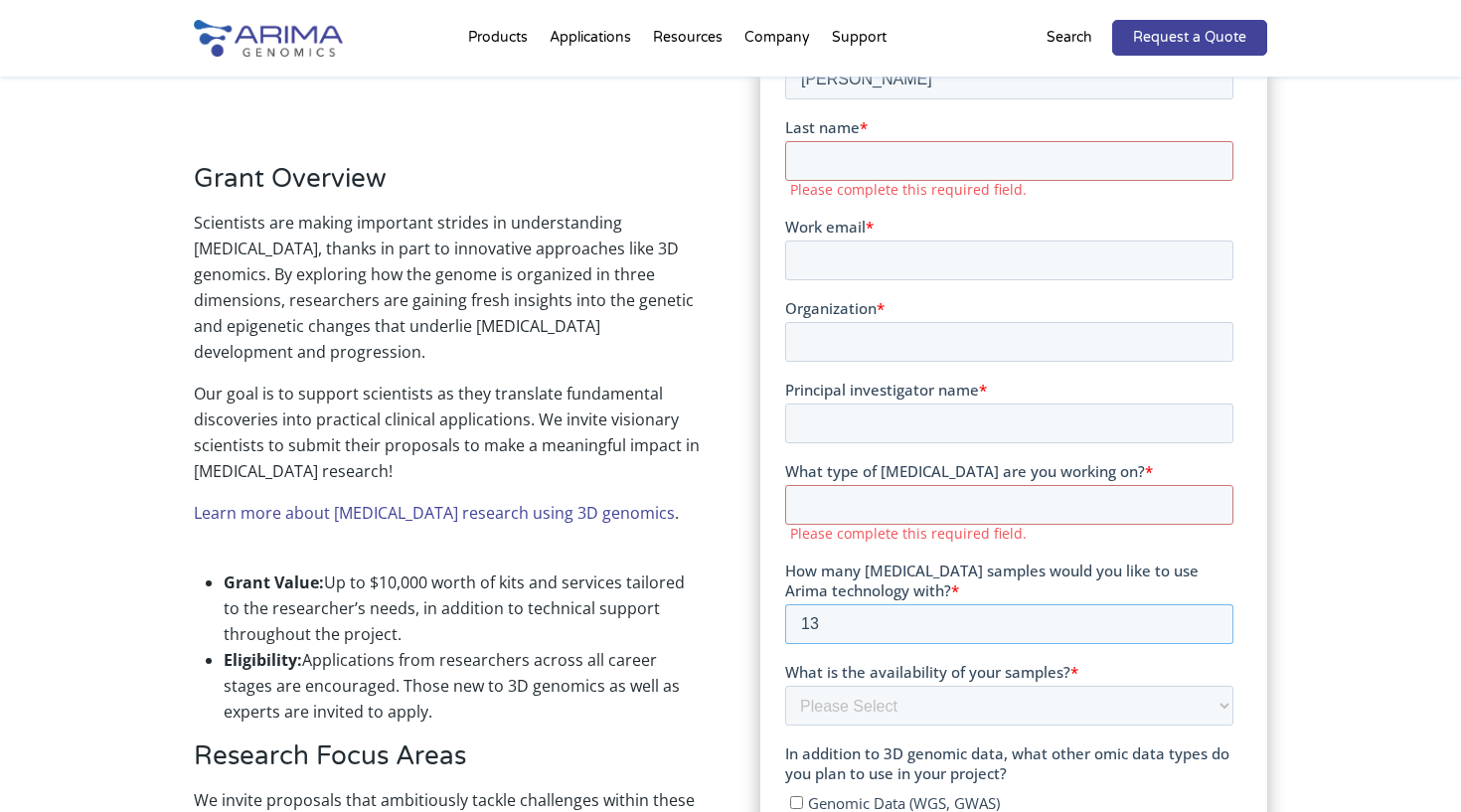 click on "13" at bounding box center (1008, 623) 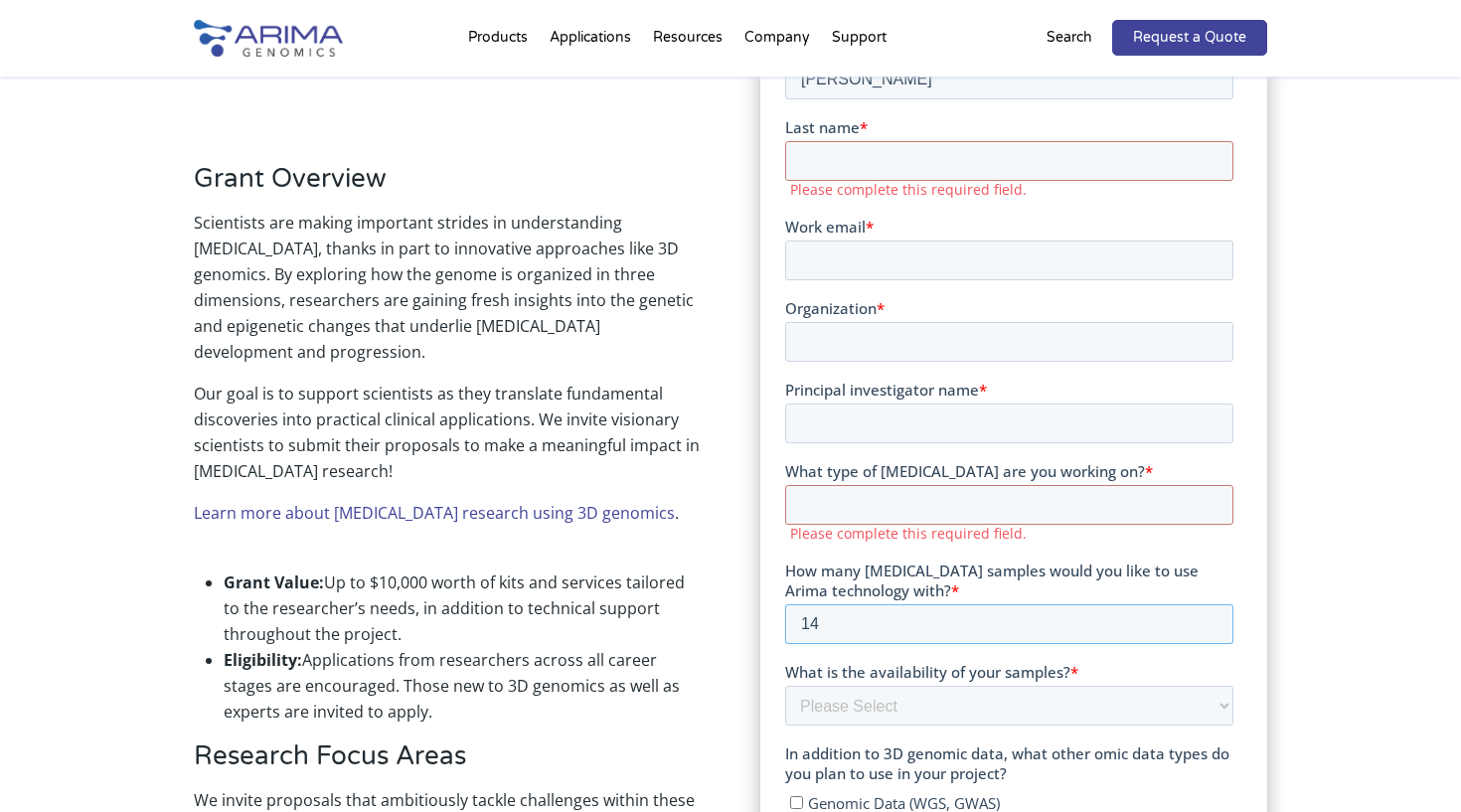 click on "14" at bounding box center (1008, 623) 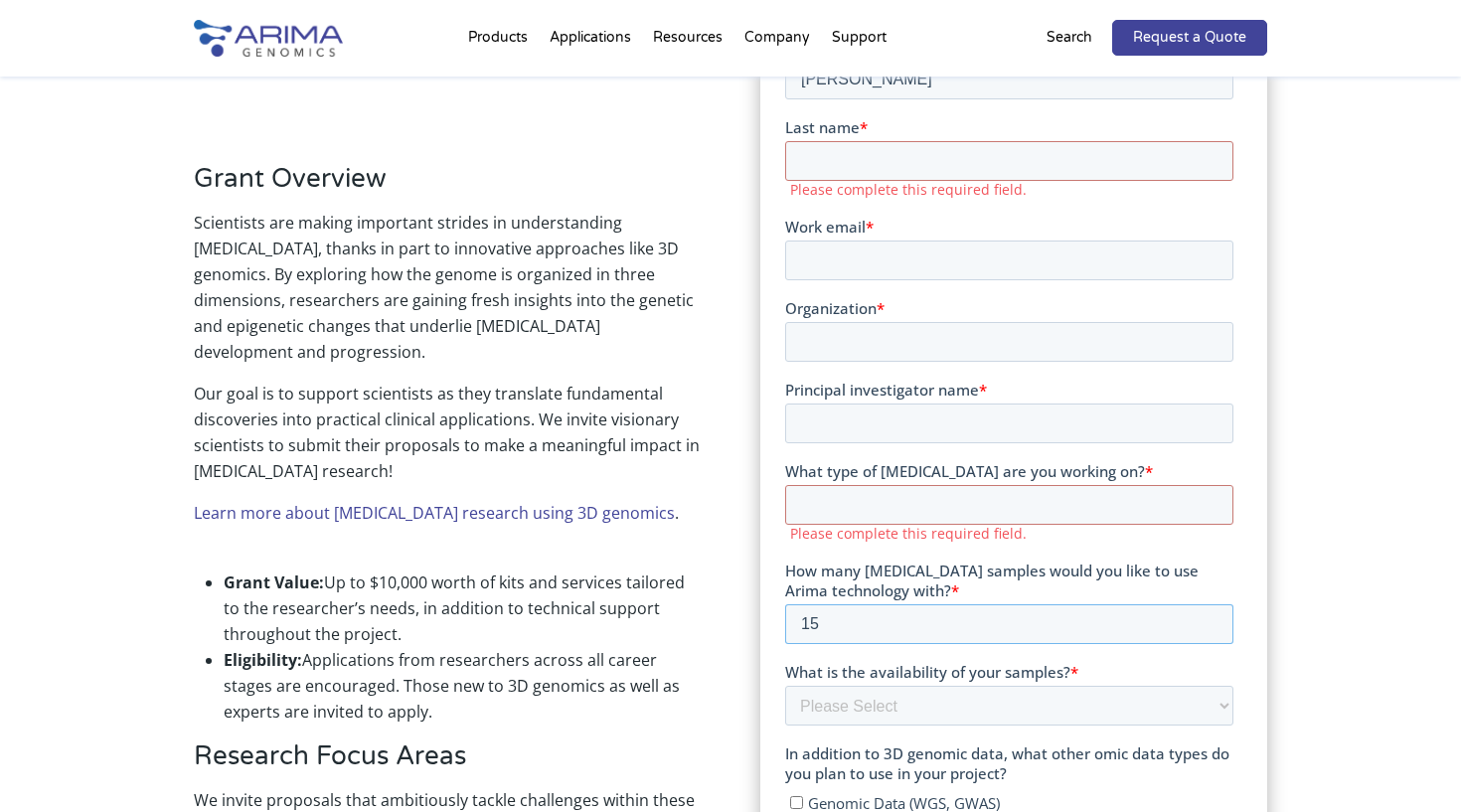 click on "15" at bounding box center (1008, 623) 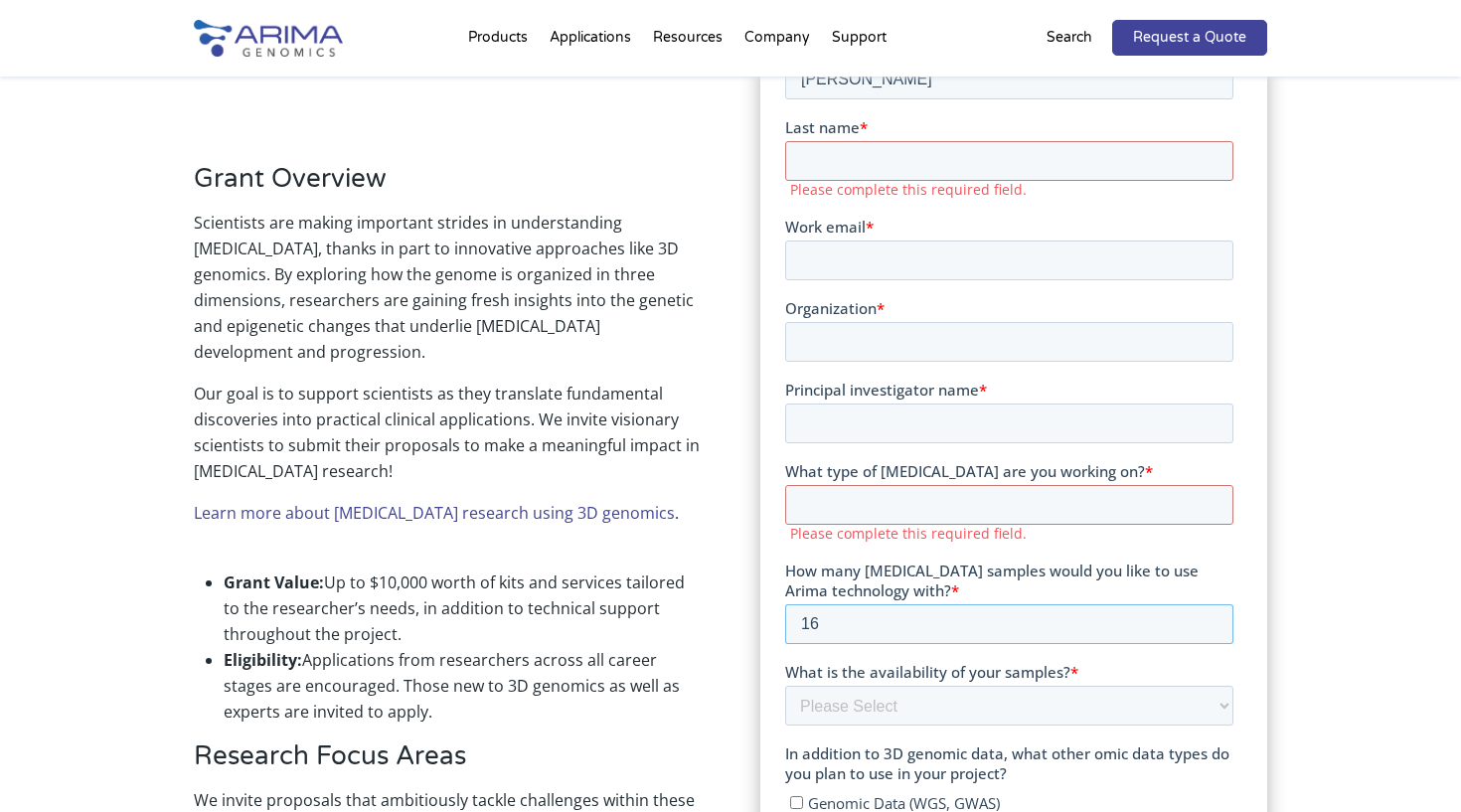click on "16" at bounding box center [1008, 623] 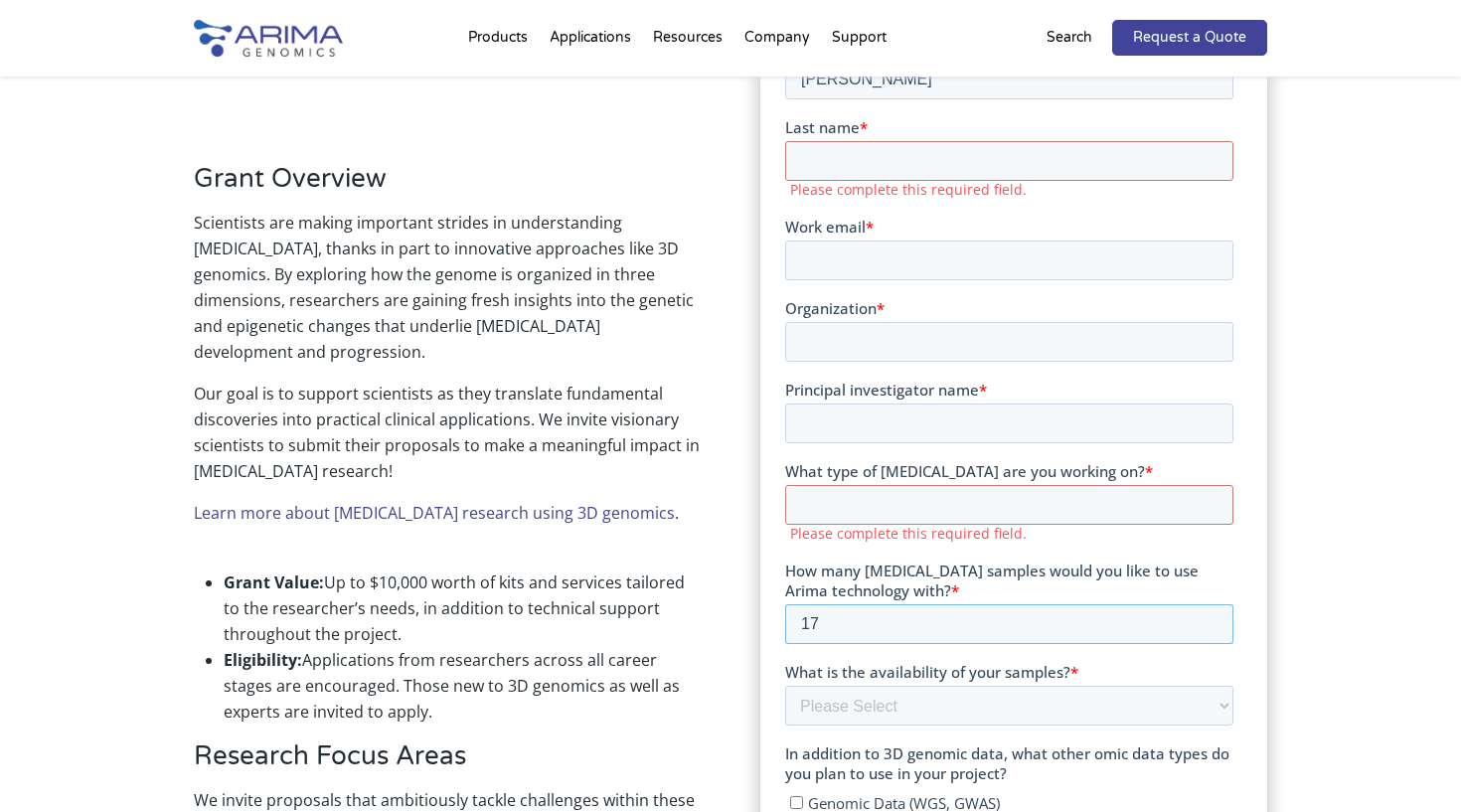 click on "17" at bounding box center [1008, 623] 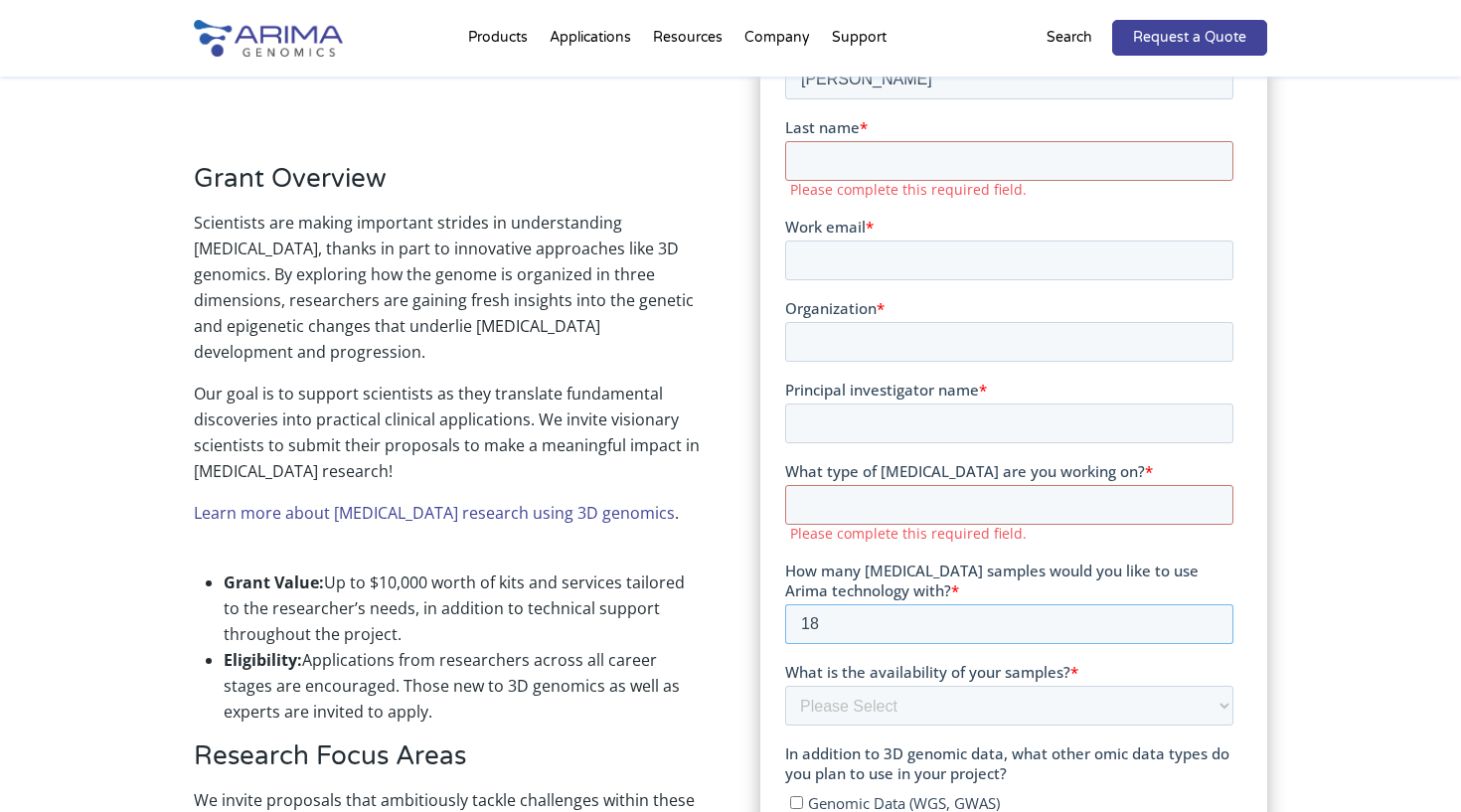 click on "18" at bounding box center (1008, 623) 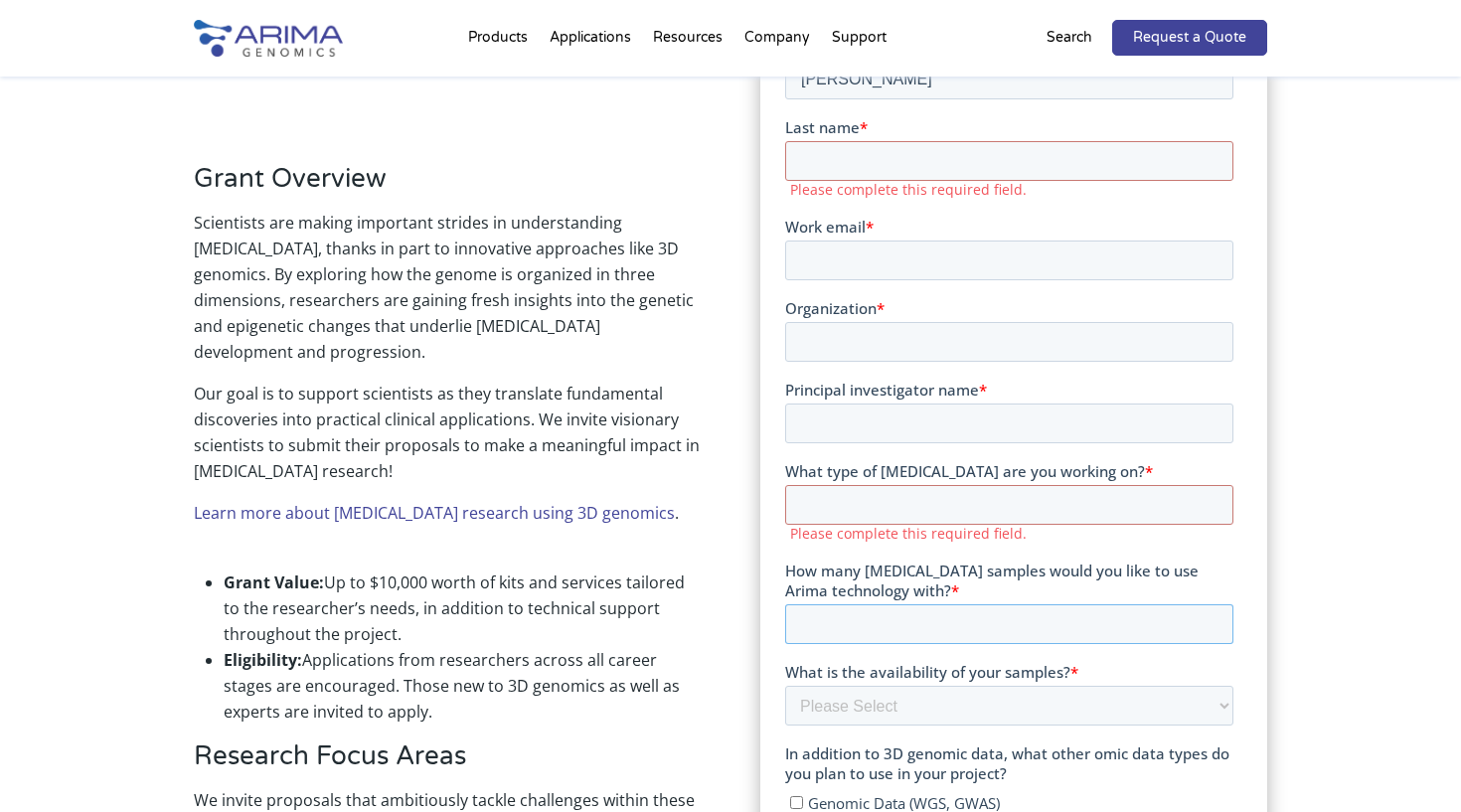 type 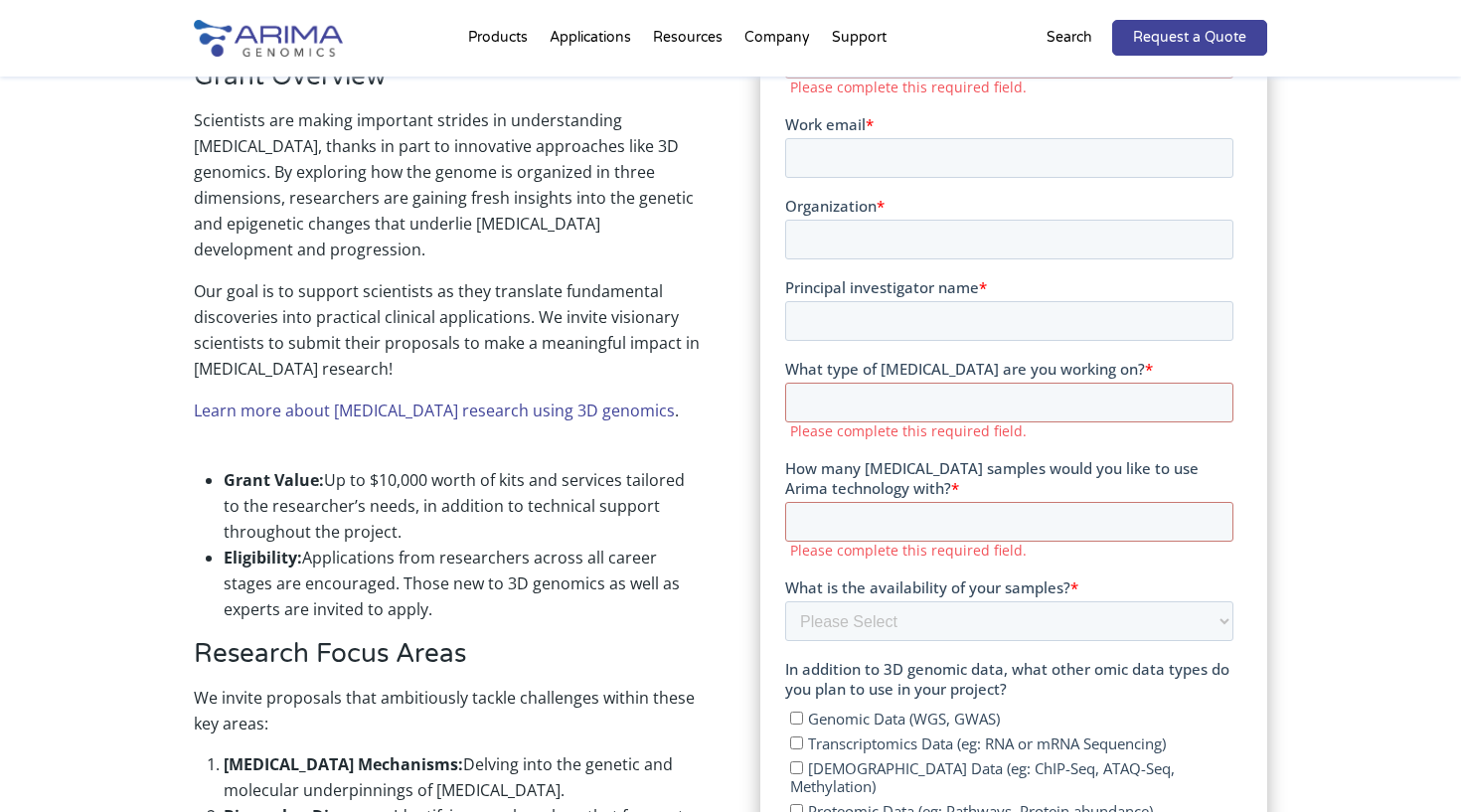 scroll, scrollTop: 600, scrollLeft: 0, axis: vertical 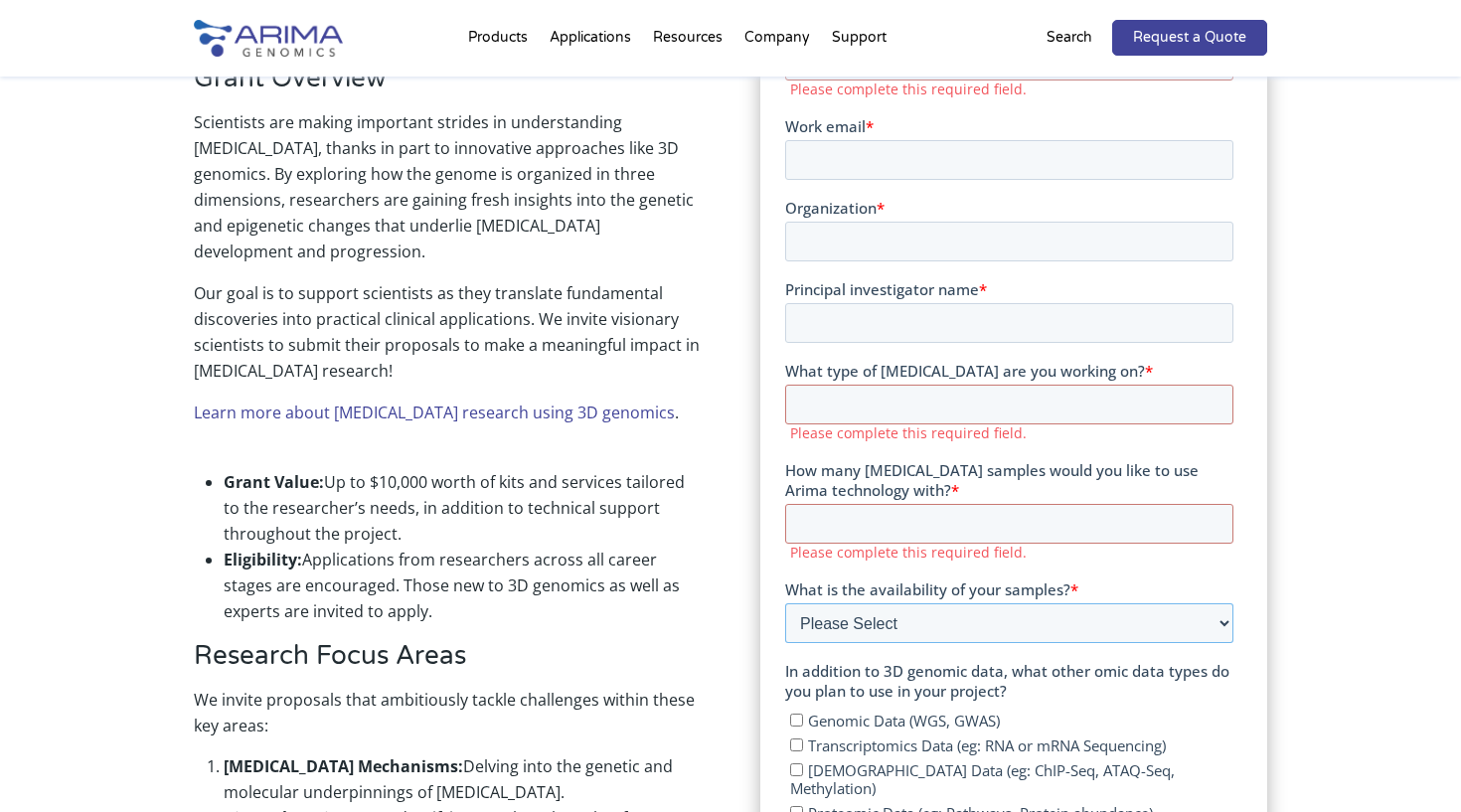 select on "Will take longer than 2 months to acquire" 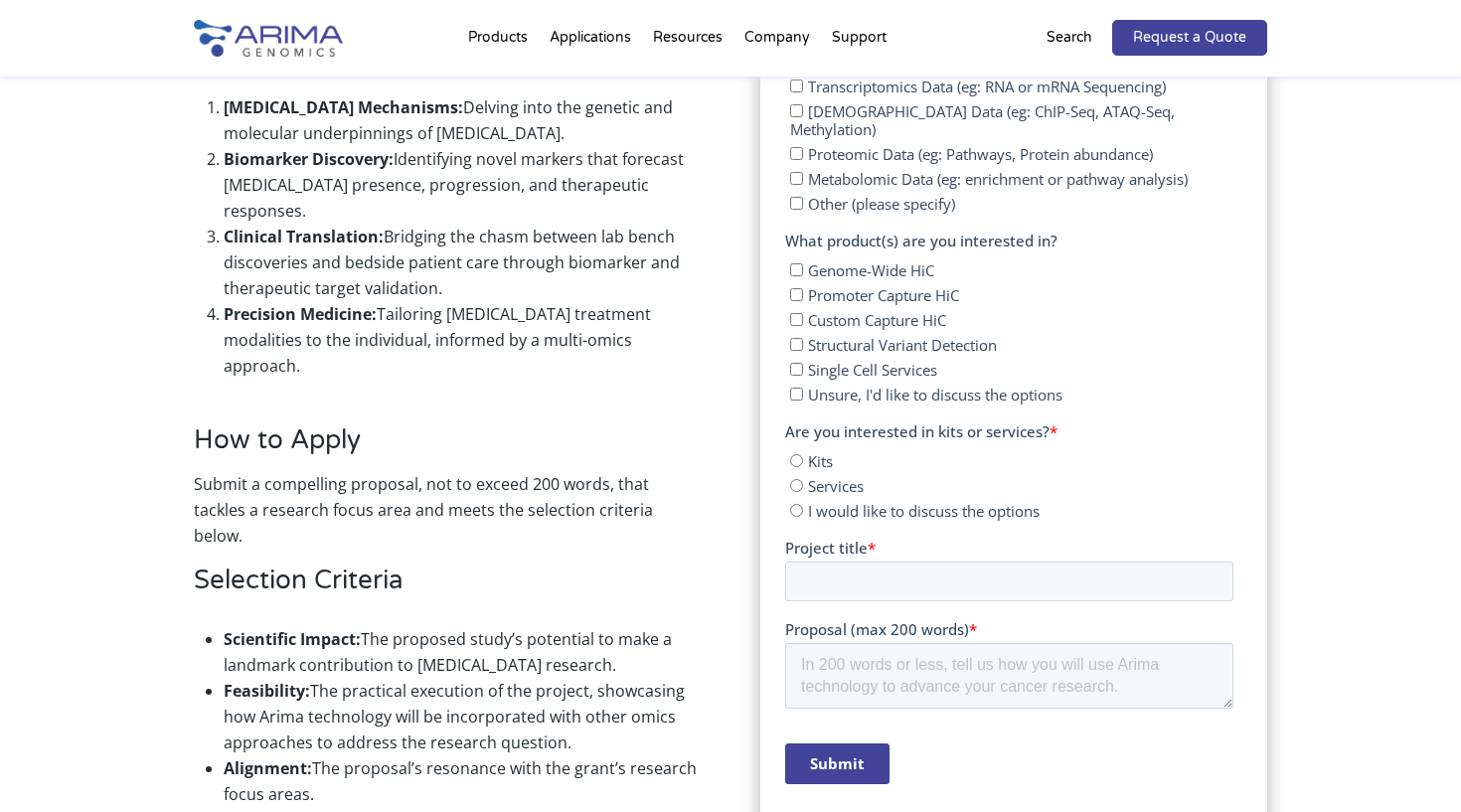 scroll, scrollTop: 1250, scrollLeft: 0, axis: vertical 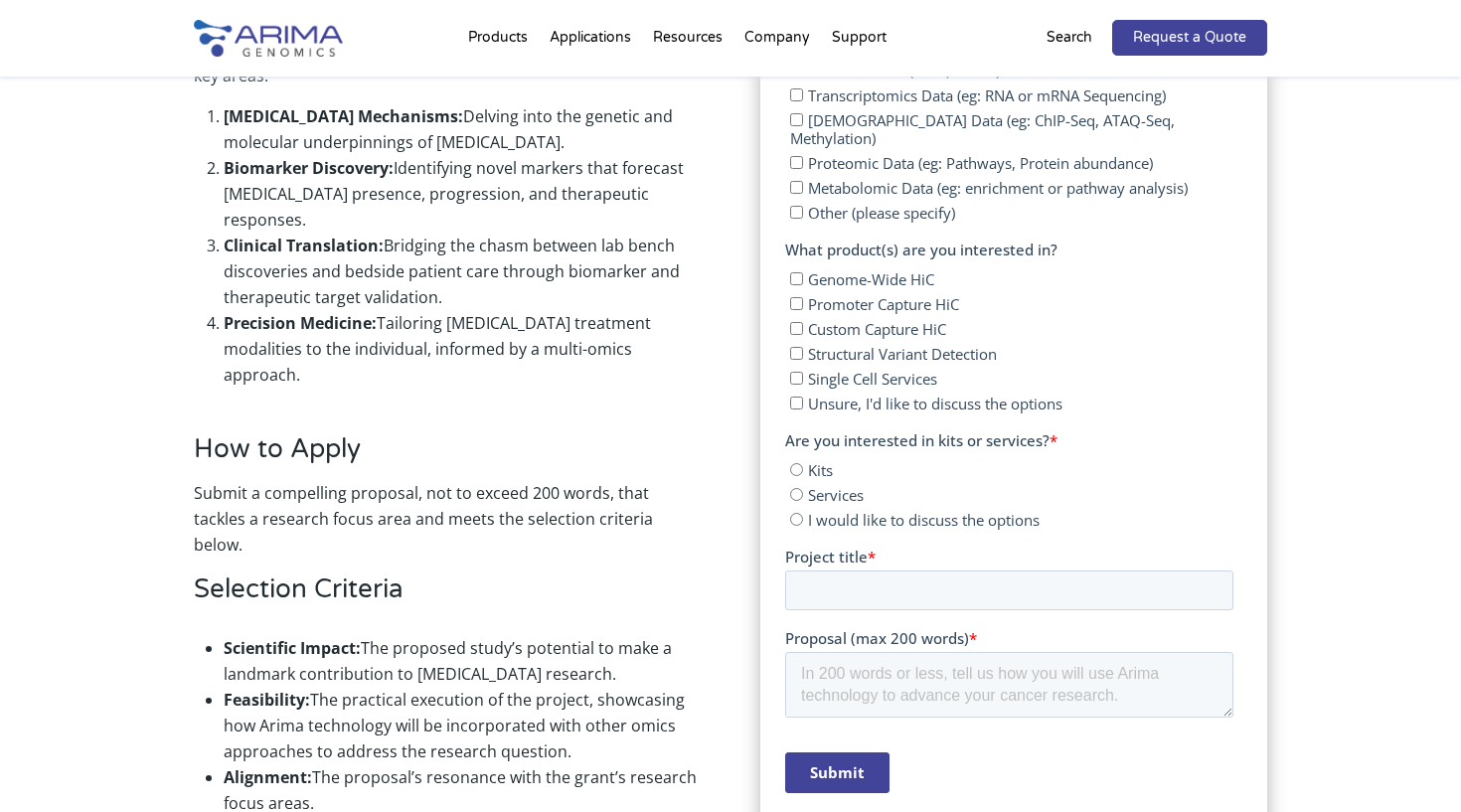click on "I would like to discuss the options" at bounding box center (795, 519) 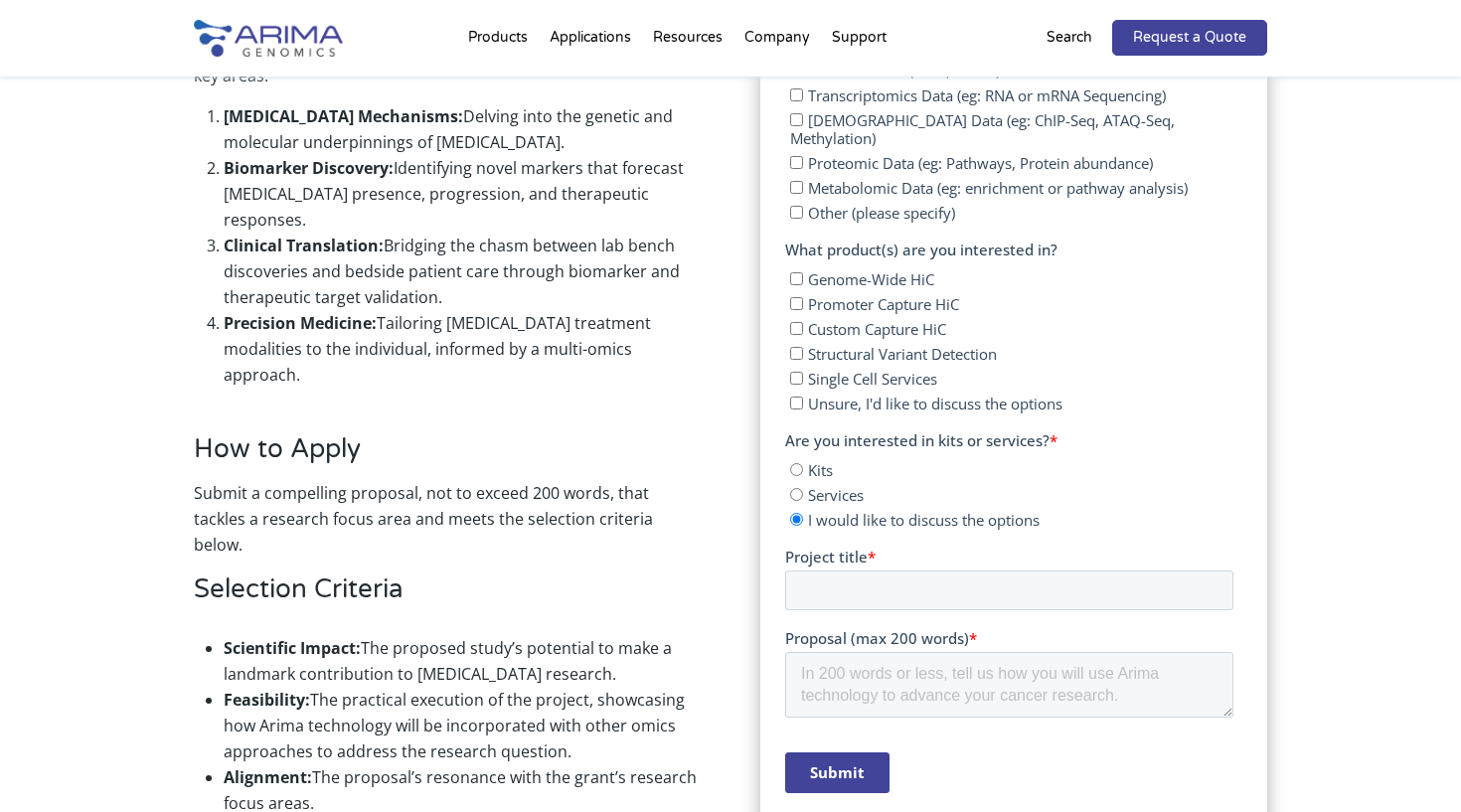 click on "Unsure, I'd like to discuss the options" at bounding box center [795, 403] 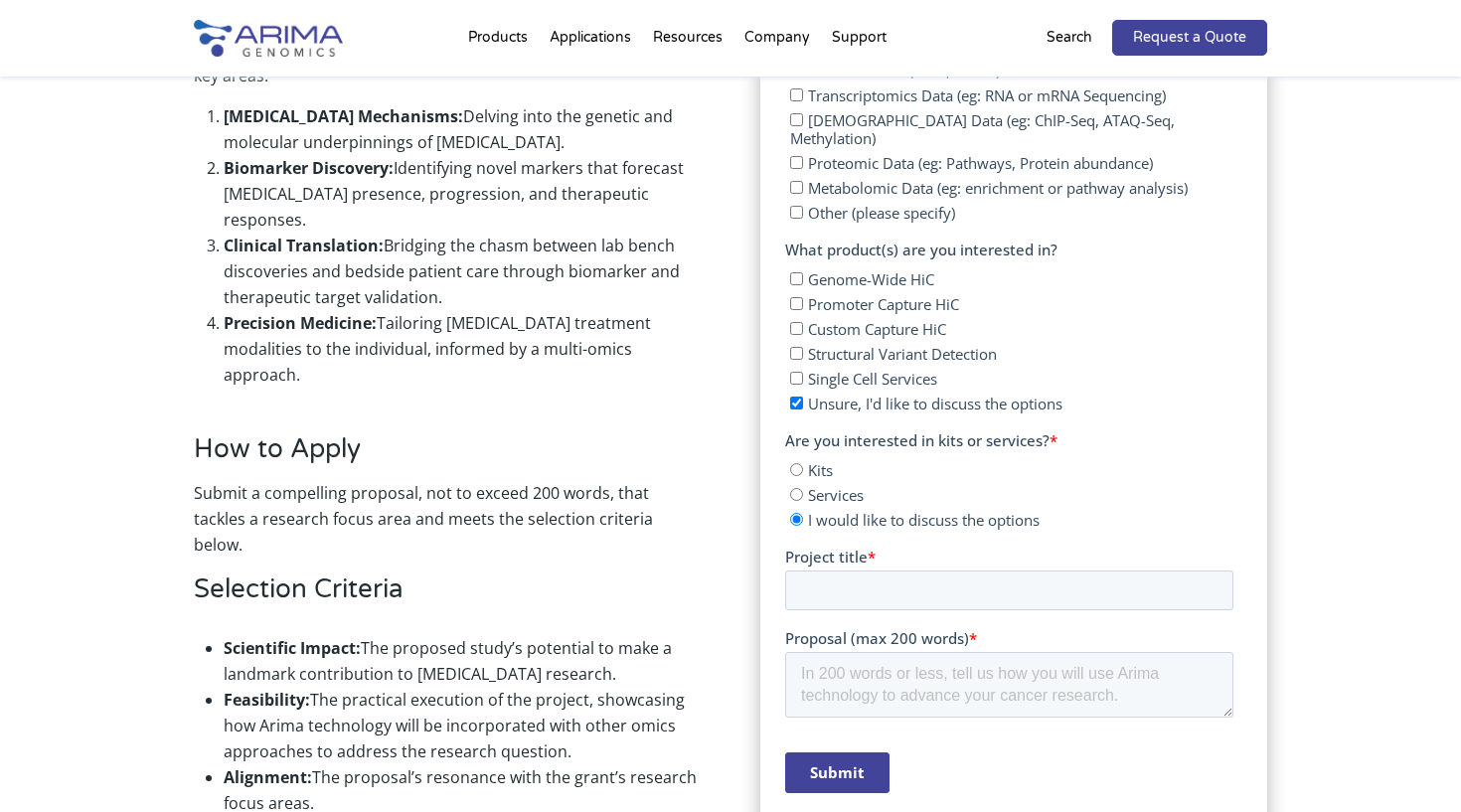 checkbox on "true" 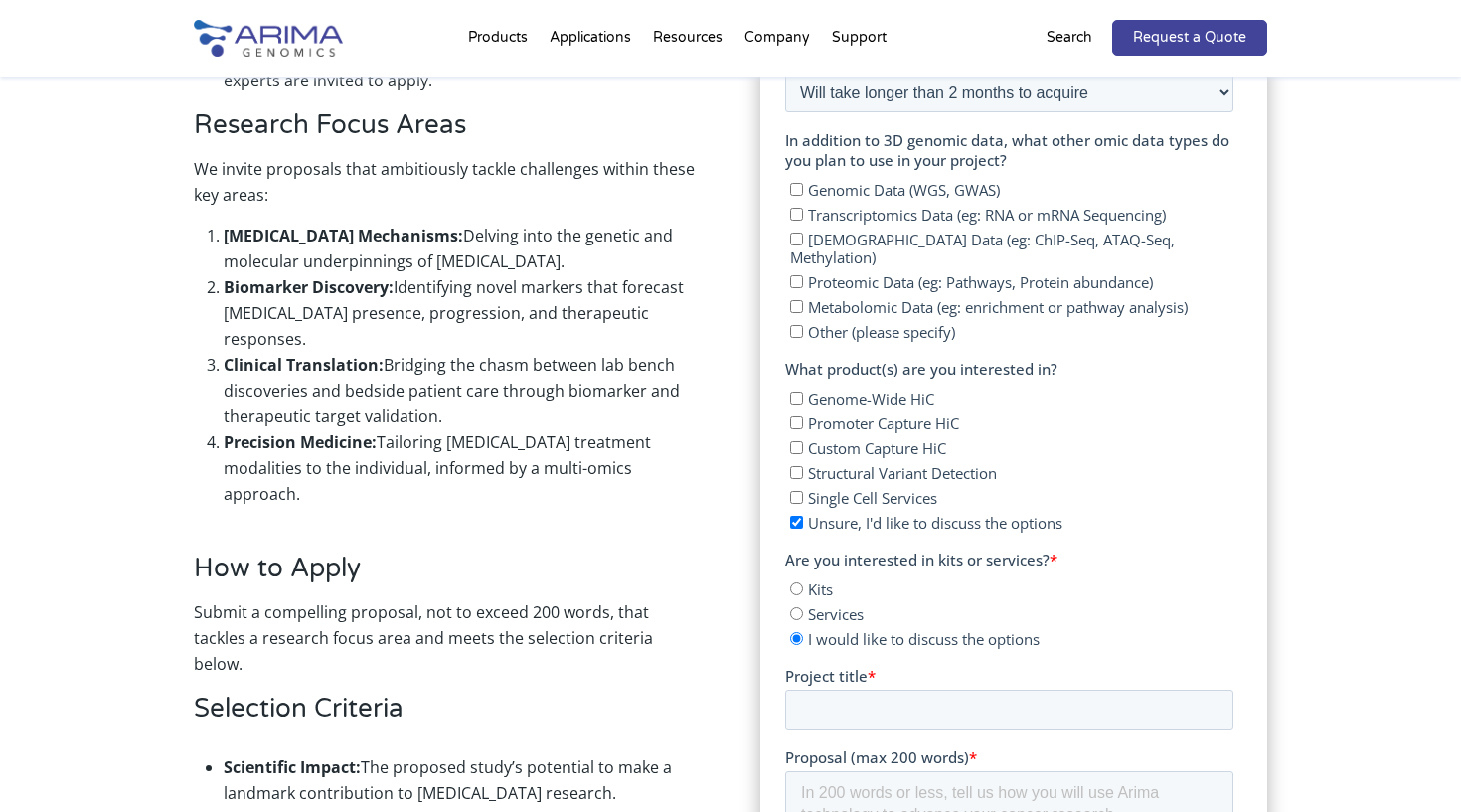 scroll, scrollTop: 1090, scrollLeft: 0, axis: vertical 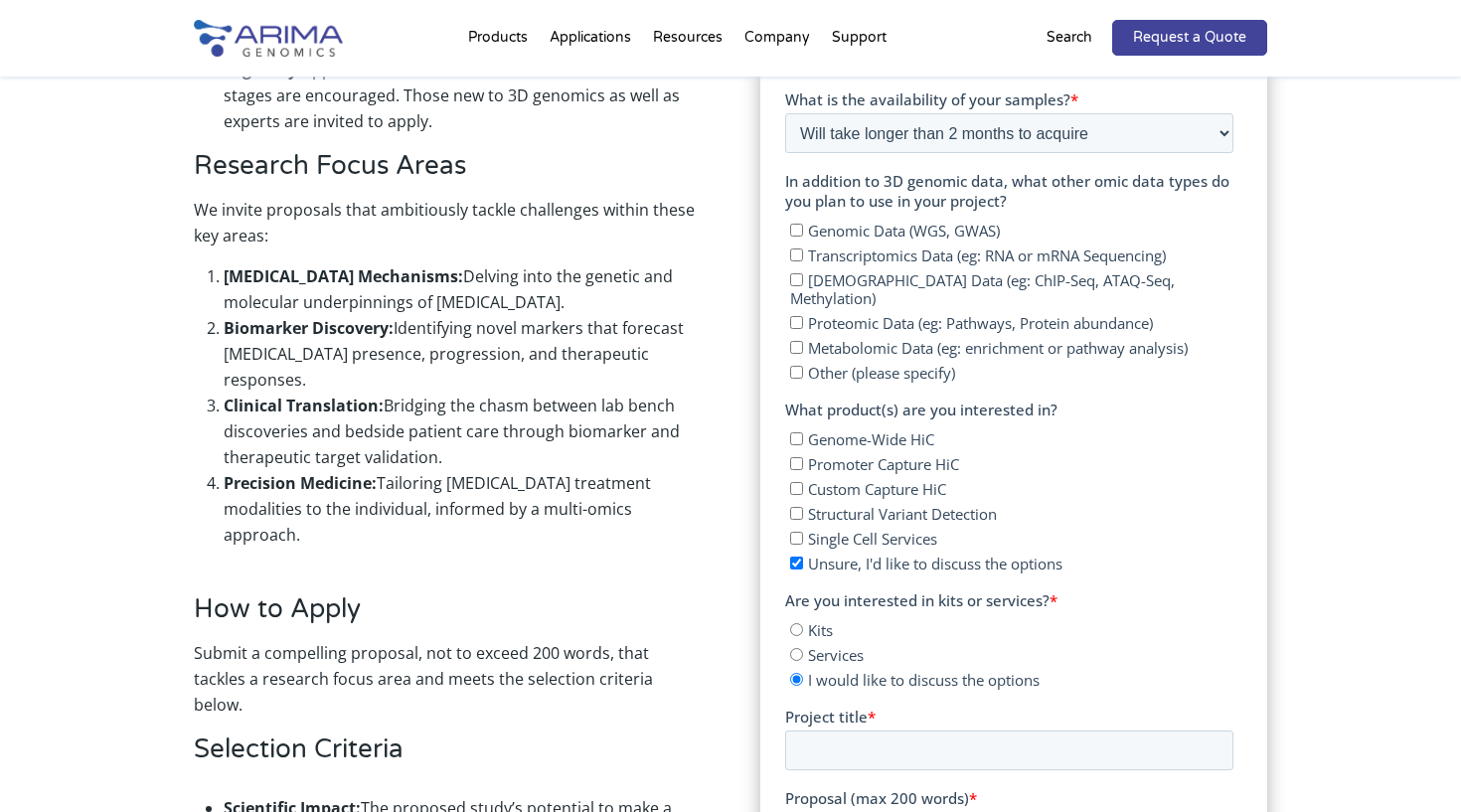 click on "Transcriptomics Data (eg: RNA or mRNA Sequencing)" at bounding box center [795, 254] 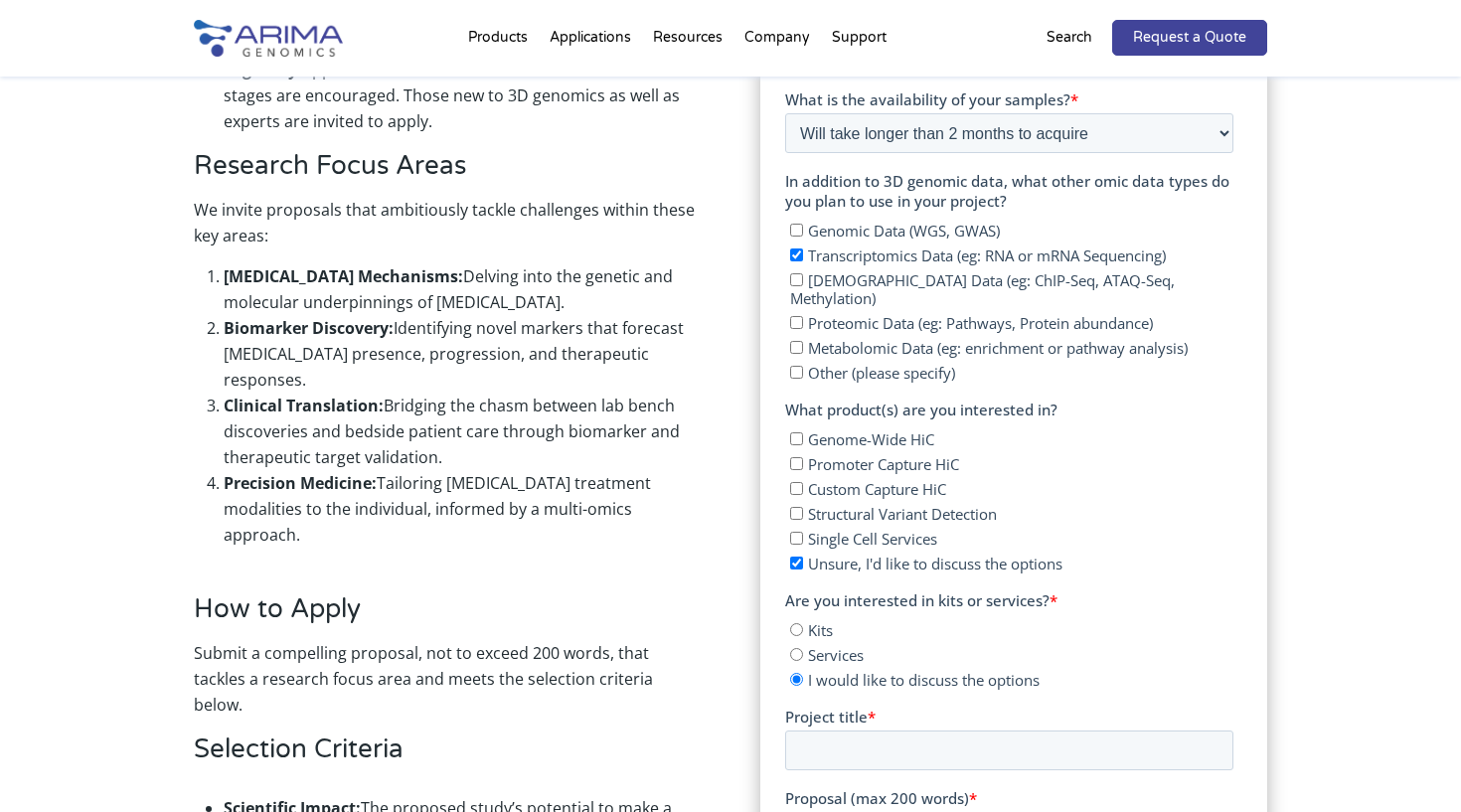 checkbox on "true" 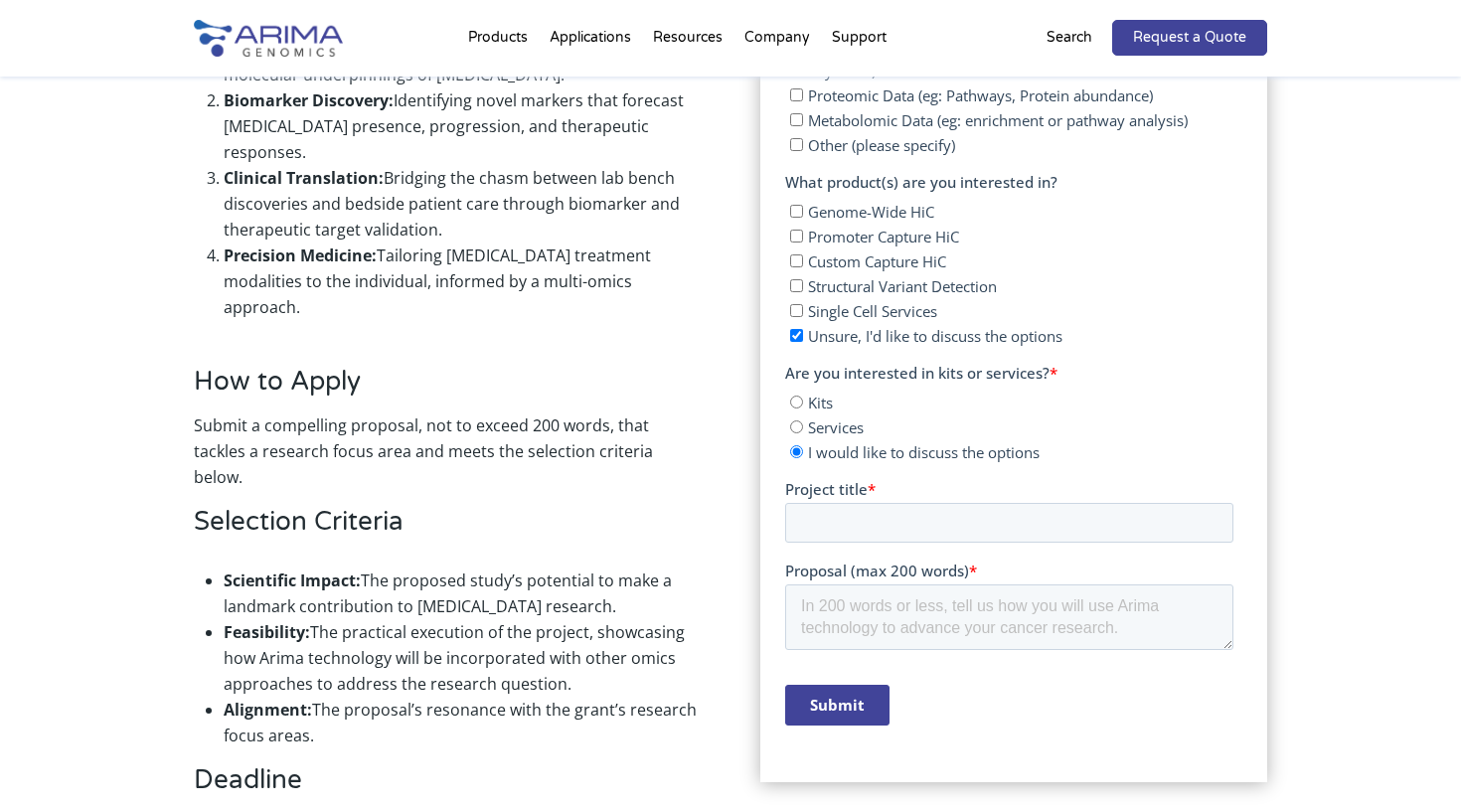 scroll, scrollTop: 1317, scrollLeft: 0, axis: vertical 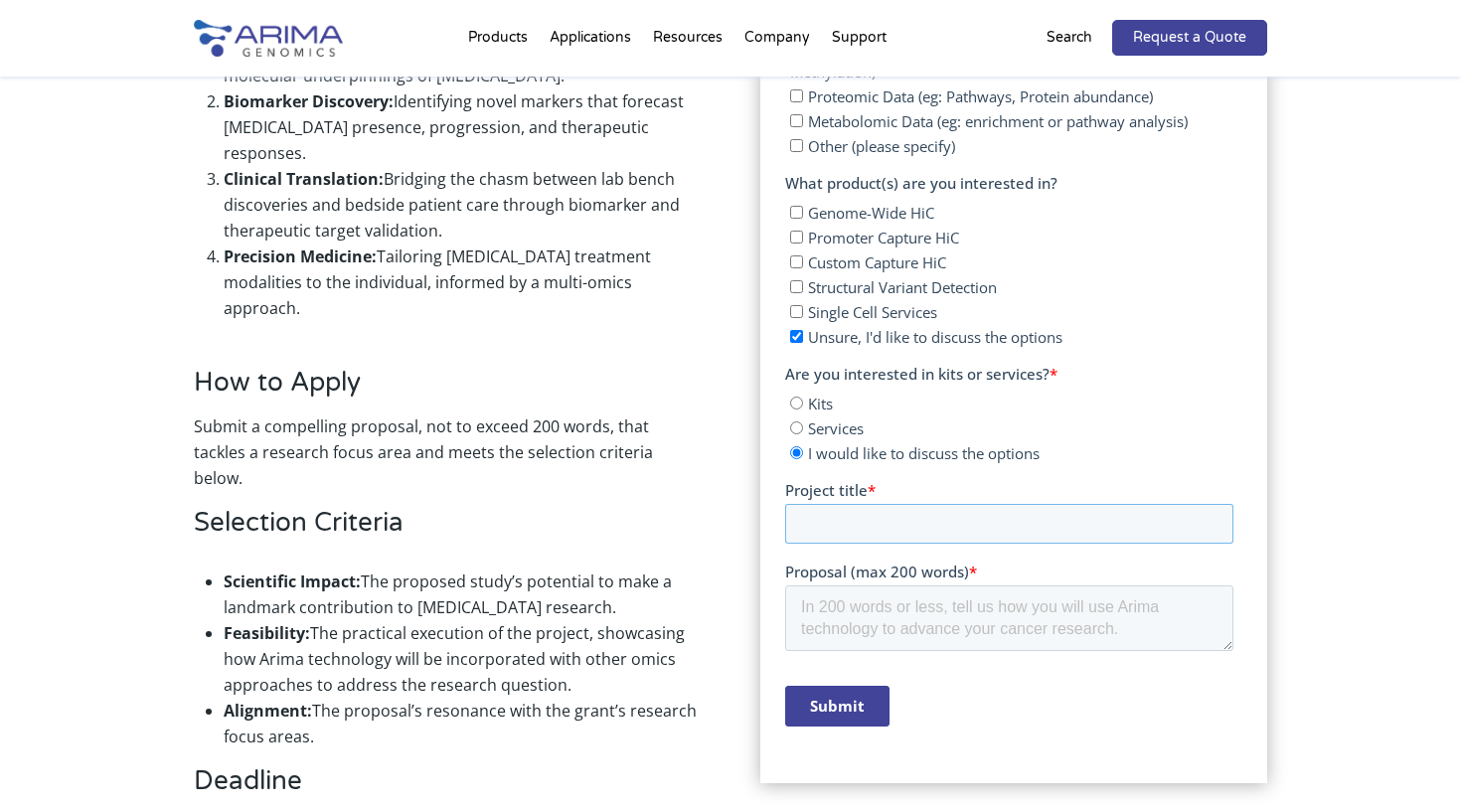 click on "Project title *" at bounding box center (1008, 524) 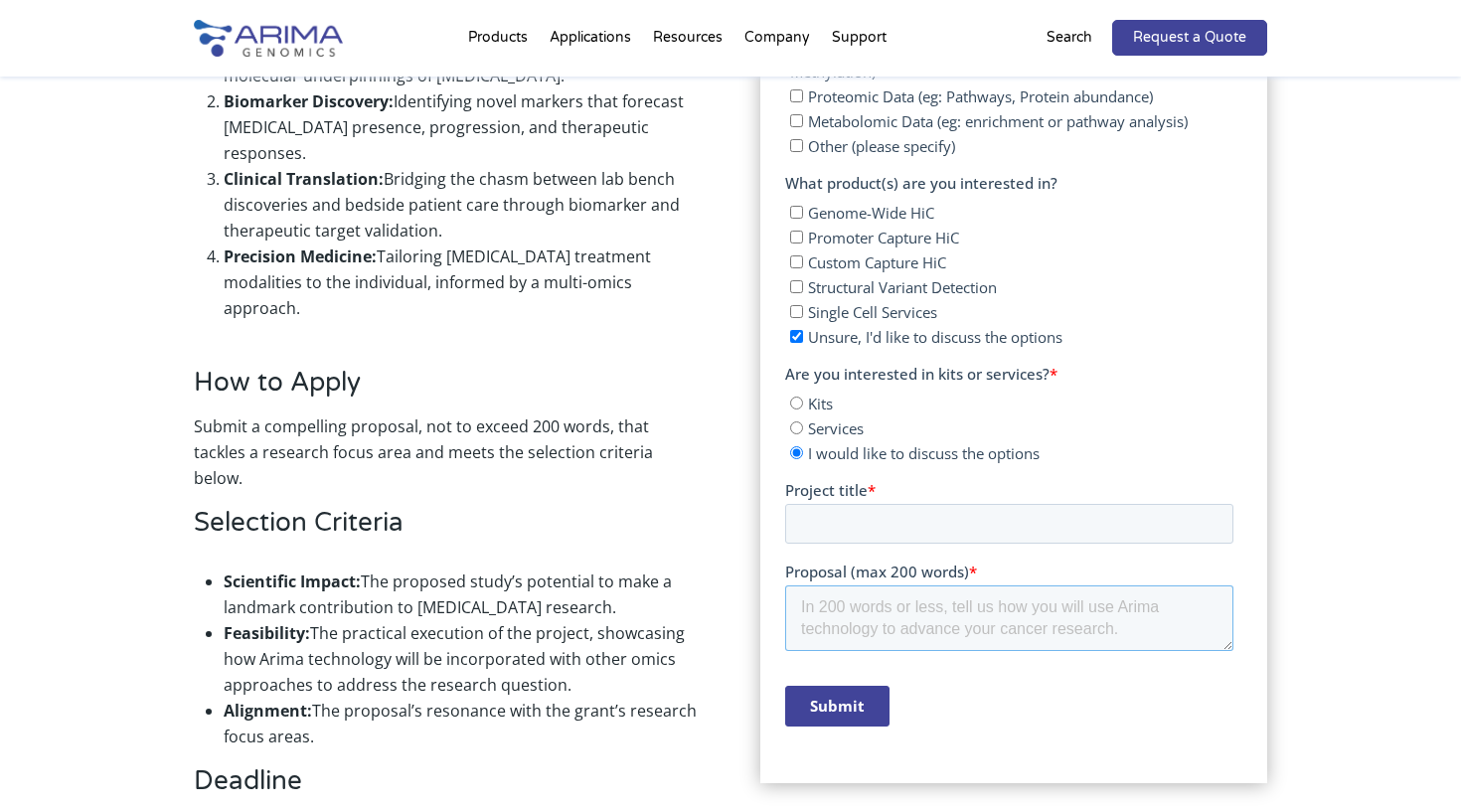 click on "Proposal (max 200 words) *" at bounding box center [1008, 618] 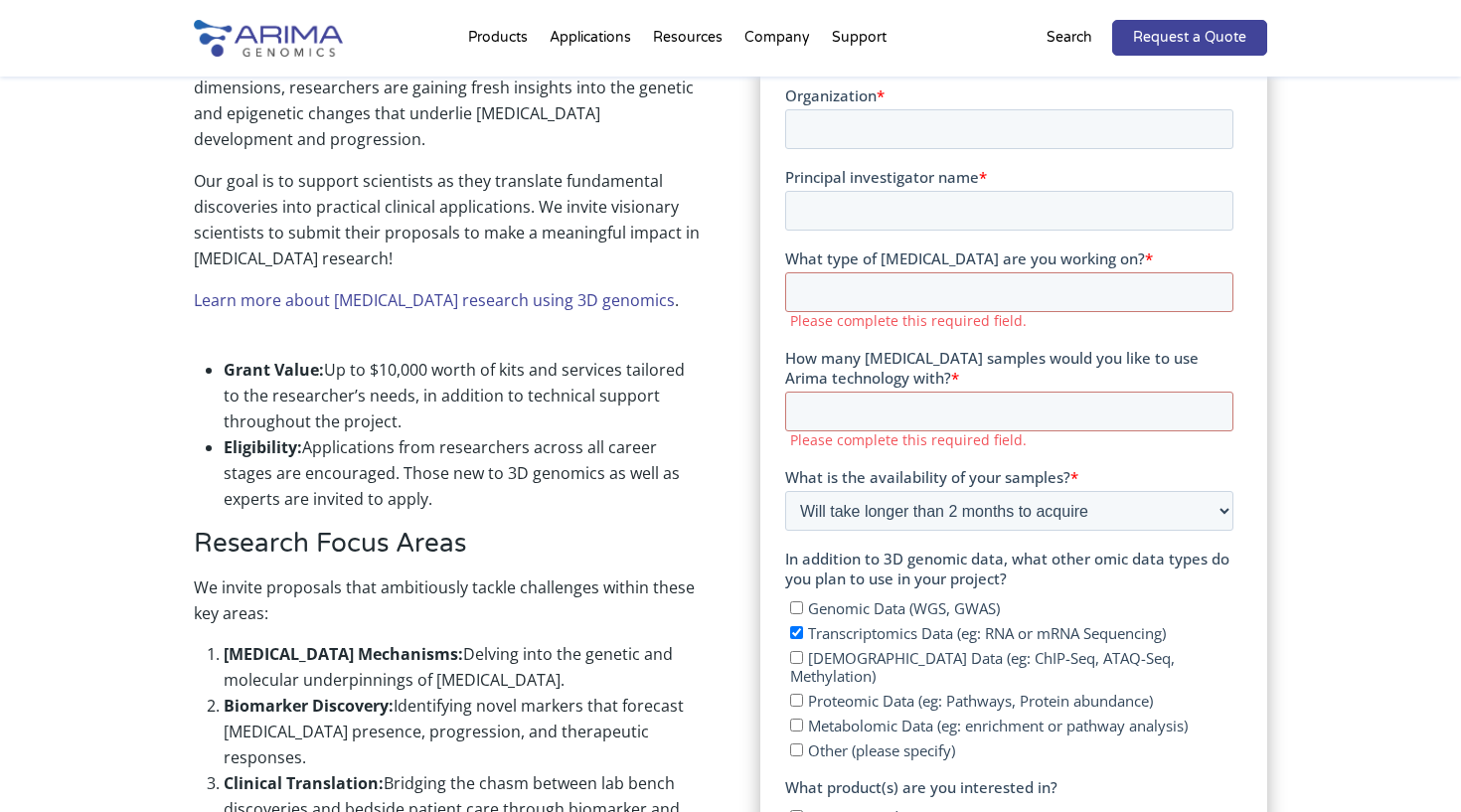 scroll, scrollTop: 707, scrollLeft: 0, axis: vertical 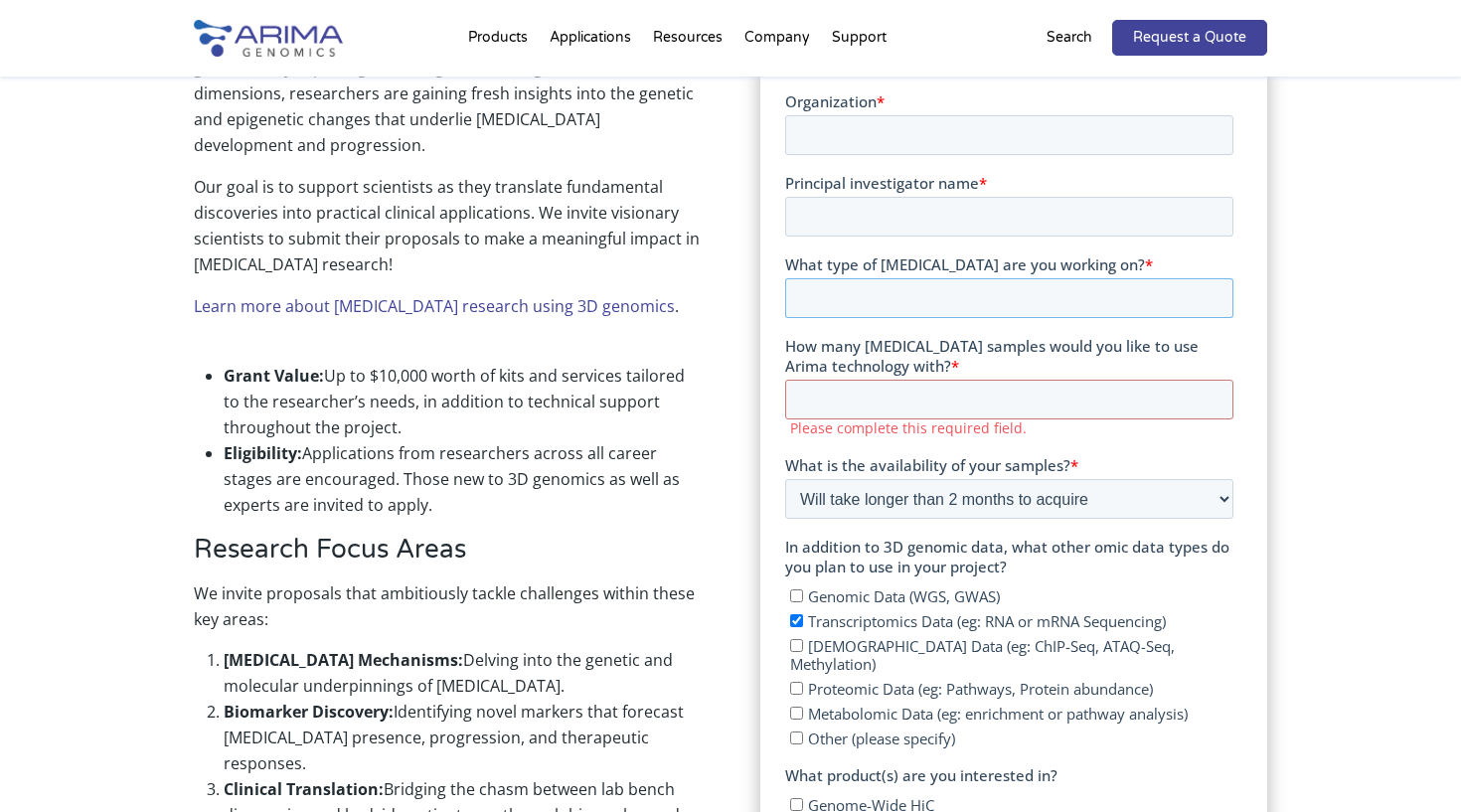 click on "What type of cancer are you working on?  *" at bounding box center (1008, 298) 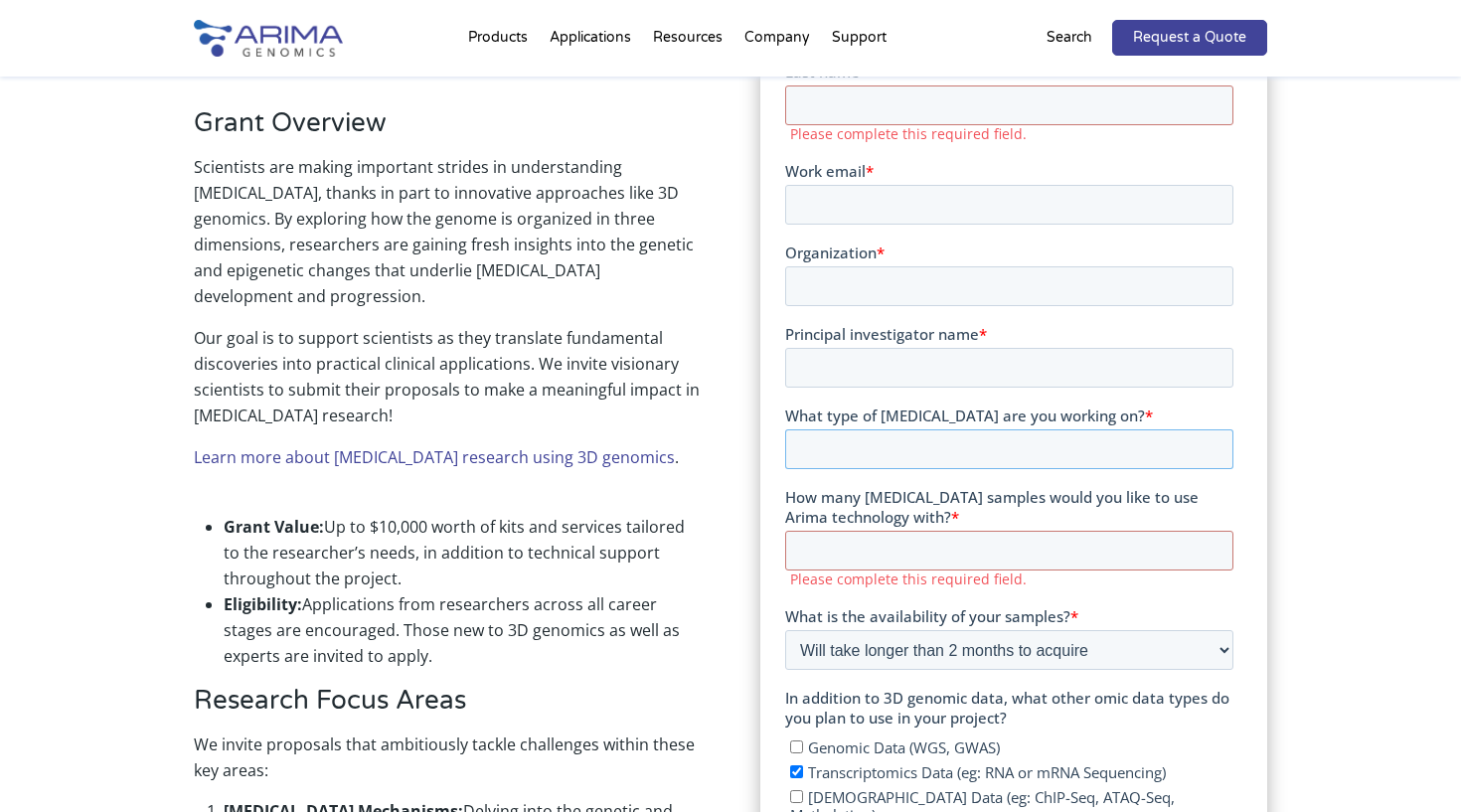 scroll, scrollTop: 576, scrollLeft: 0, axis: vertical 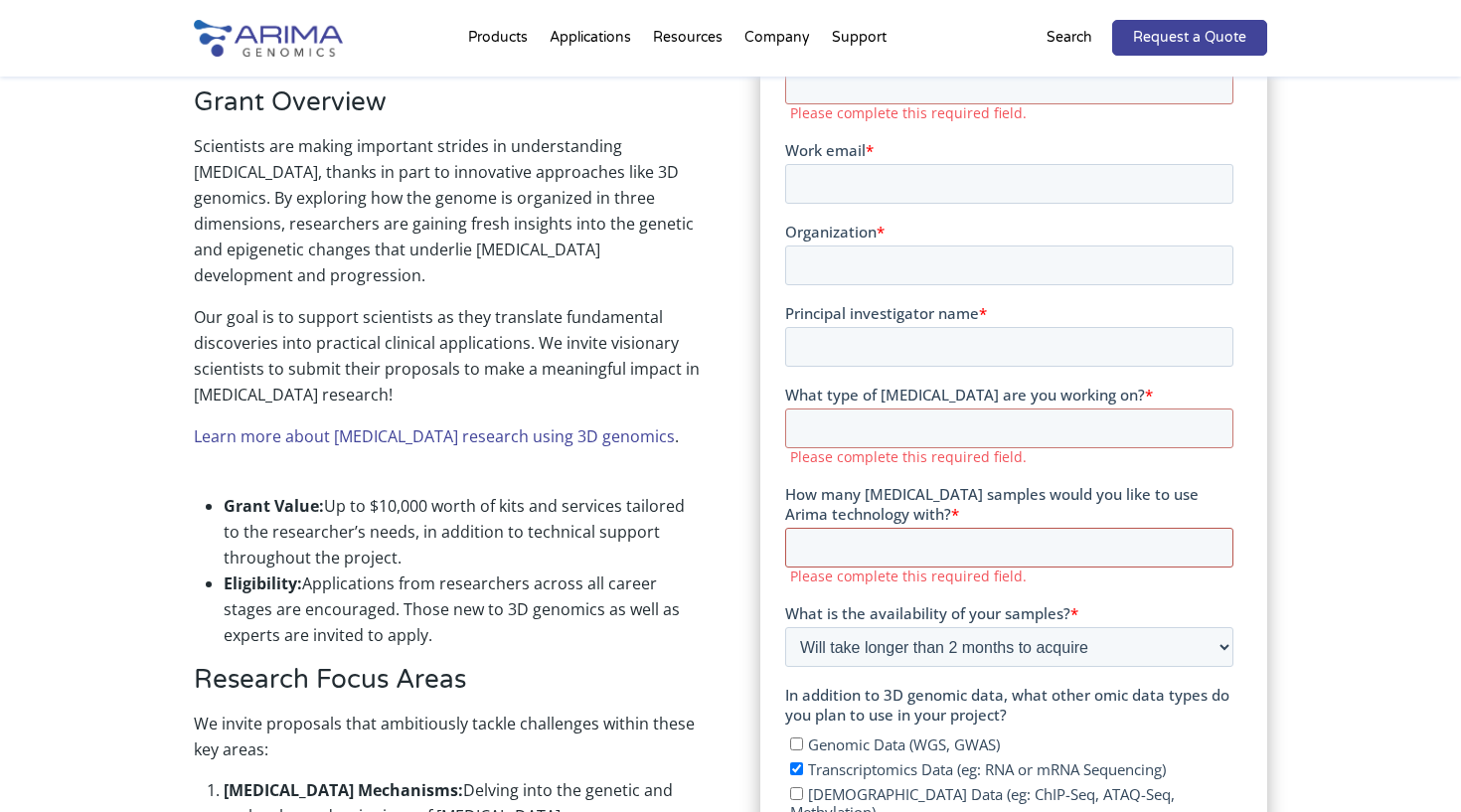 click on "How many cancer samples would you like to use Arima technology with? *" at bounding box center [1008, 548] 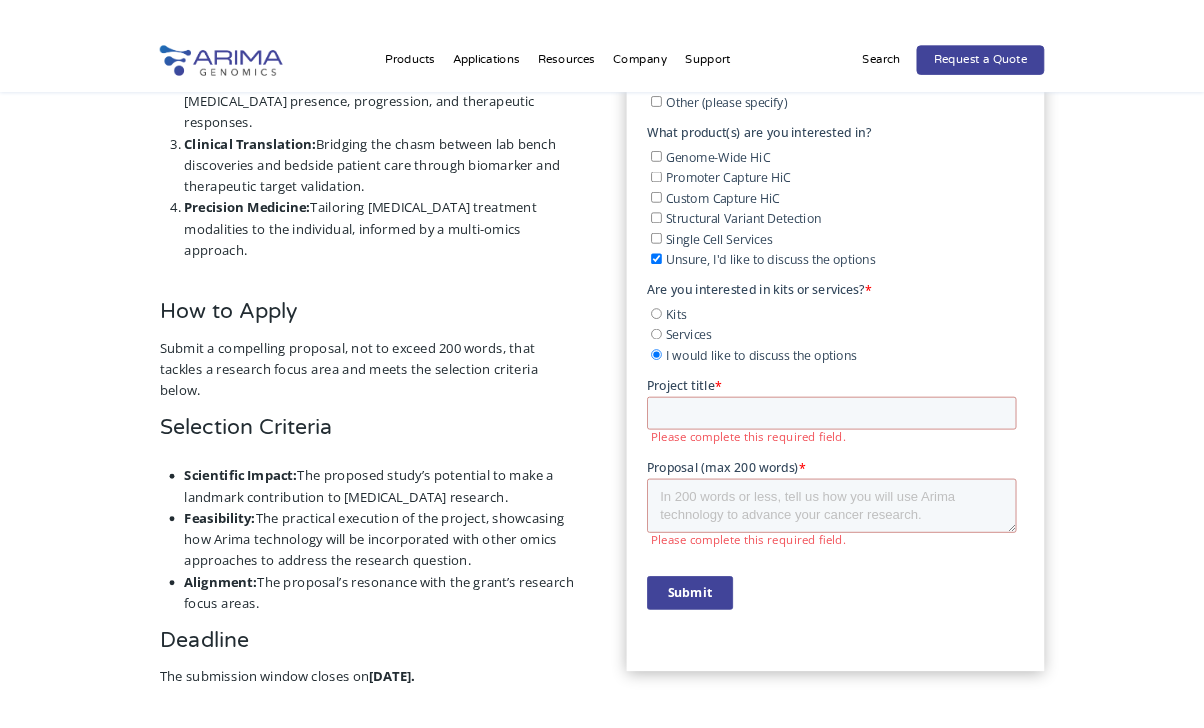 scroll, scrollTop: 1387, scrollLeft: 0, axis: vertical 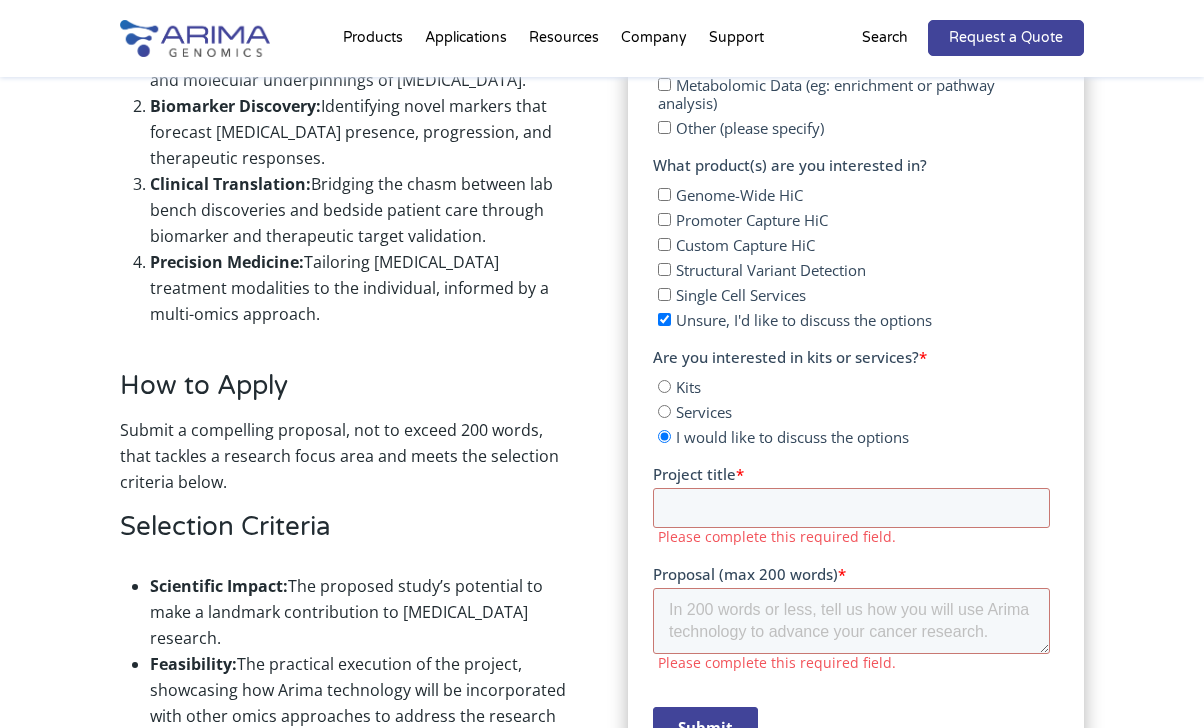 type on "12" 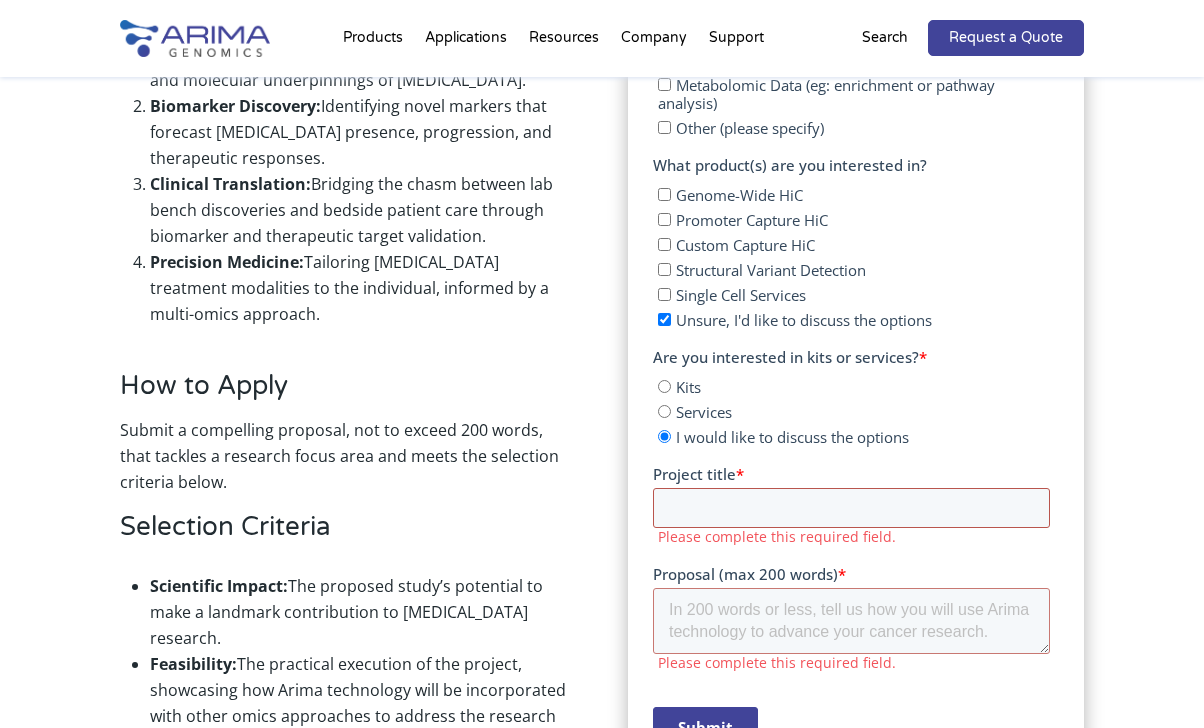 click on "Project title *" at bounding box center [851, 508] 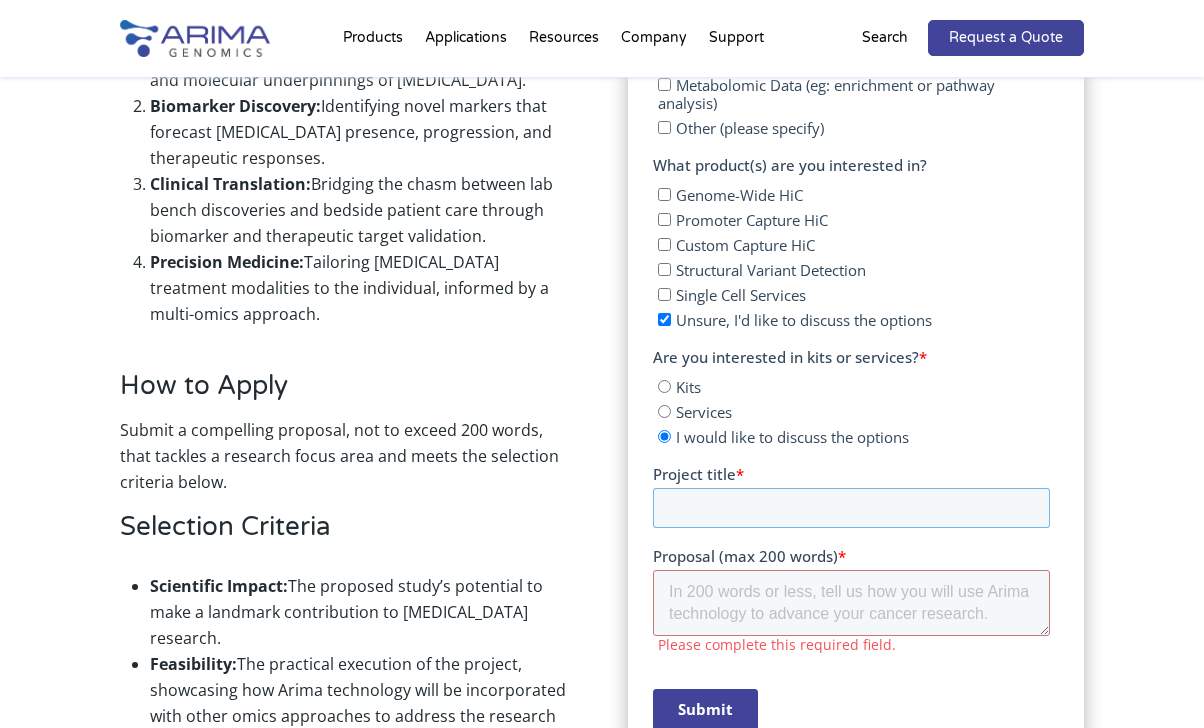 paste on "CNTN5 as a Novel Biomarker in Multiple Myeloma: Insights into Disease Progression, Immune Modulation, and Therapeutic Potential" 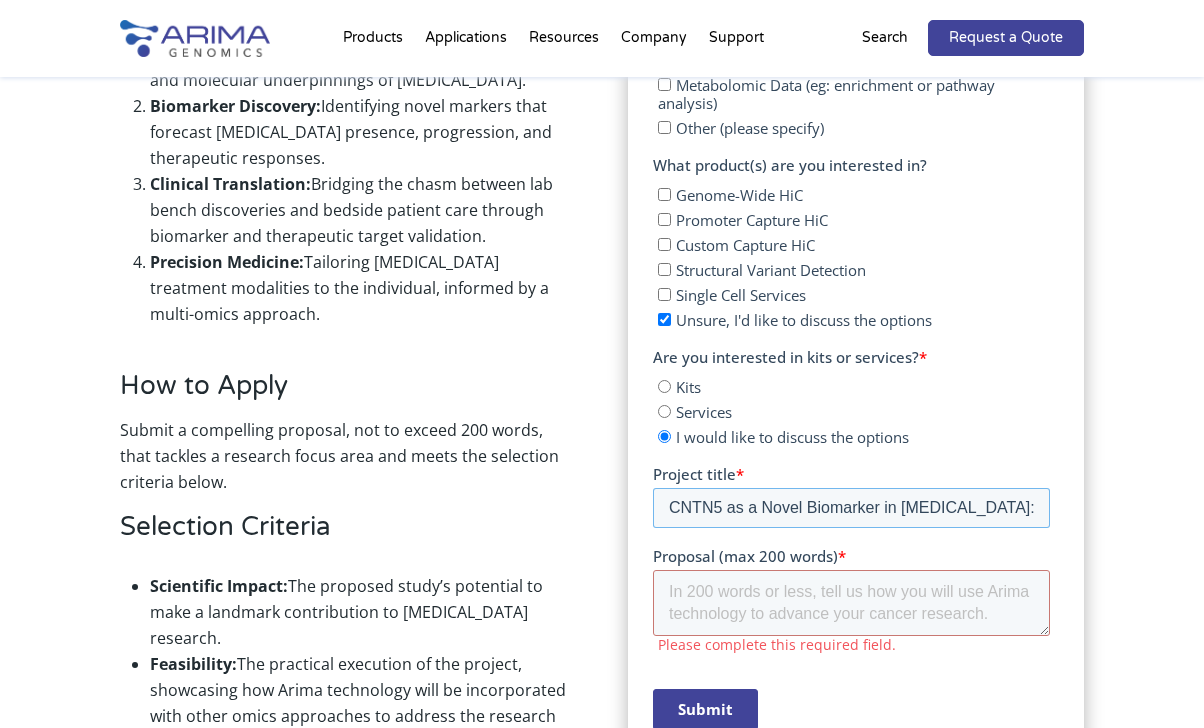 type on "CNTN5 as a Novel Biomarker in Multiple Myeloma: Insights into Disease Progression, Immune Modulation, and Therapeutic Potential" 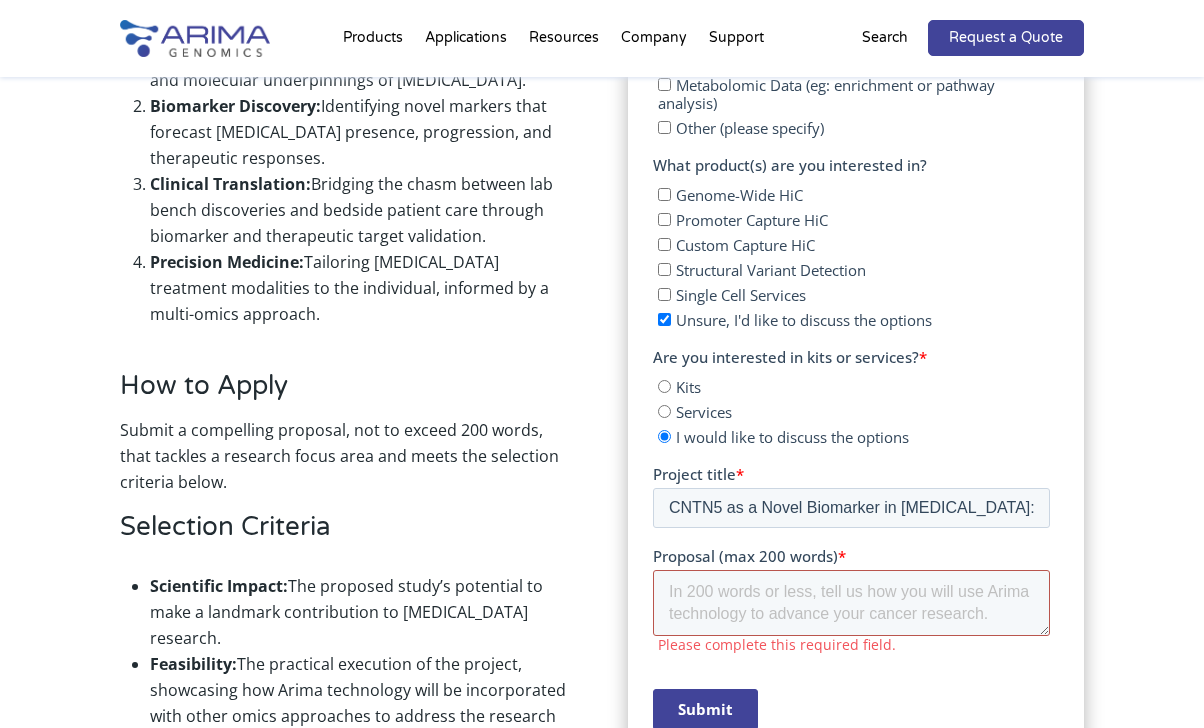 click on "Proposal (max 200 words) *" at bounding box center (851, 603) 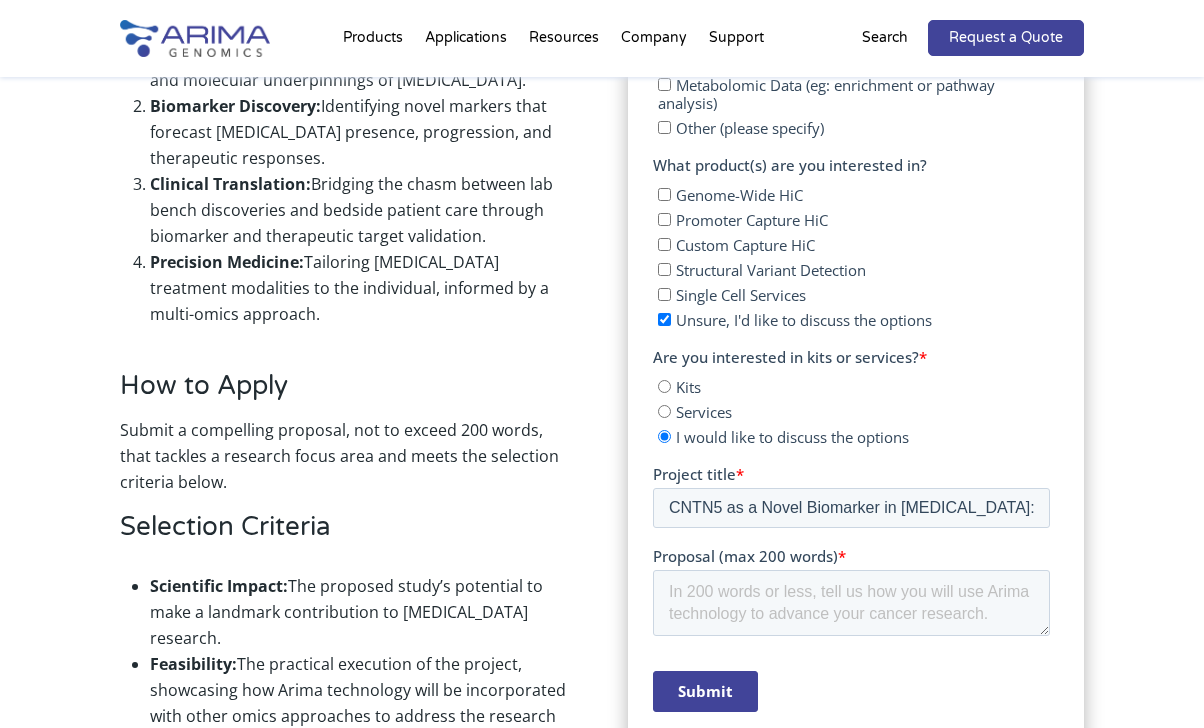 type on "/Users/giuliademartino/Desktop/cntn5/ABSTRACT_DEMARTINO_CNTN5 as a Novel Biomarker in Multiple Myeloma.docx" 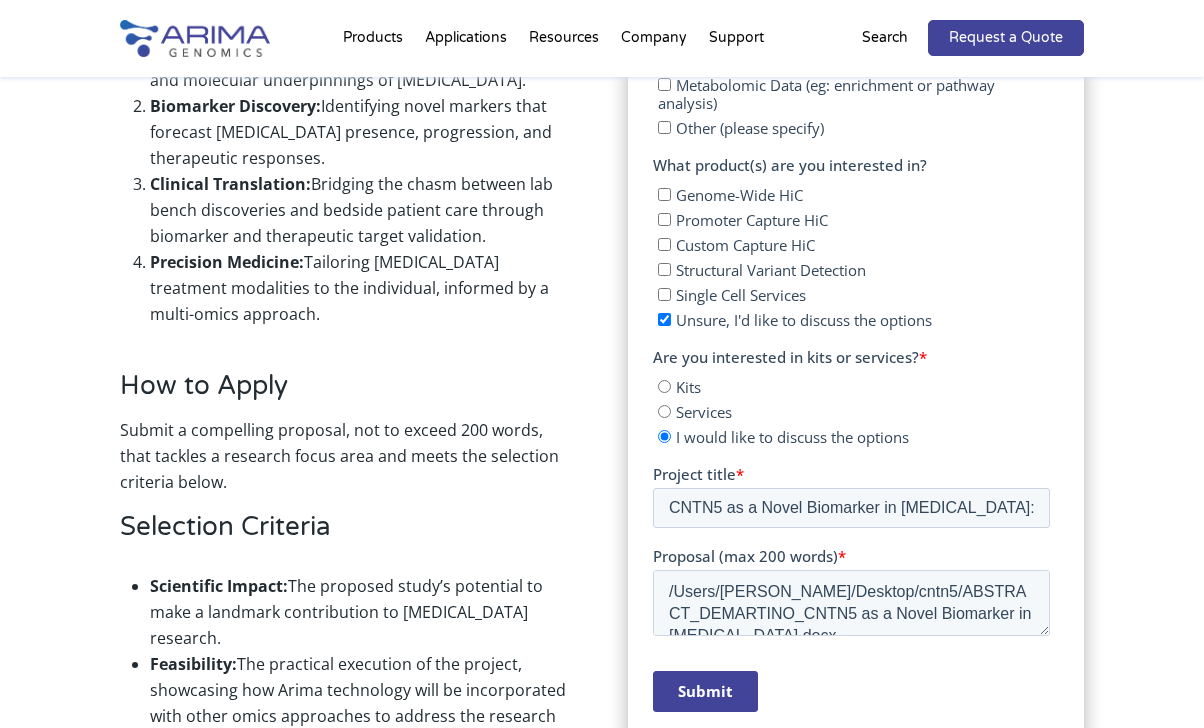 click on "/Users/giuliademartino/Desktop/cntn5/ABSTRACT_DEMARTINO_CNTN5 as a Novel Biomarker in Multiple Myeloma.docx" at bounding box center (851, 603) 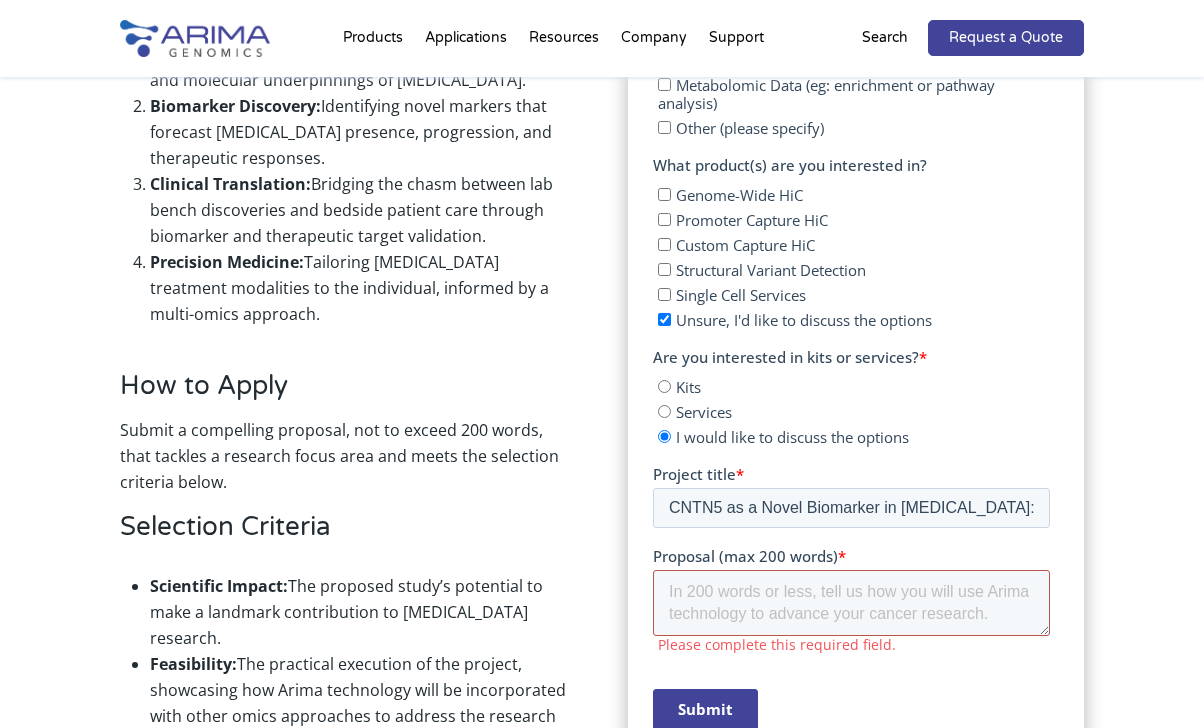 click on "Proposal (max 200 words) *" at bounding box center [851, 603] 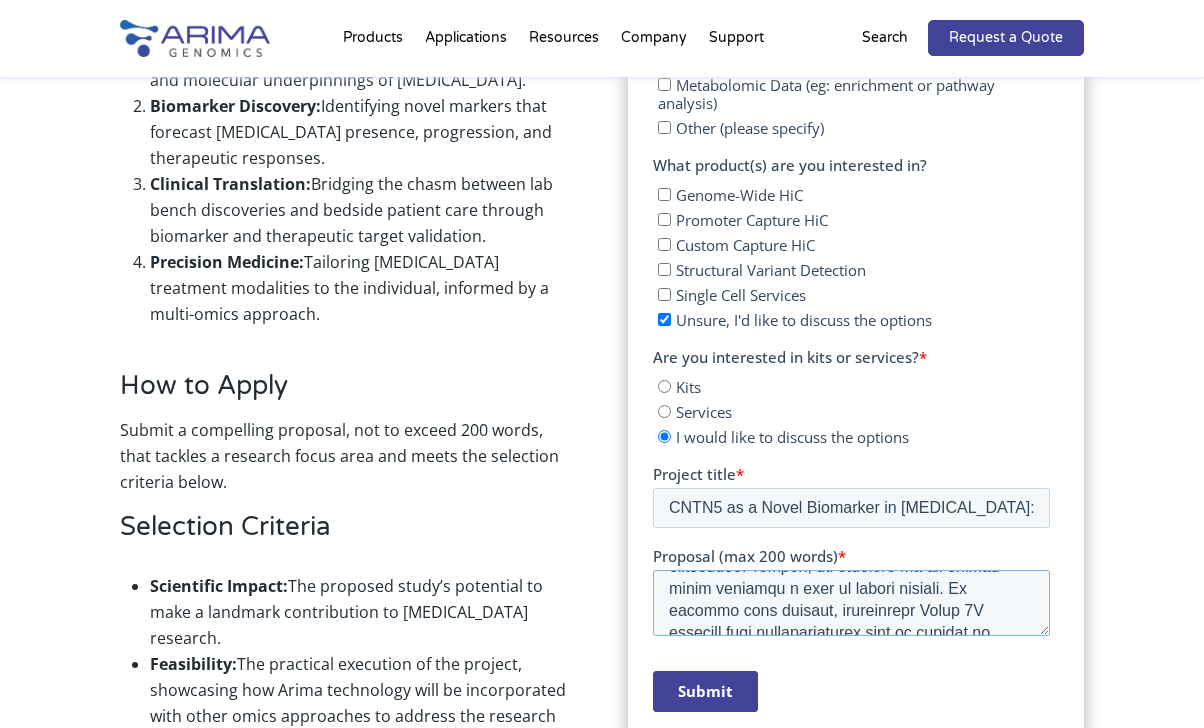 scroll, scrollTop: 522, scrollLeft: 0, axis: vertical 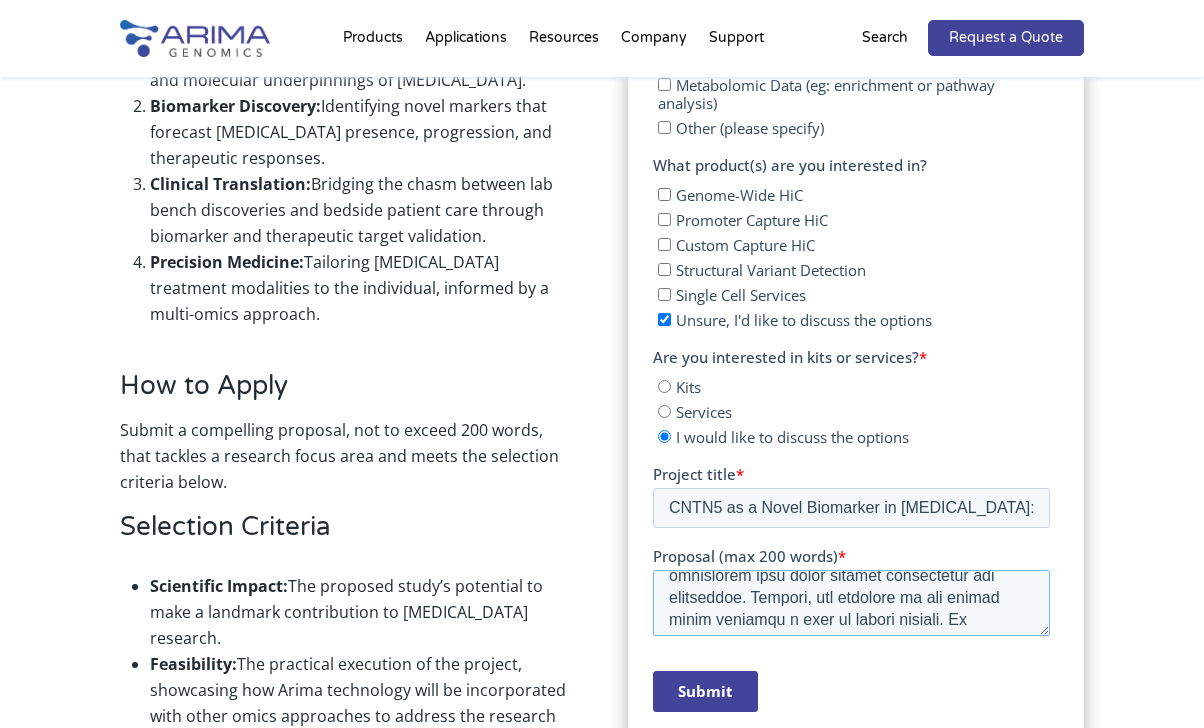click on "First name * Giulia Last name * Please complete this required field. Work email * Organization * Principal investigator name * What type of cancer are you working on?  * Please complete this required field. How many cancer samples would you like to use Arima technology with? * 12 What is the availability of your samples? * Please Select Currently ready for use Will be ready within 2 months Will take longer than 2 months to acquire In addition to 3D genomic data, what other omic data types do you plan to use in your project? Genomic Data (WGS, GWAS) Transcriptomics Data (eg: RNA or mRNA Sequencing) Epigenomic Data (eg: ChIP-Seq, ATAQ-Seq, Methylation) Proteomic Data (eg: Pathways, Protein abundance) Metabolomic Data (eg: enrichment or pathway analysis) Other (please specify) What product(s) are you interested in? Genome-Wide HiC Promoter Capture HiC Custom Capture HiC Structural Variant Detection Single Cell Services Unsure, I'd like to discuss the options Are you interested in kits or services? * Kits * *" 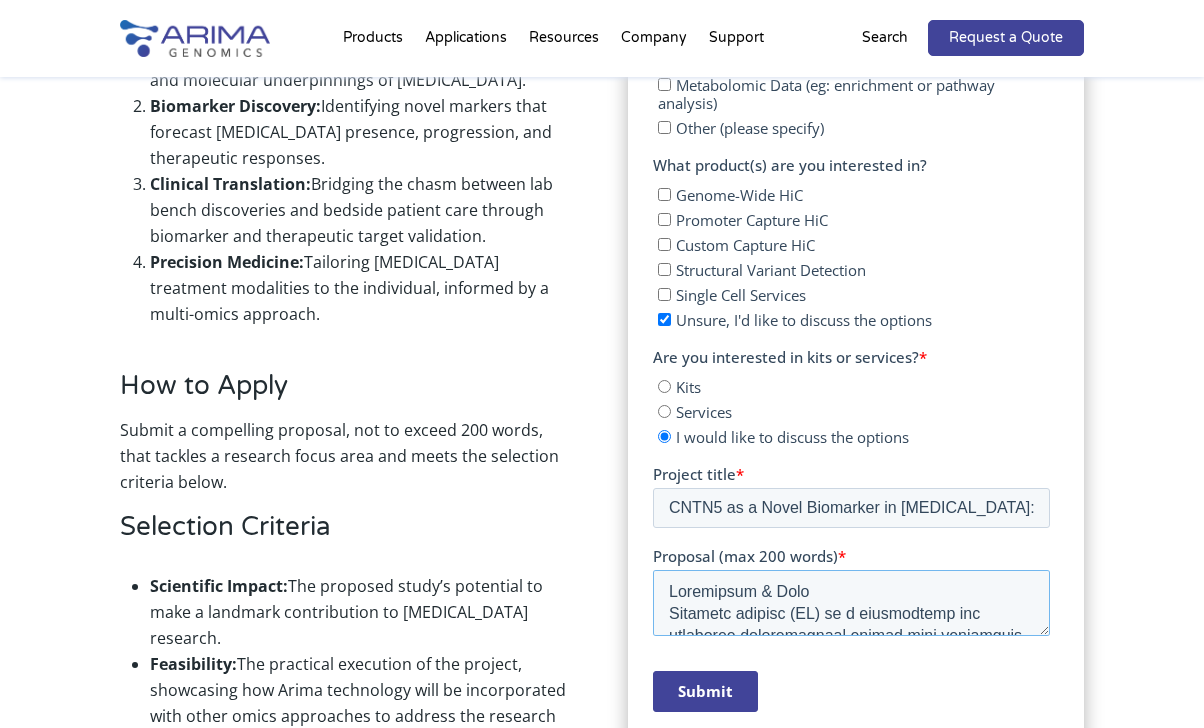 scroll, scrollTop: 0, scrollLeft: 0, axis: both 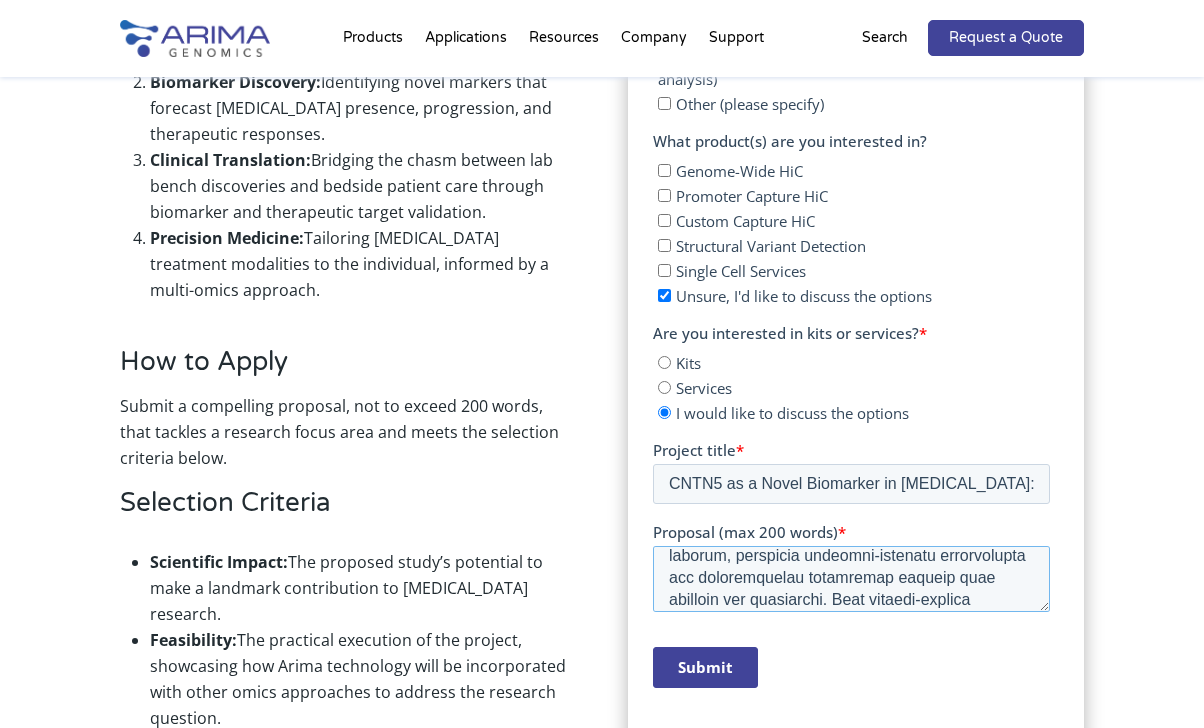 click on "Proposal (max 200 words) *" at bounding box center (851, 579) 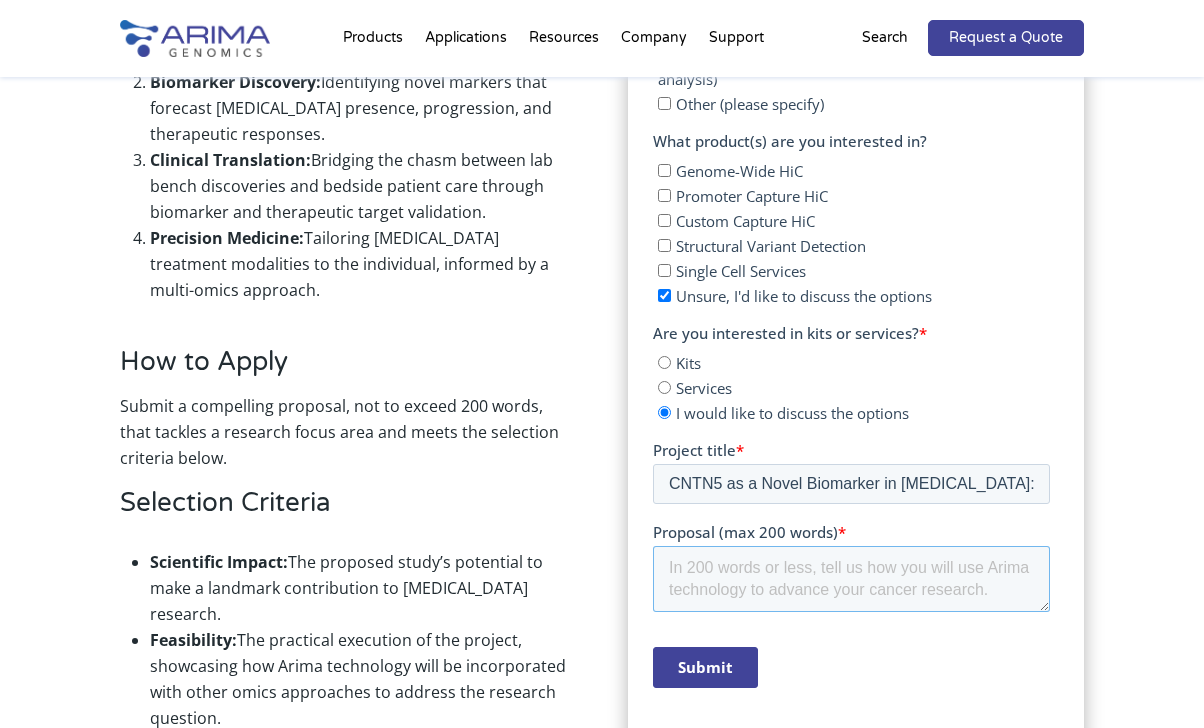 scroll, scrollTop: 0, scrollLeft: 0, axis: both 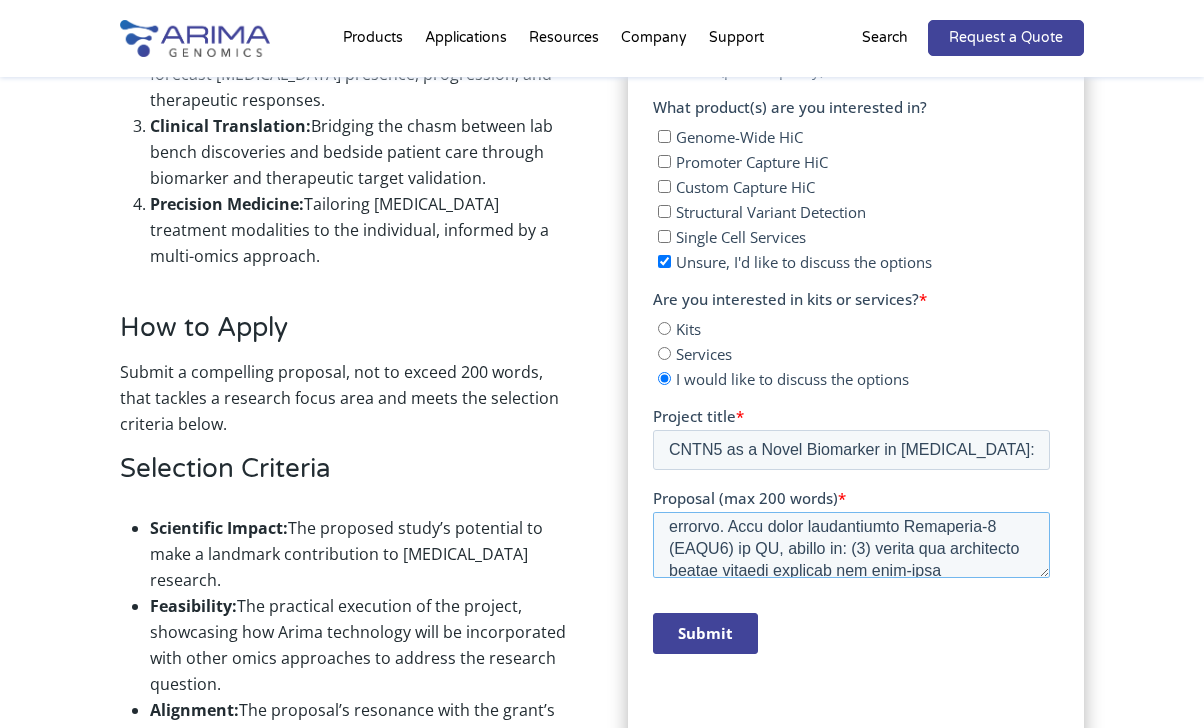 click on "Proposal (max 200 words) *" at bounding box center [851, 545] 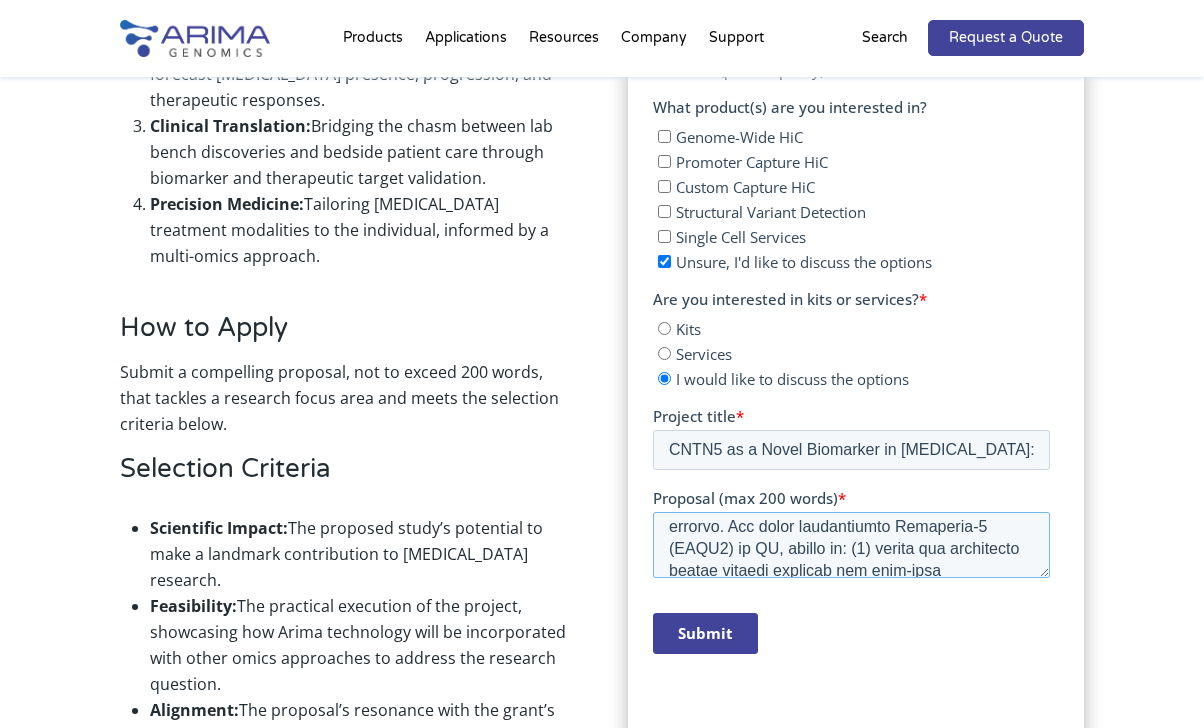 click on "Proposal (max 200 words) *" at bounding box center (851, 545) 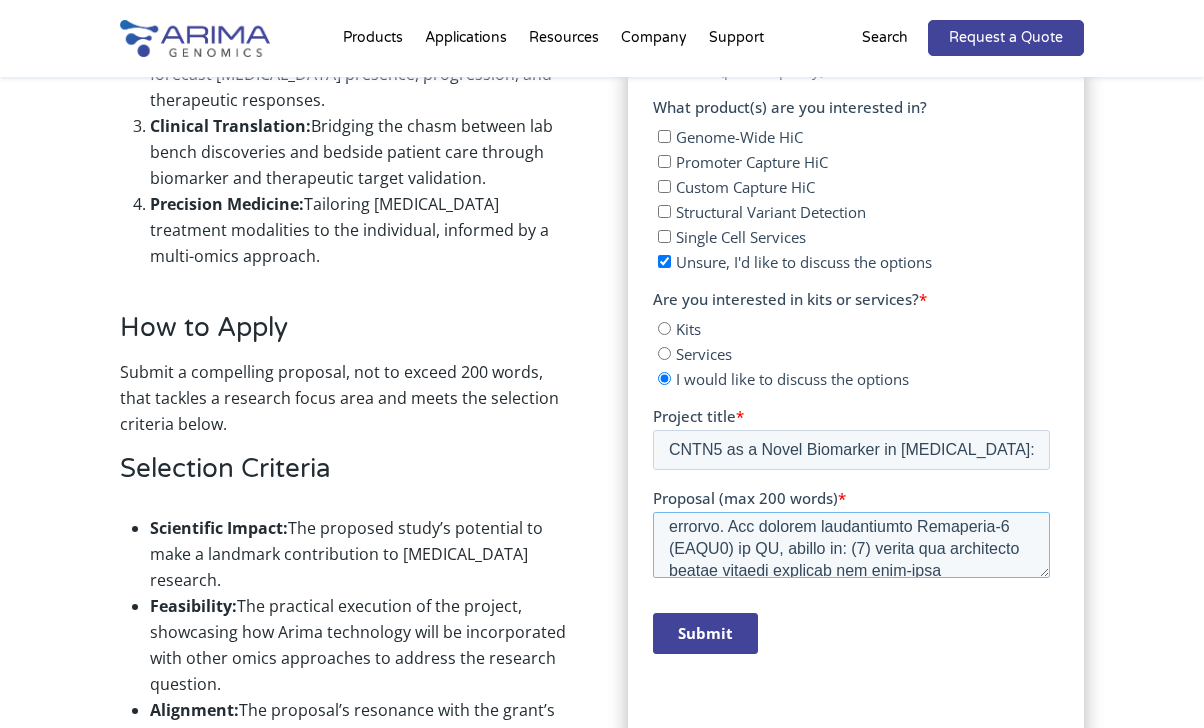 click on "Proposal (max 200 words) *" at bounding box center (851, 545) 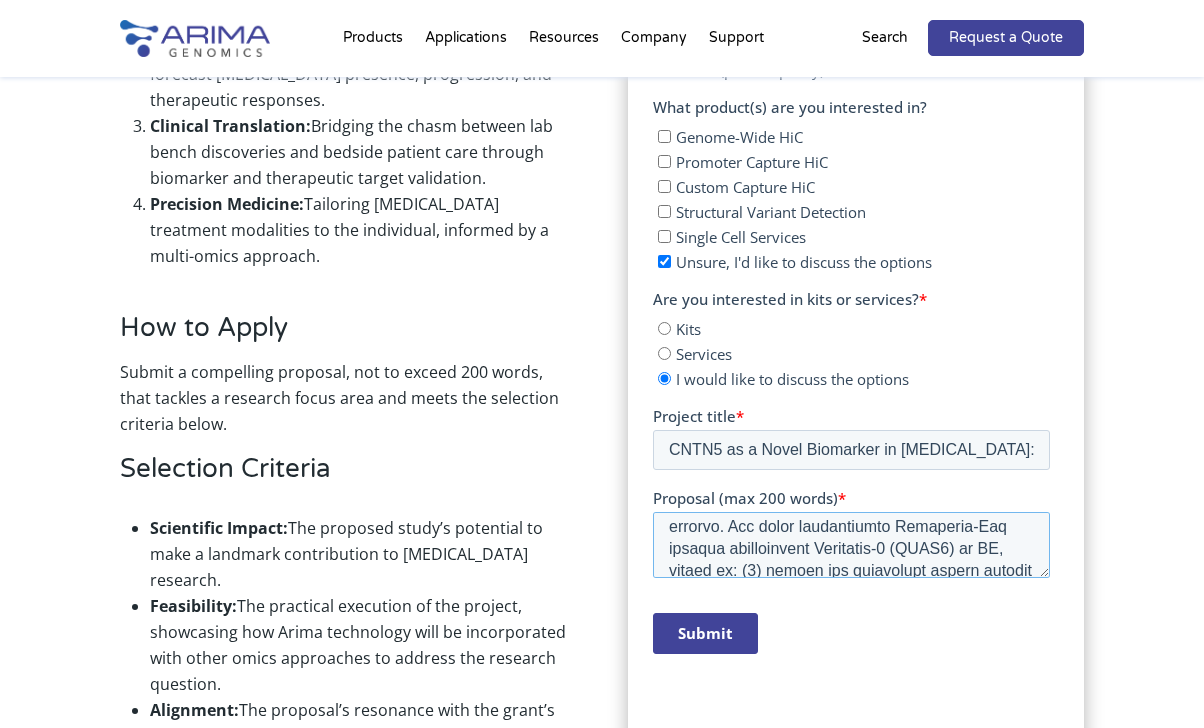 drag, startPoint x: 990, startPoint y: 568, endPoint x: 769, endPoint y: 567, distance: 221.00226 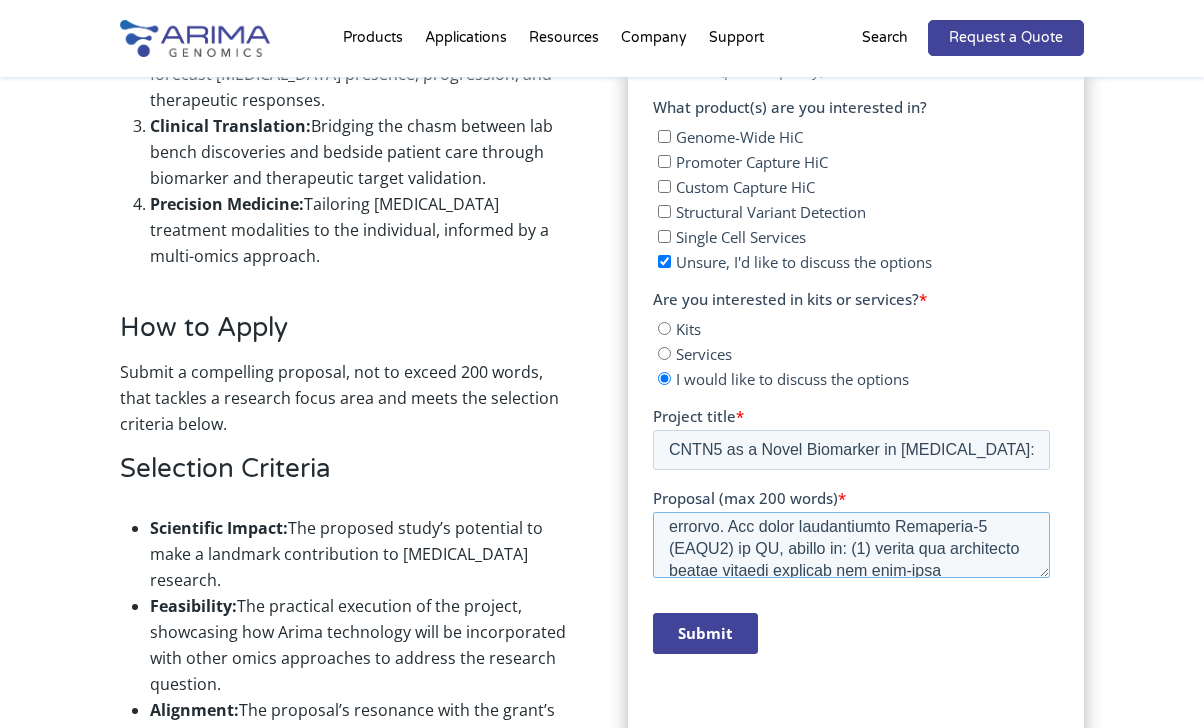 drag, startPoint x: 848, startPoint y: 599, endPoint x: 881, endPoint y: 646, distance: 57.428215 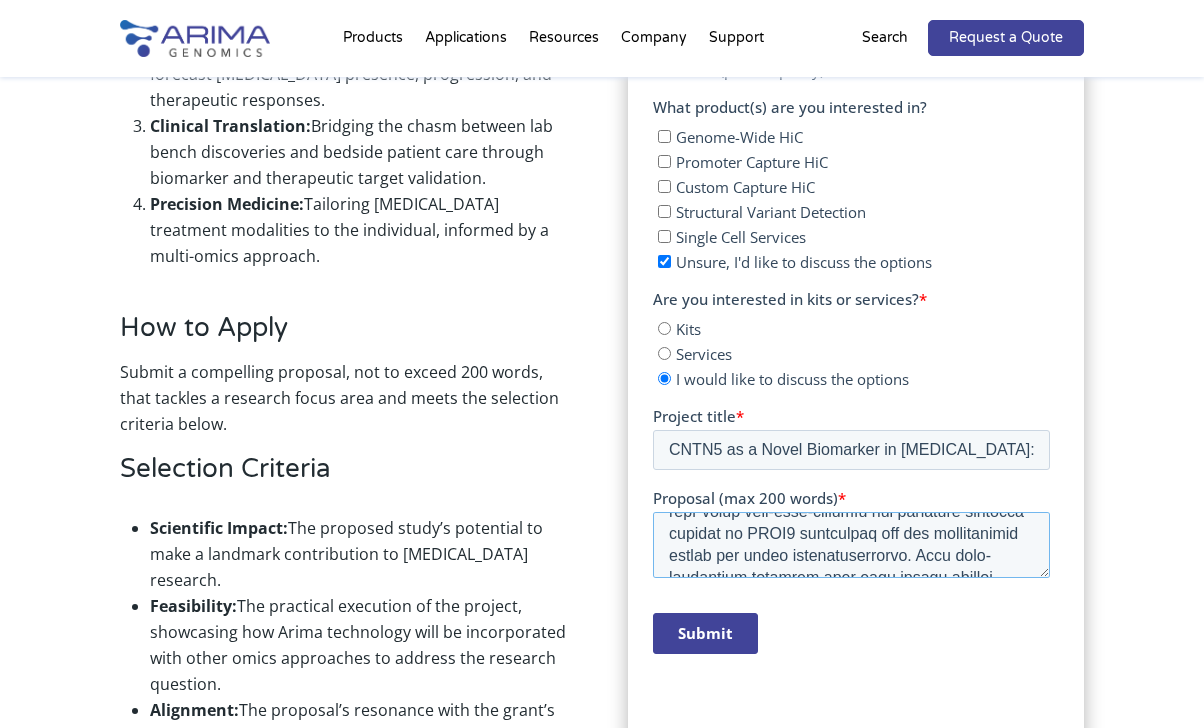 scroll, scrollTop: 681, scrollLeft: 0, axis: vertical 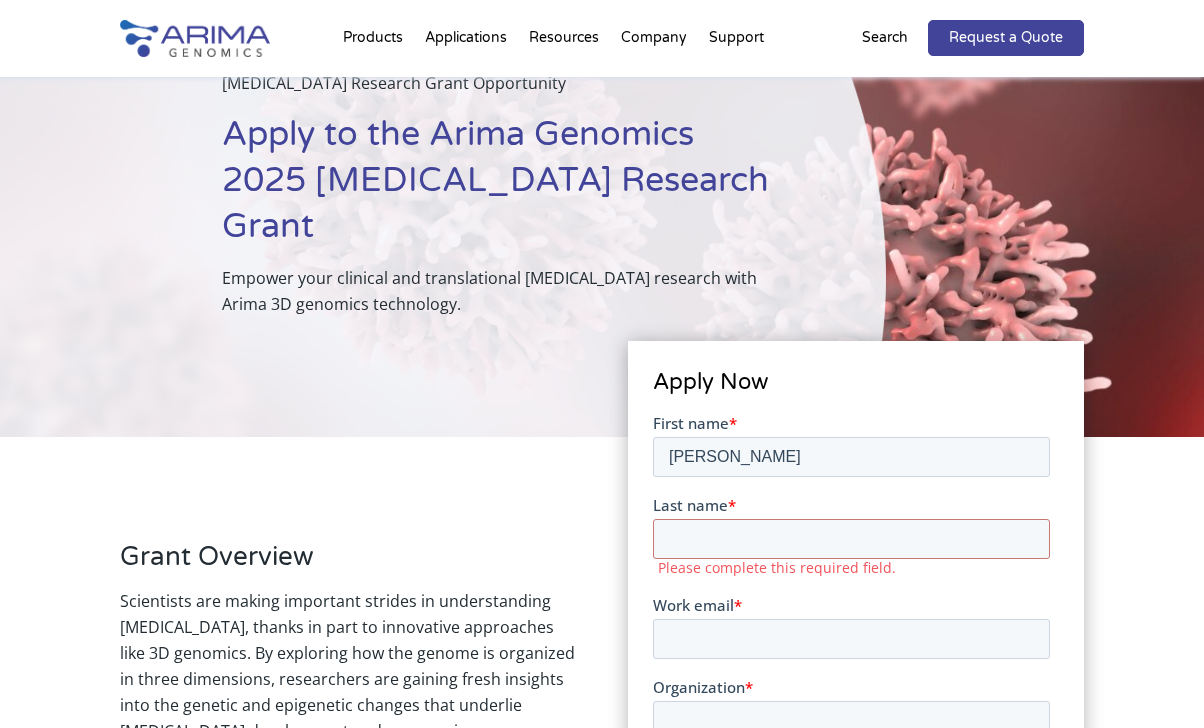 type on "Background & Aims
Multiple myeloma (MM) is a genetically and spatially heterogeneous plasma cell malignancy. High-risk subgroups—defined by t(4;14), del(17p), and 1q21 gain—are prone to early relapse and poor outcomes. Novel biomarkers are urgently needed to refine risk stratification and guide precision therapy. Our study investigates Contactin-5 (CNTN5) in MM, aiming to: (1) assess its expression across disease subtypes and high-risk cytogenetics, (2) evaluate associations with key oncogenes, and (3) explore its role in the immune microenvironment and response to immunotherapy.
Methods
Public MM transcriptomic datasets were analyzed to evaluate CNTN5 expression, with validation via immunofluorescence in MM cell lines. Correlation analyses linked CNTN5 to oncogenes (e.g., MYC, FGFR3, IL6R). Immune profiling assessed associations with suppressive bone marrow populations.
Results & Impact
CNTN5 was overexpressed in high-risk MM and correlated with genes promoting progression and resistance. Its presence i..." 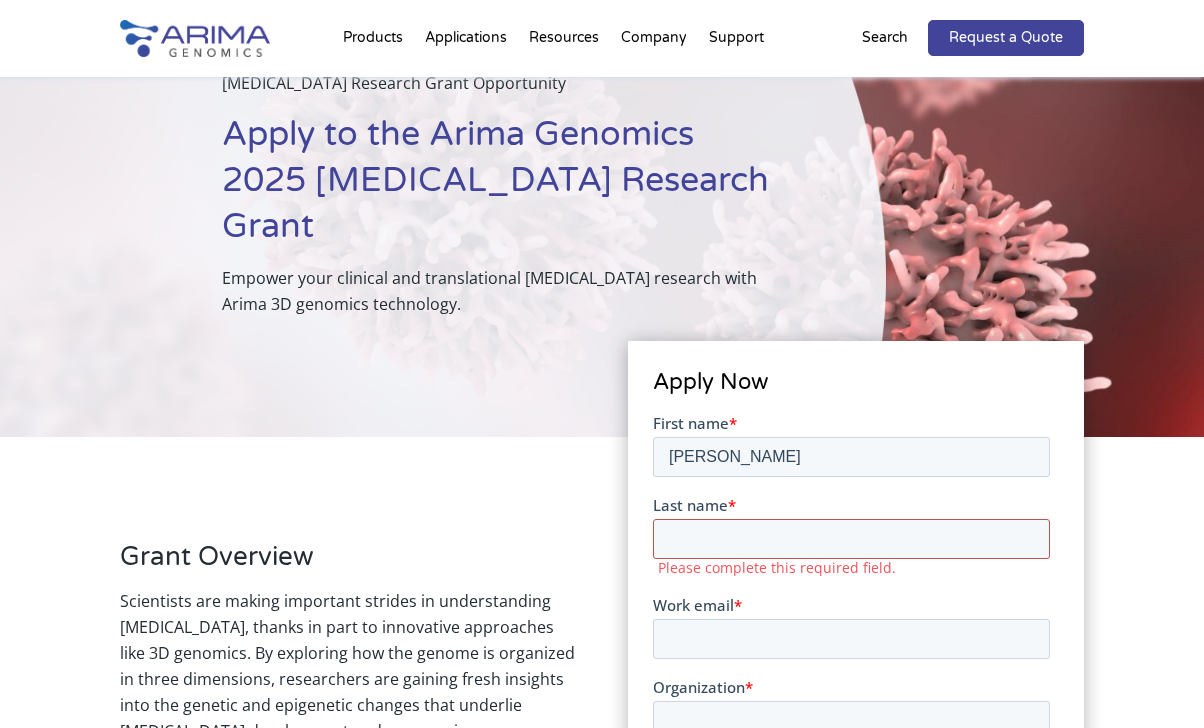 click on "Last name *" at bounding box center (851, 538) 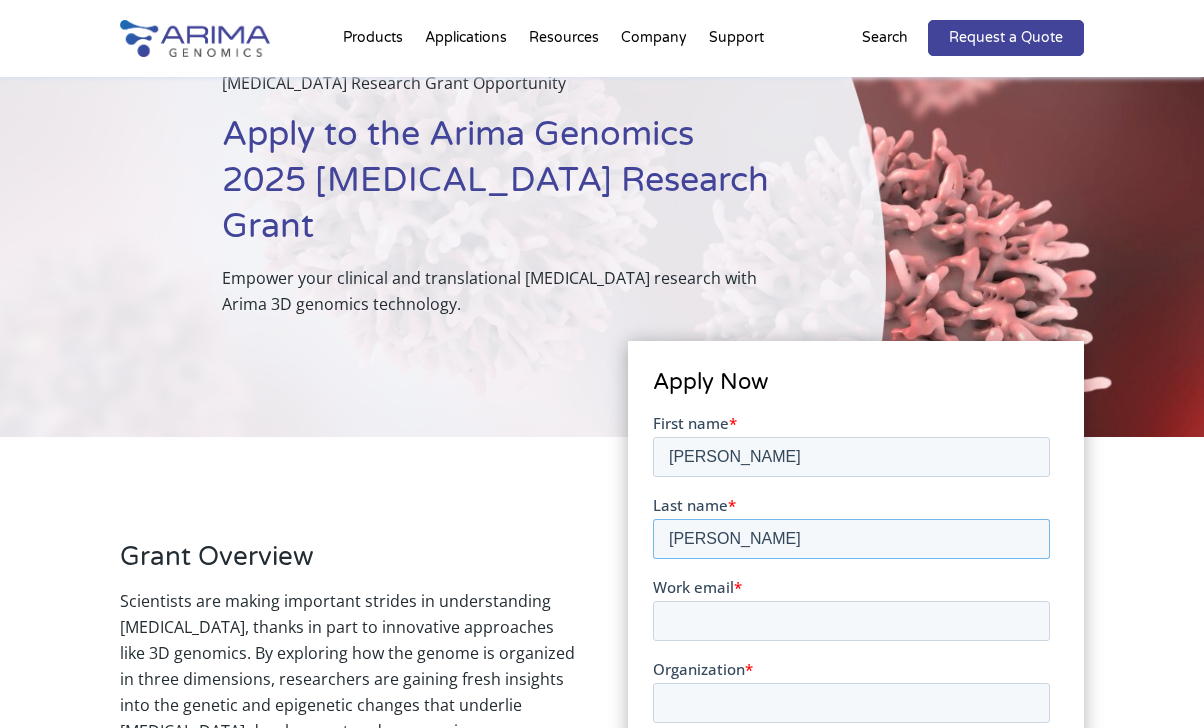 type on "de Martino" 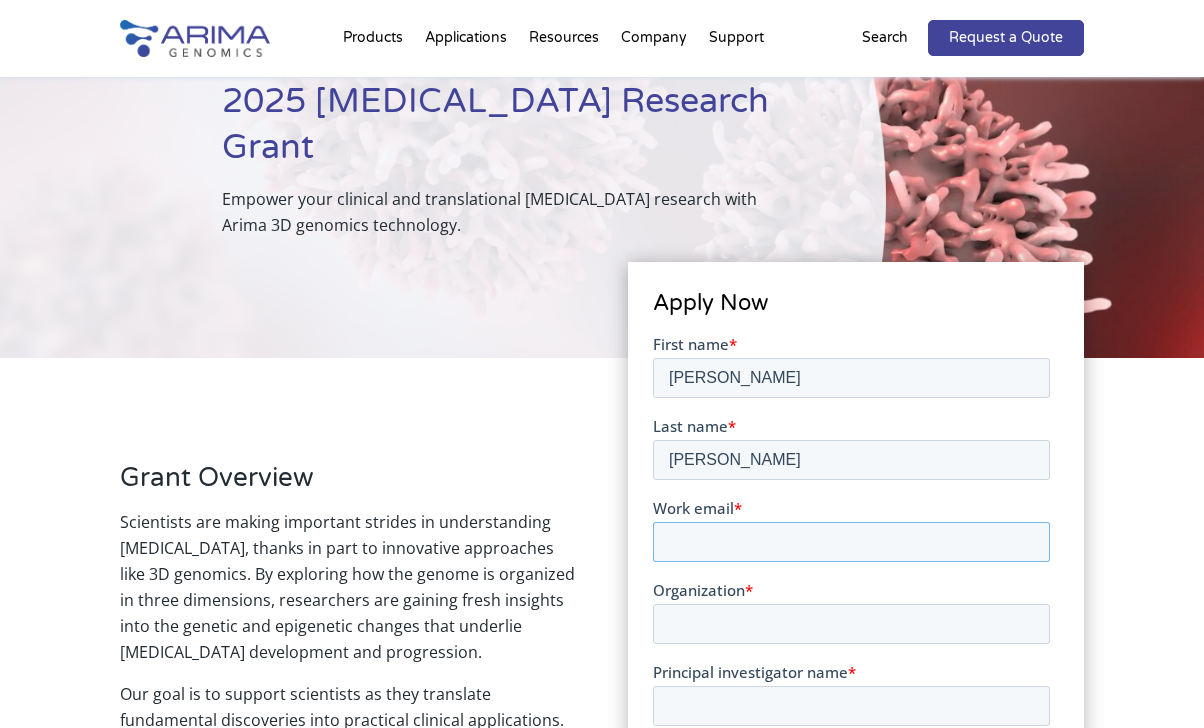 scroll, scrollTop: 247, scrollLeft: 0, axis: vertical 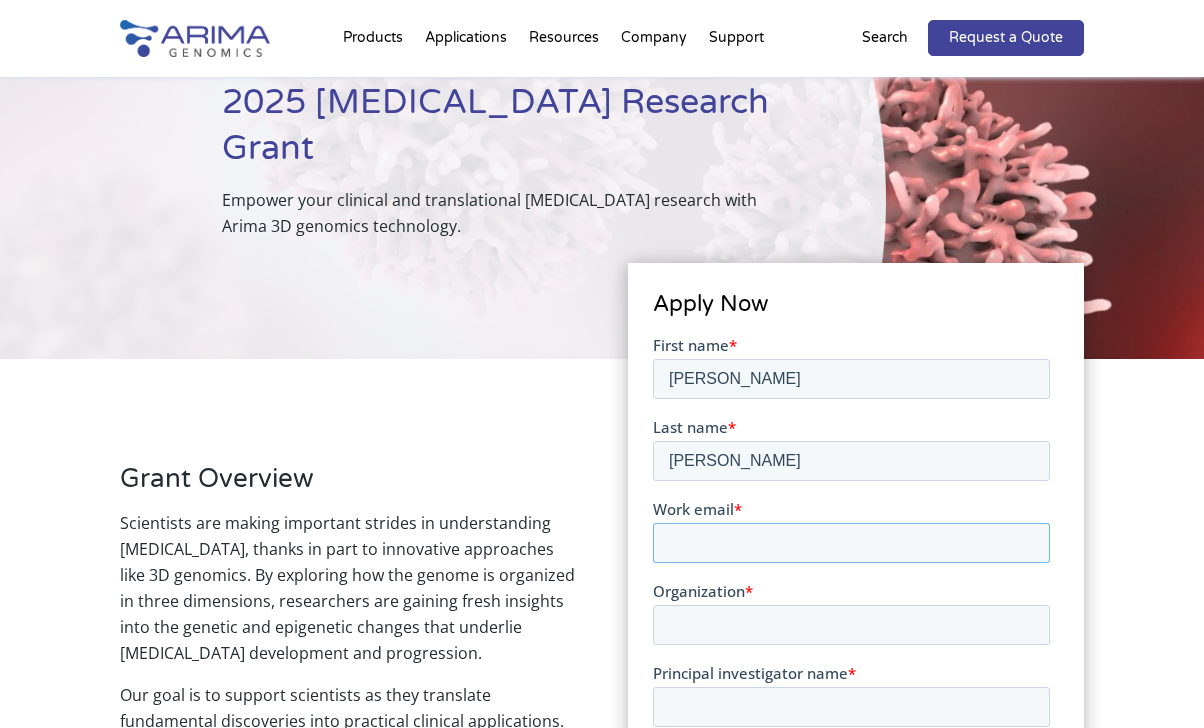 click on "Work email *" at bounding box center (851, 542) 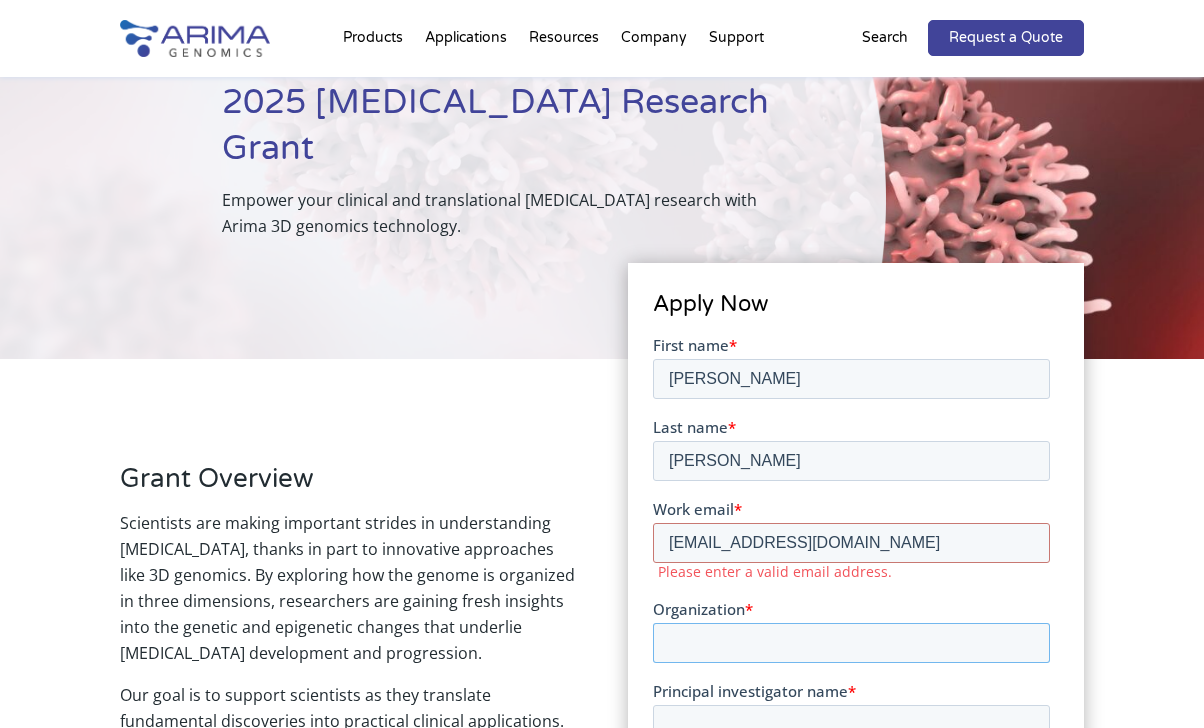 click on "Organization *" at bounding box center [851, 642] 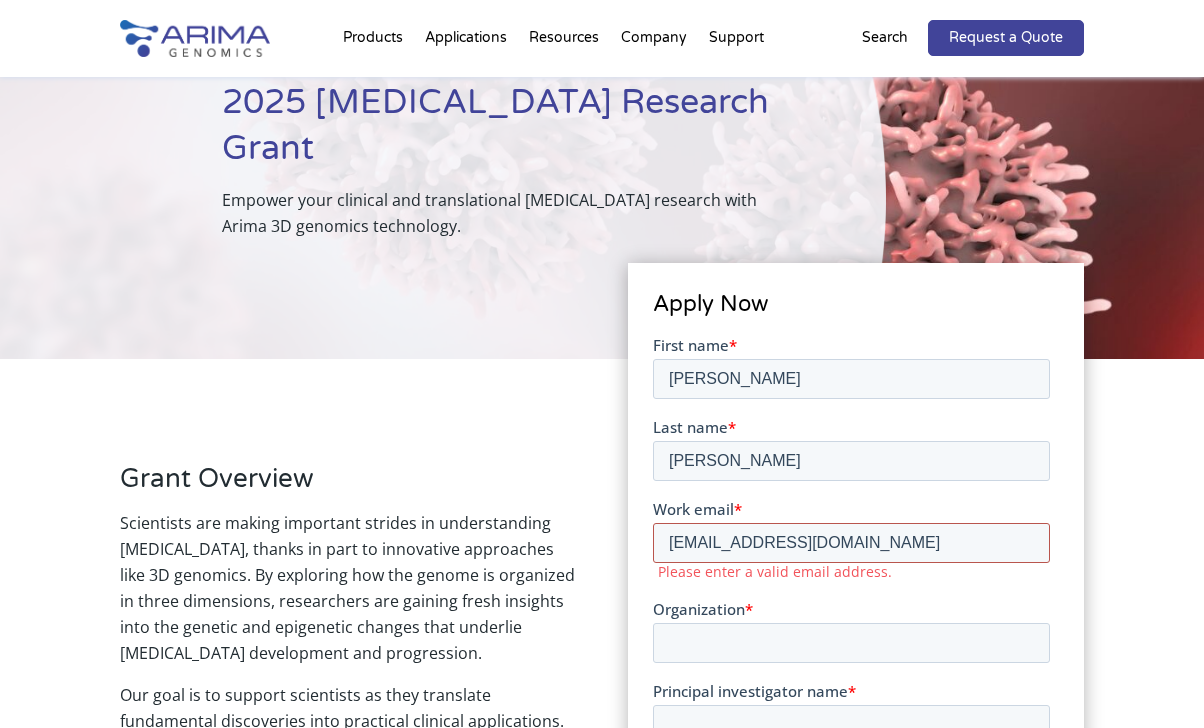 click on "g.demartino10@pdh.uniba.it" at bounding box center [851, 542] 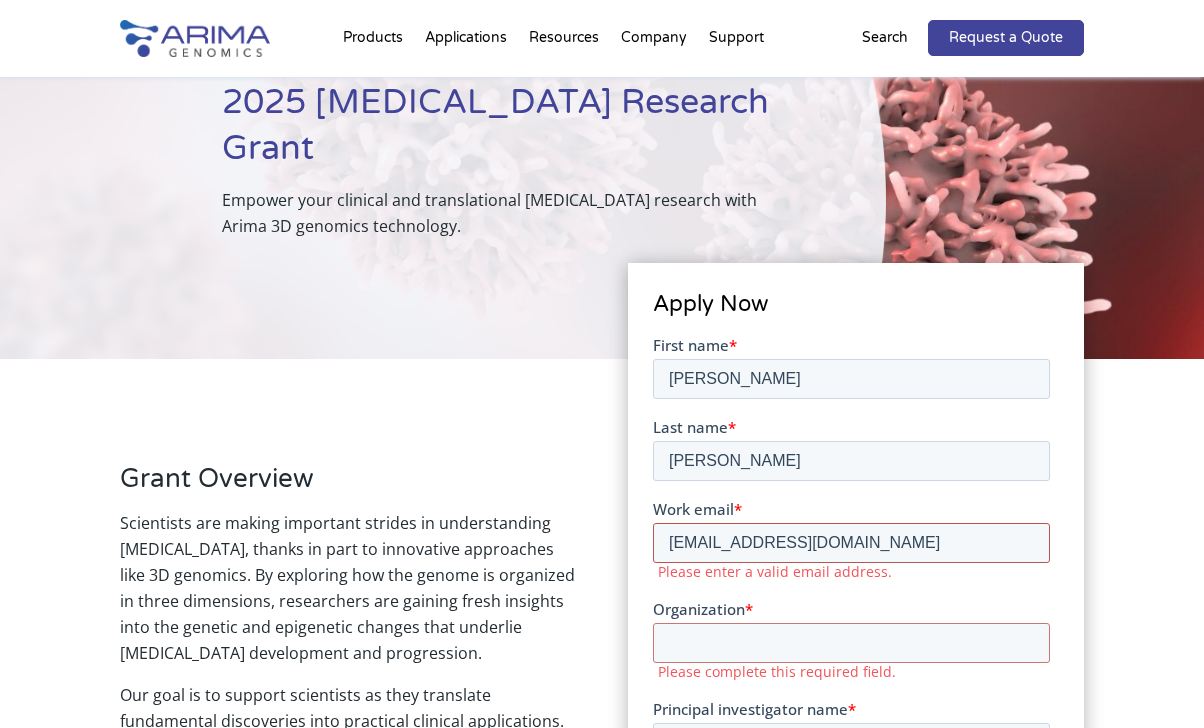 click on "g.demartino10@pdh.uniba.it" at bounding box center [851, 542] 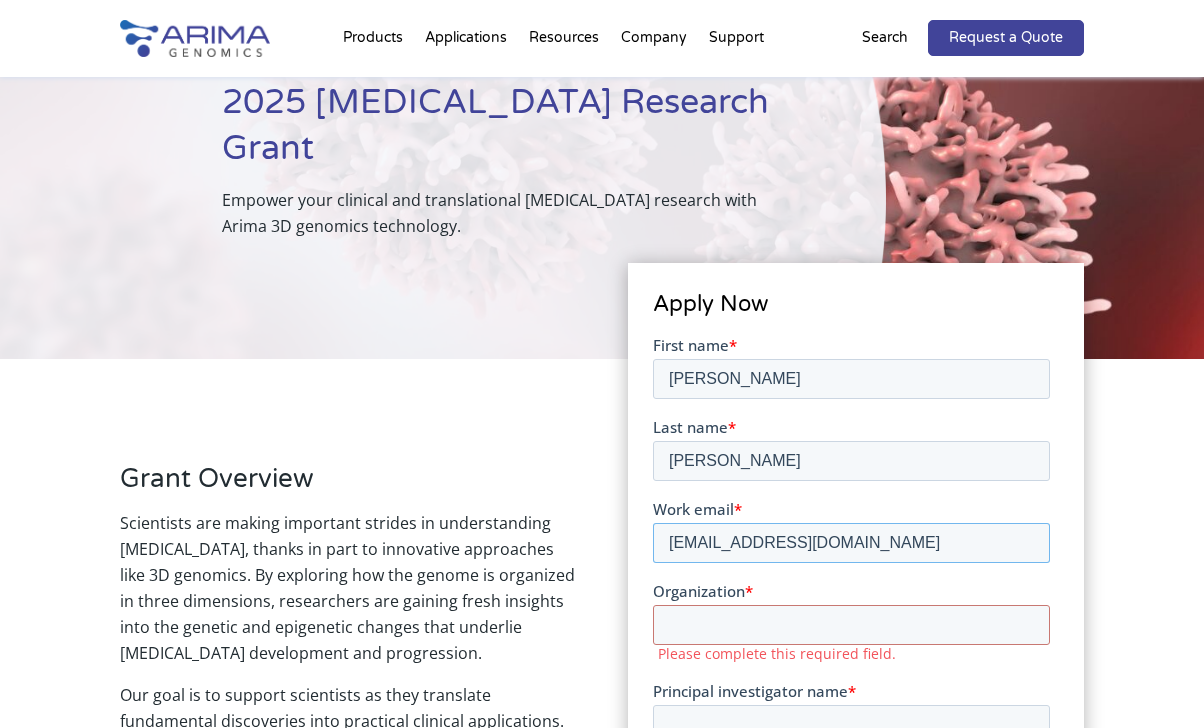 type on "g.demartino10@phd.uniba.it" 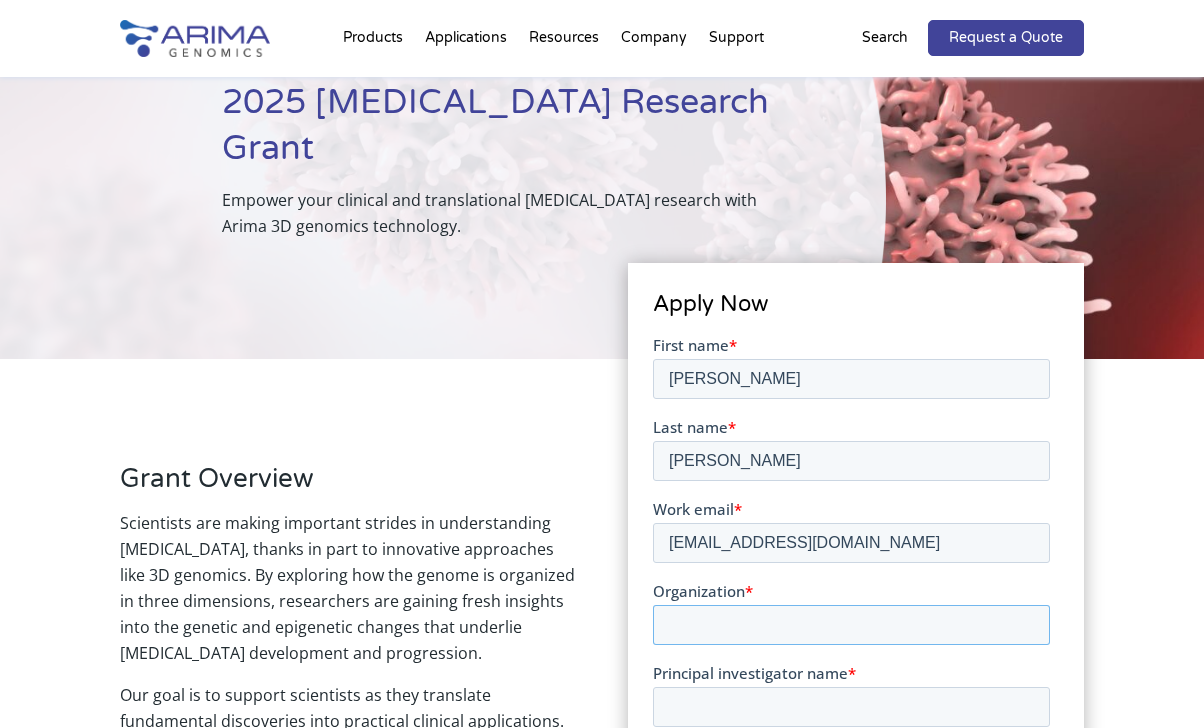 click on "Organization *" at bounding box center (851, 624) 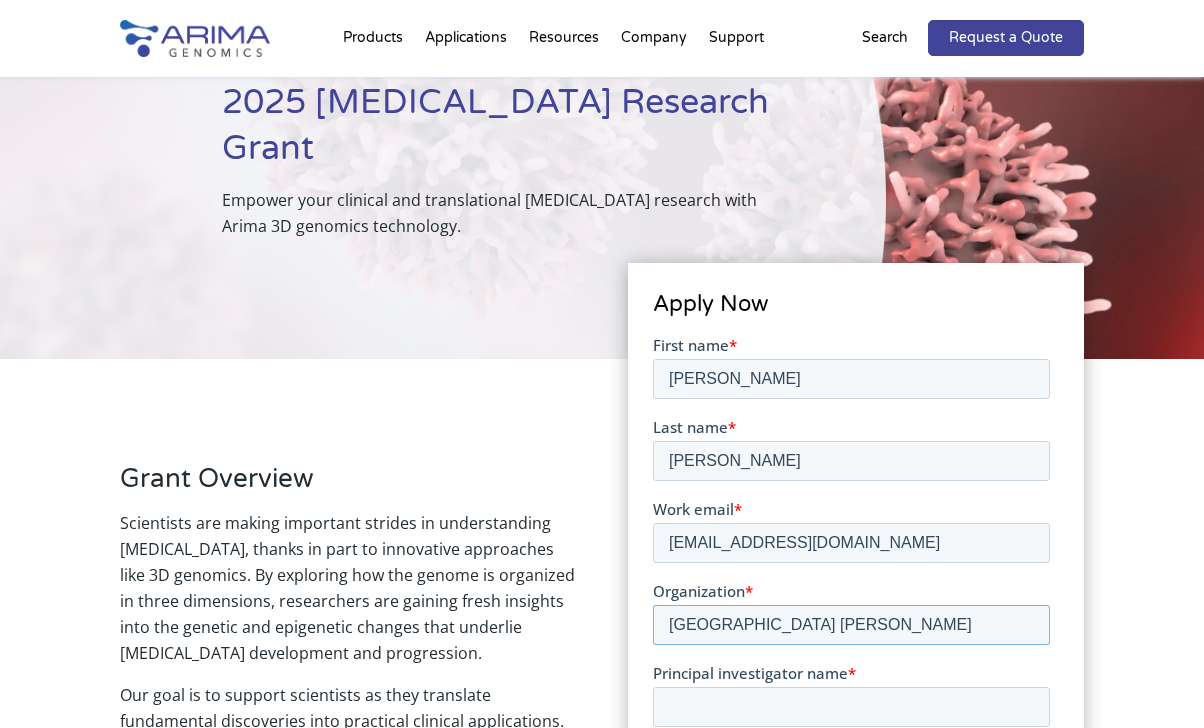 type on "Università degli Studi di Bari Aldo Moro" 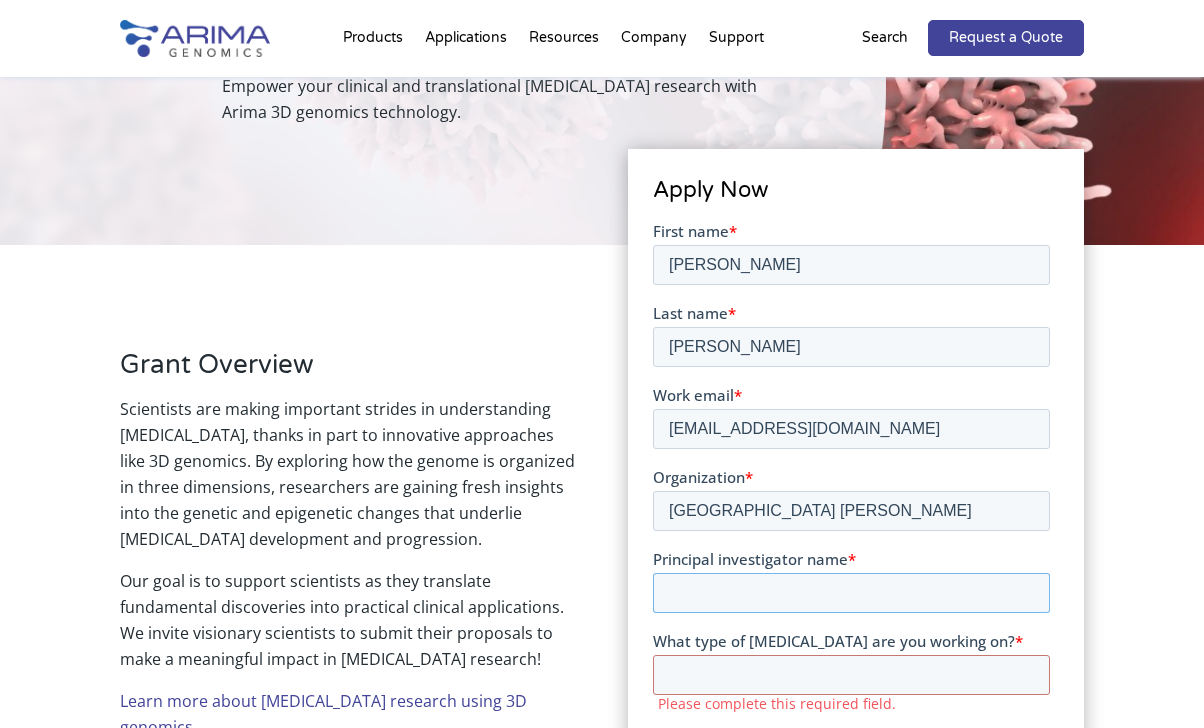 scroll, scrollTop: 374, scrollLeft: 0, axis: vertical 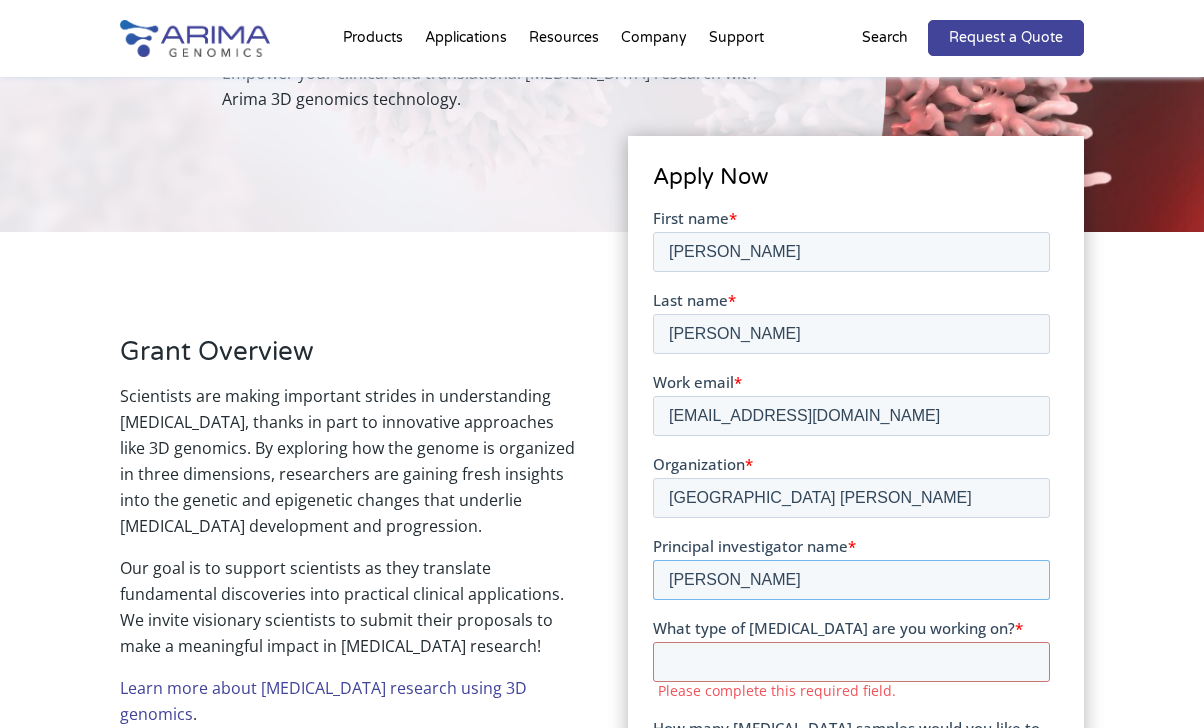 click on "Vanessa Desantis" at bounding box center [851, 579] 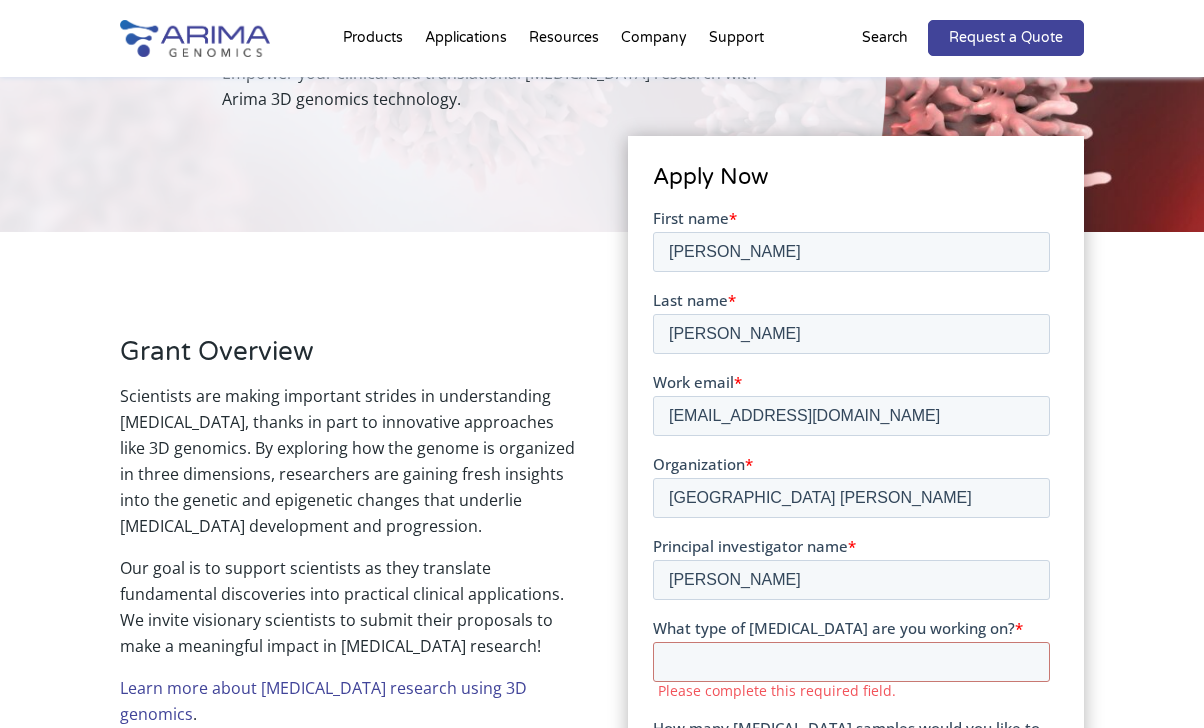 click on "Please complete this required field." at bounding box center [854, 690] 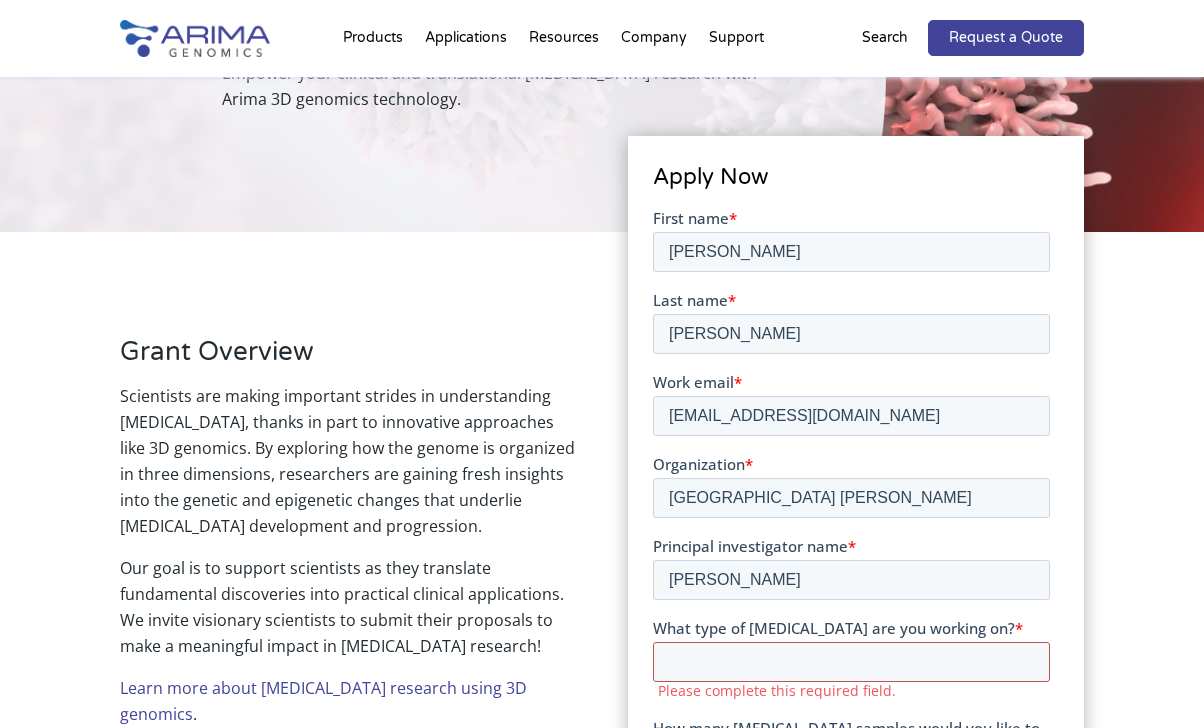 click on "What type of cancer are you working on?  *" at bounding box center (851, 661) 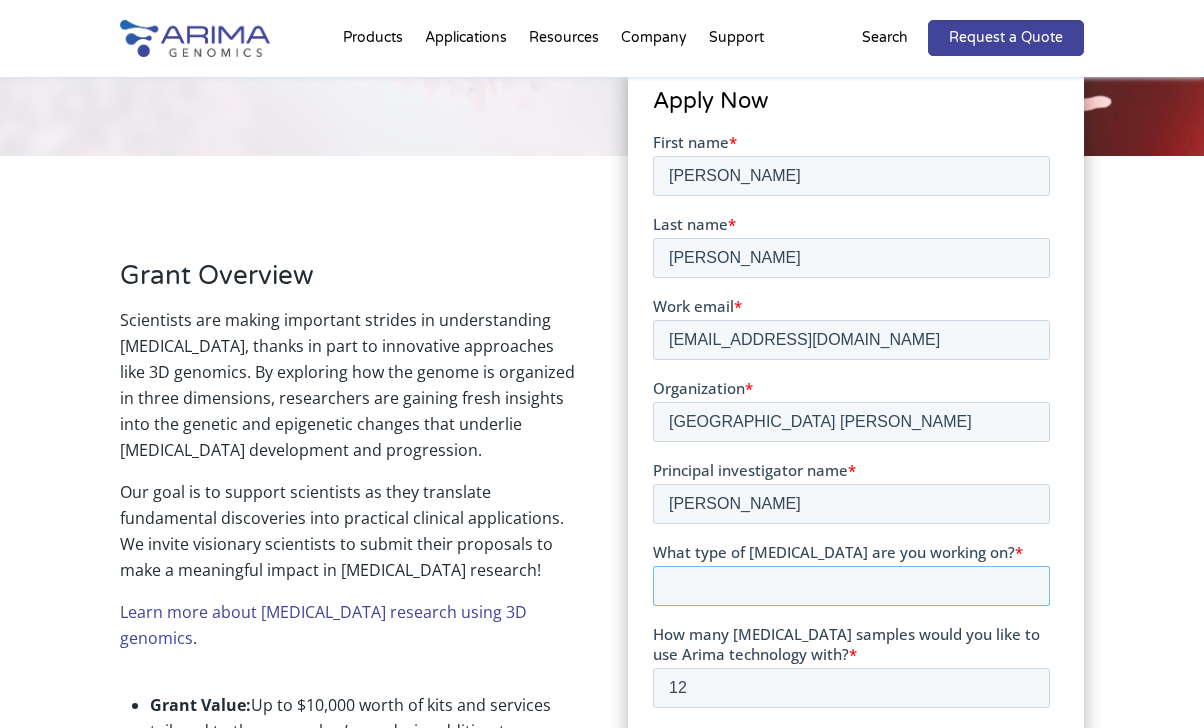 scroll, scrollTop: 451, scrollLeft: 0, axis: vertical 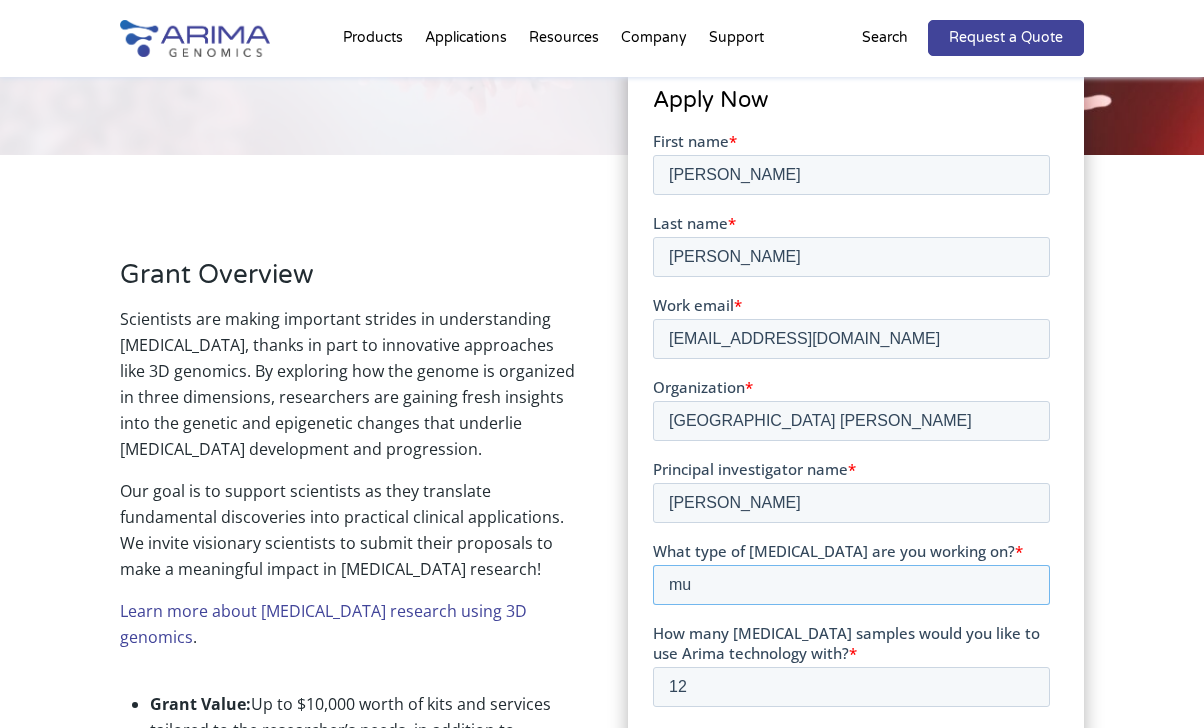 type on "m" 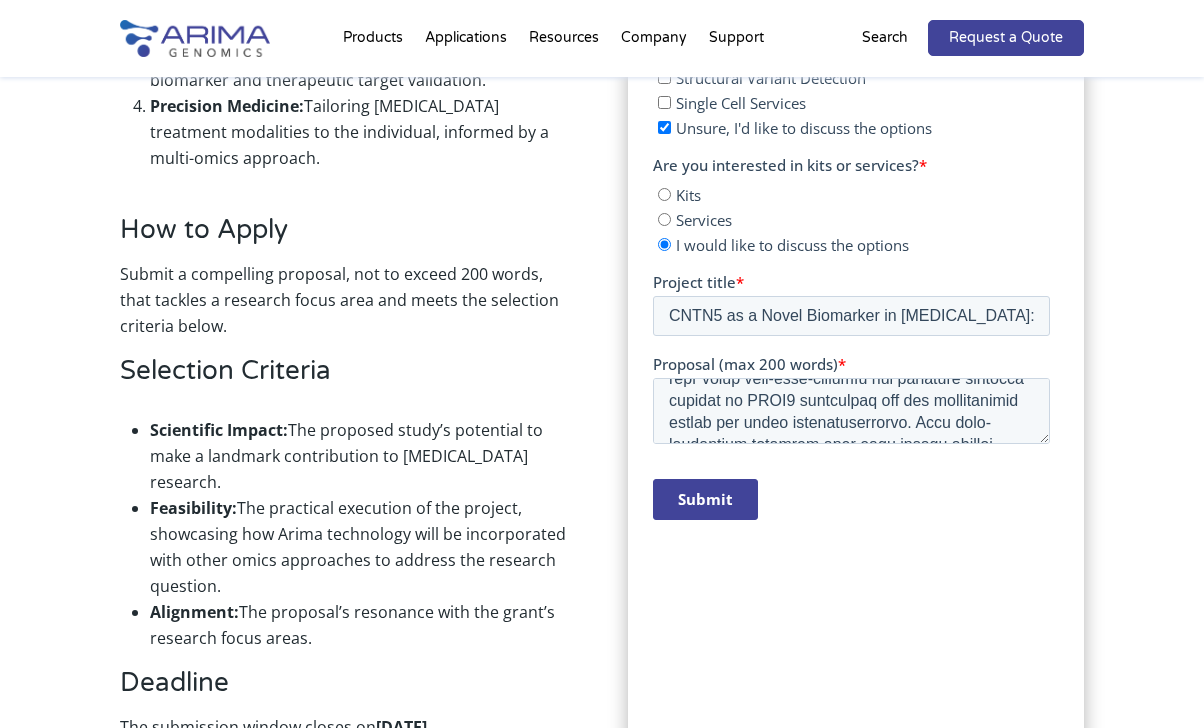 scroll, scrollTop: 1557, scrollLeft: 0, axis: vertical 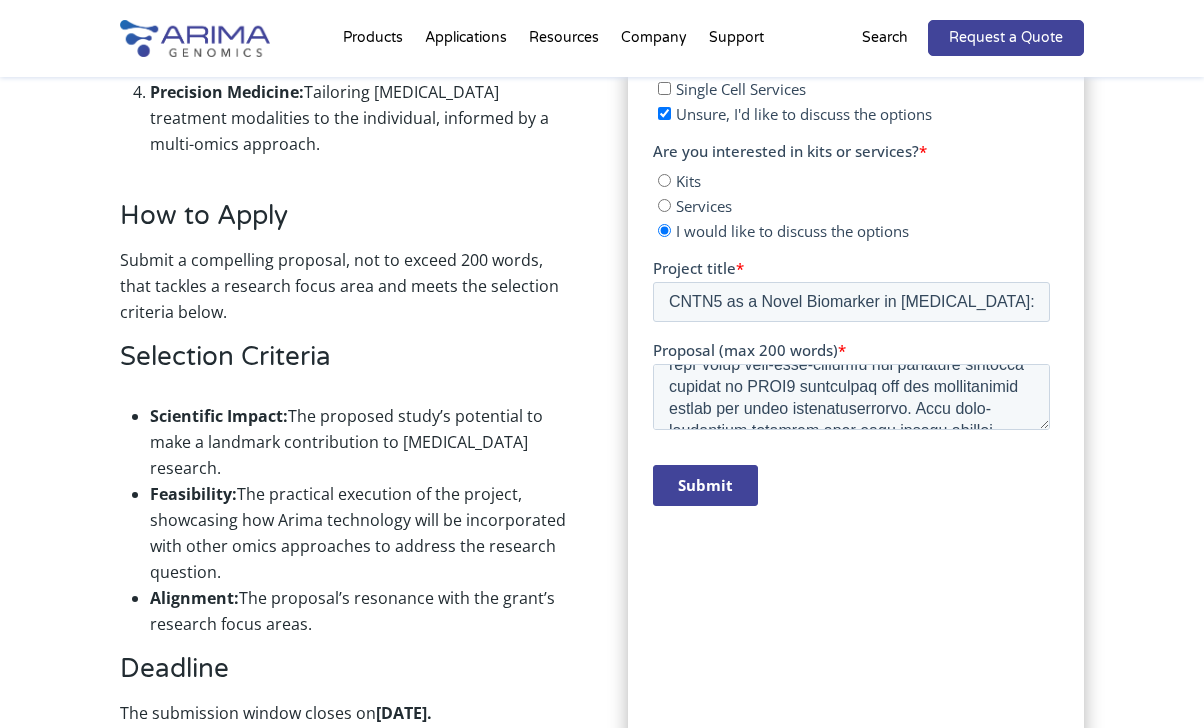 type on "mieloma multiplo" 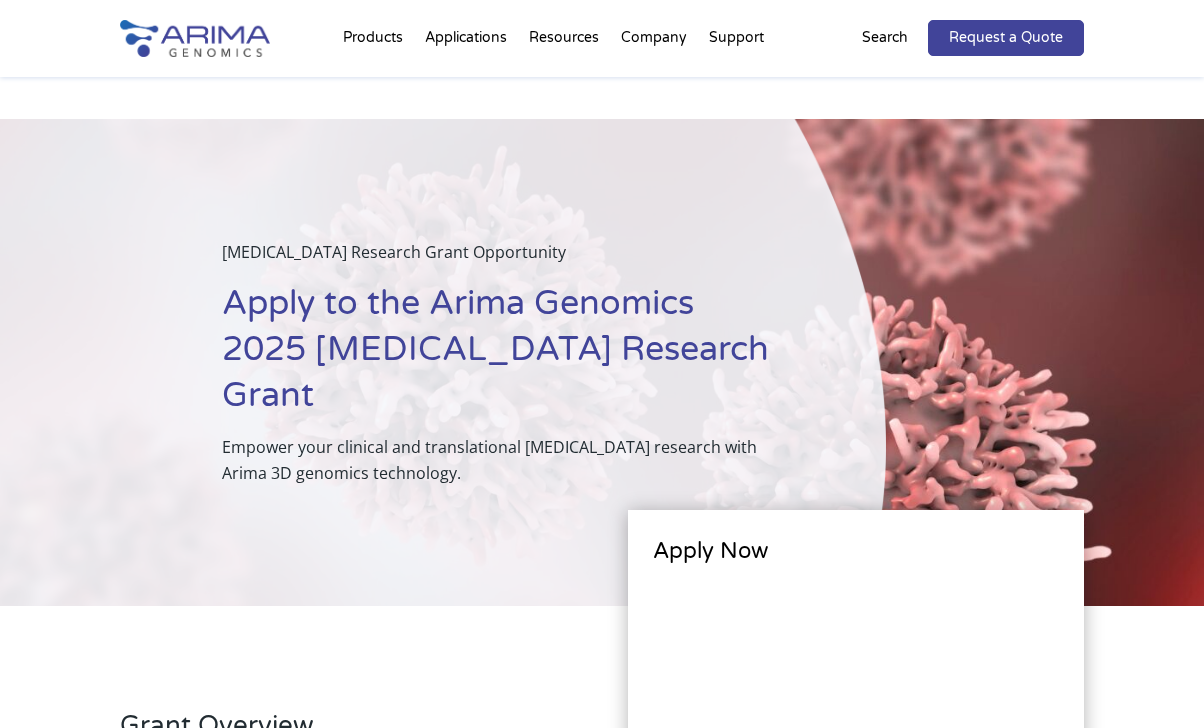 scroll, scrollTop: 491, scrollLeft: 0, axis: vertical 